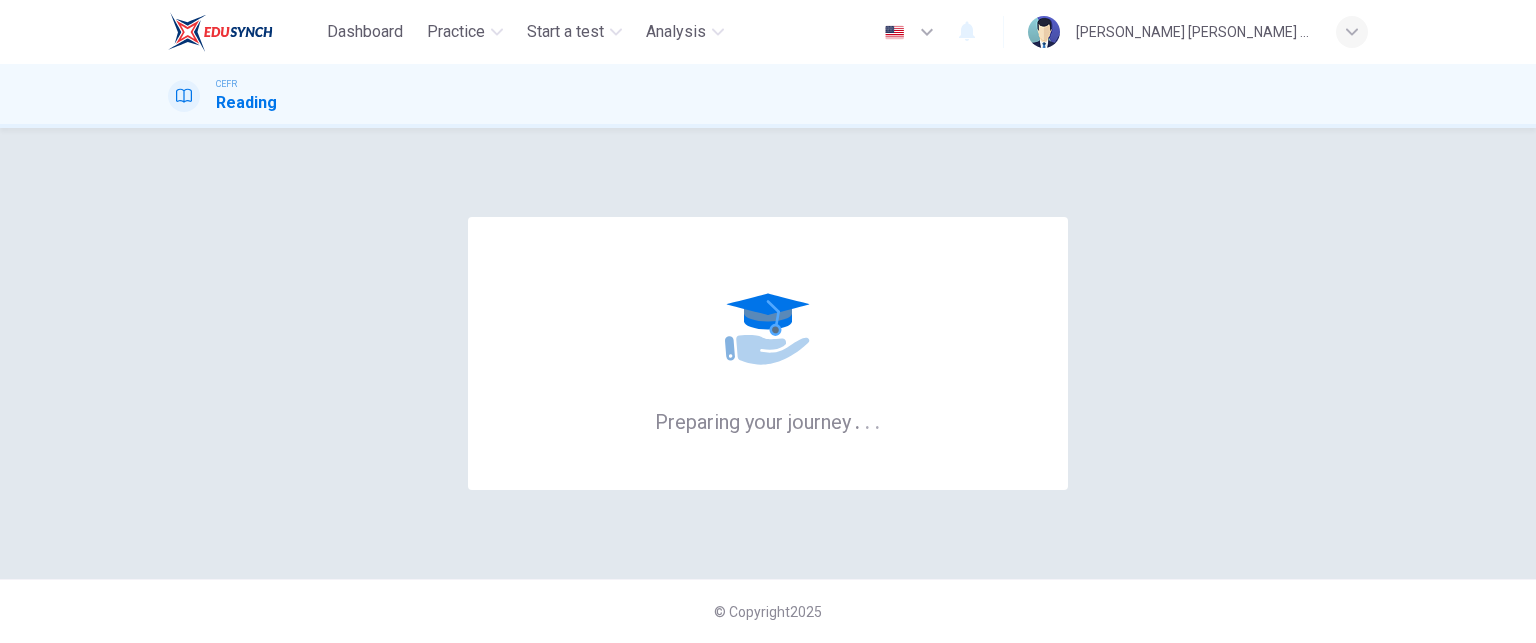 scroll, scrollTop: 0, scrollLeft: 0, axis: both 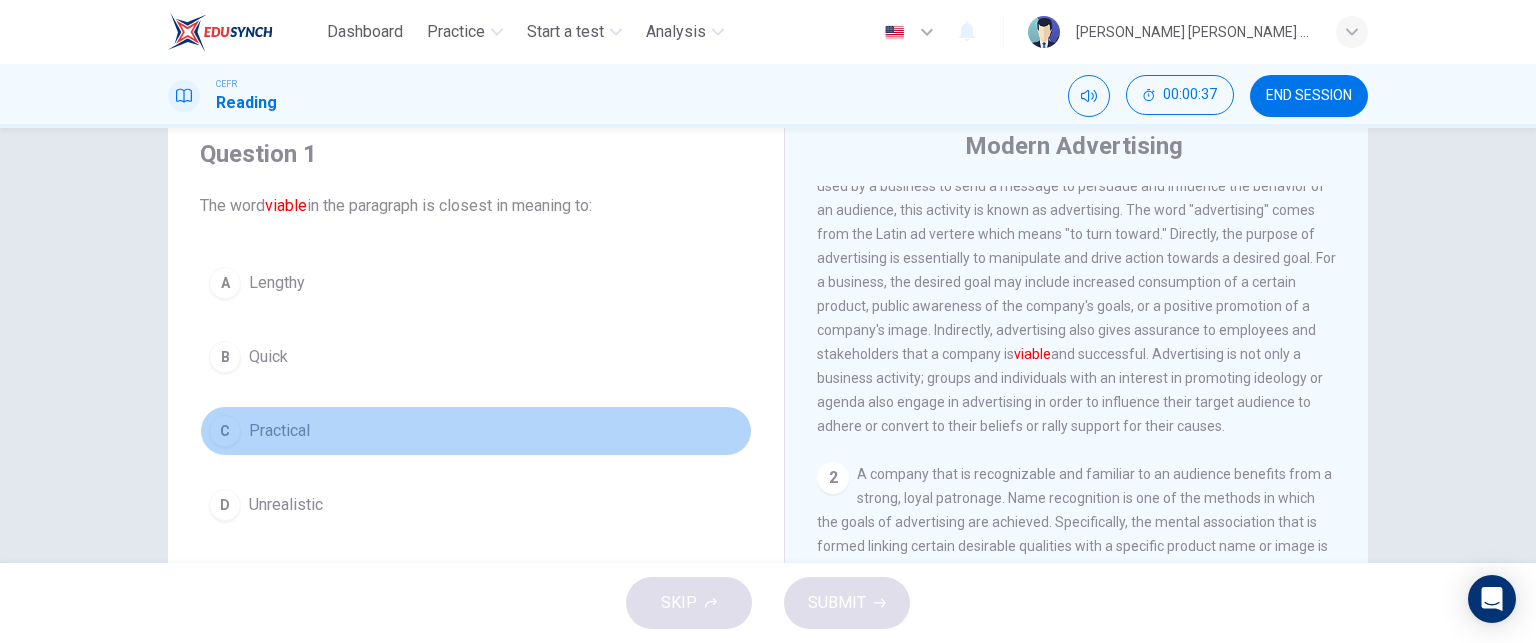 click on "C" at bounding box center [225, 431] 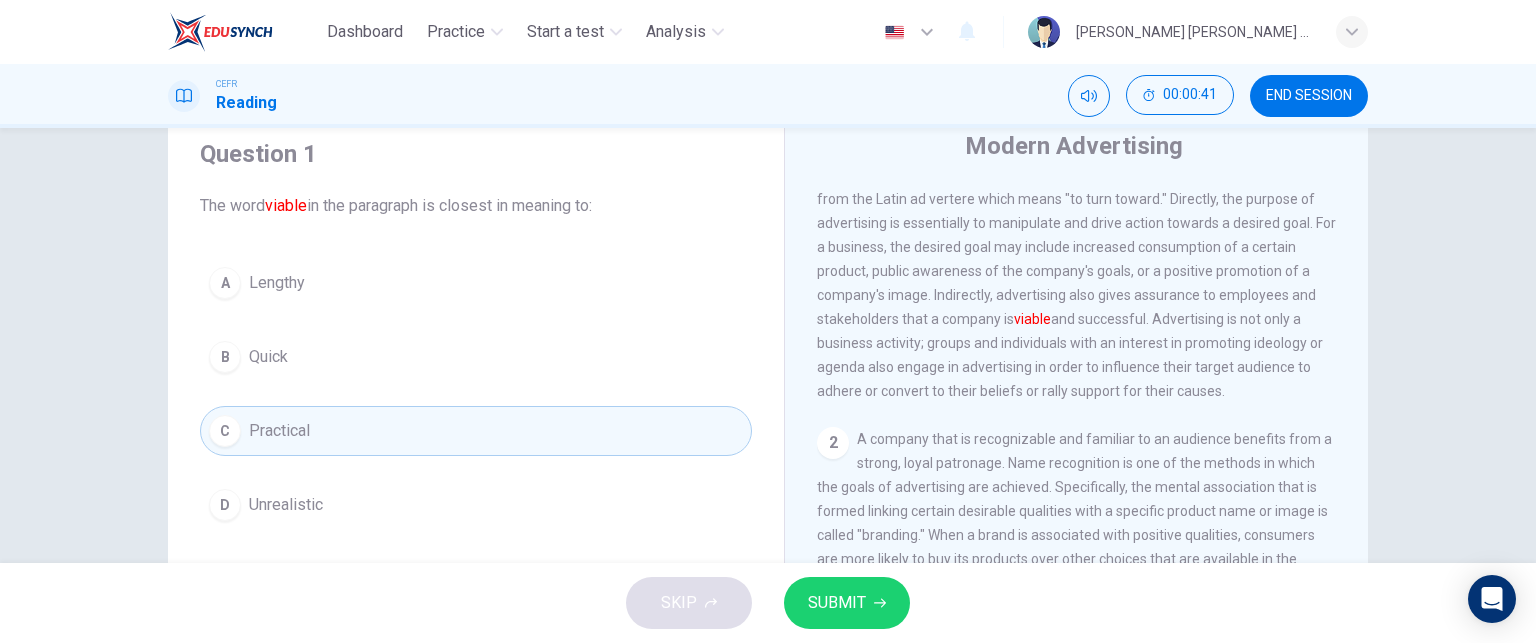 scroll, scrollTop: 168, scrollLeft: 0, axis: vertical 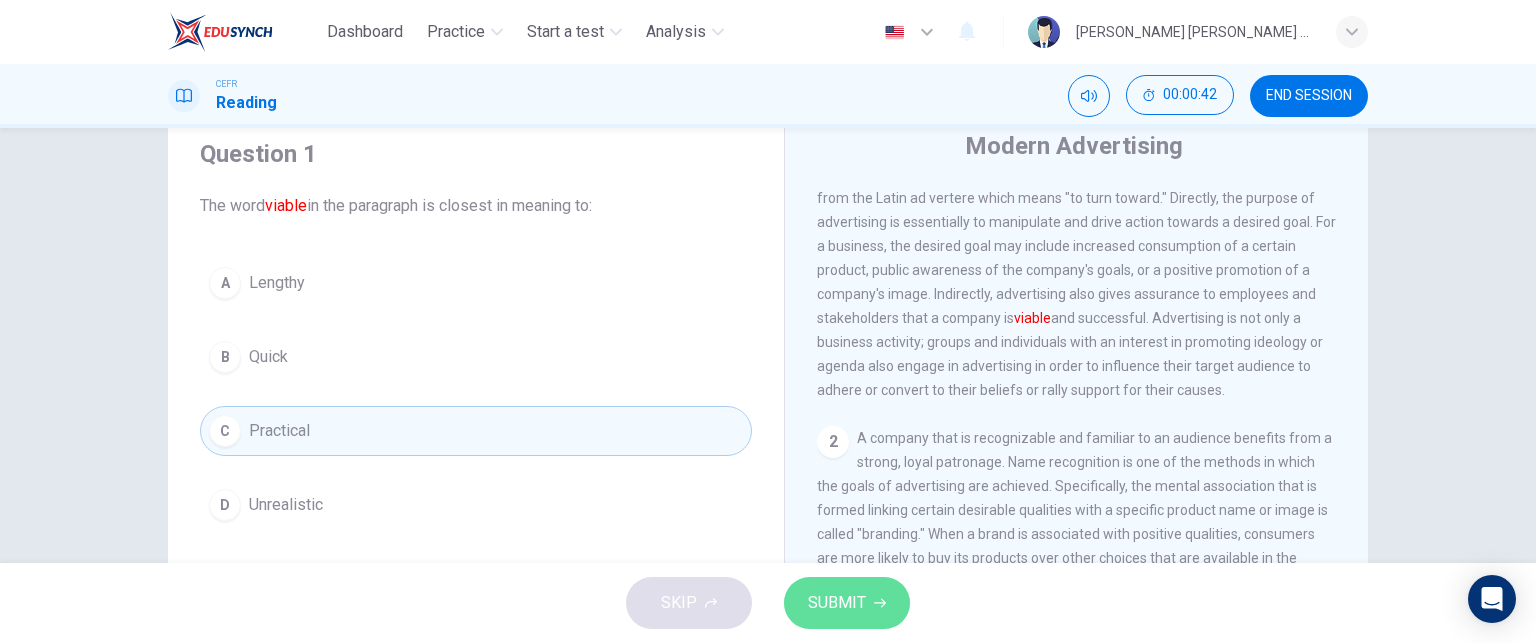 click on "SUBMIT" at bounding box center [837, 603] 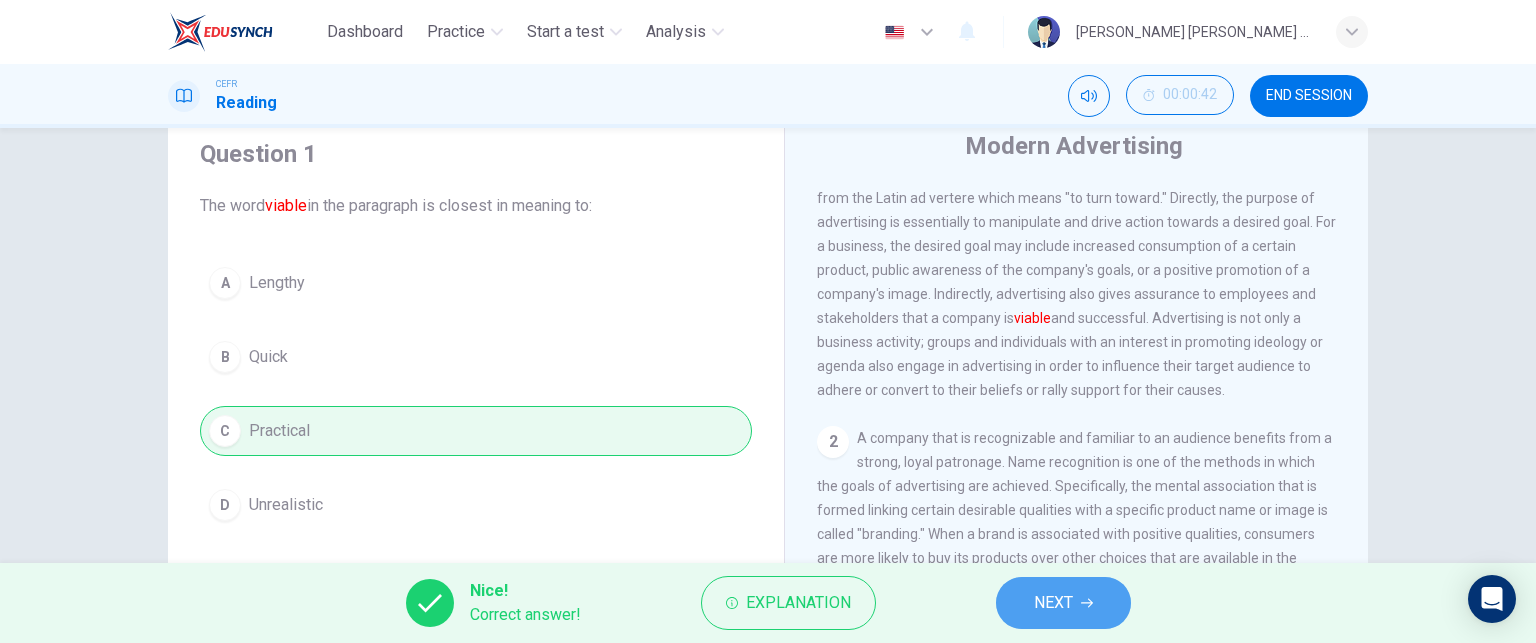 click on "NEXT" at bounding box center (1063, 603) 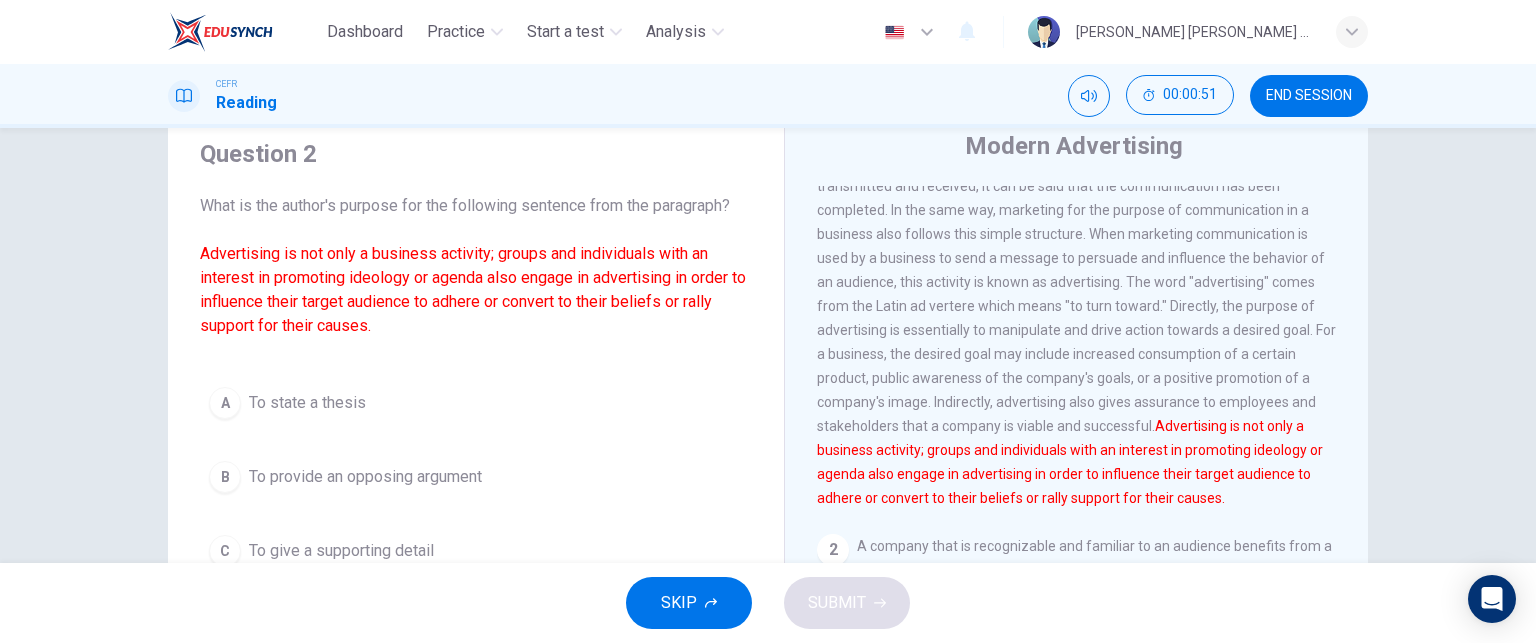 scroll, scrollTop: 64, scrollLeft: 0, axis: vertical 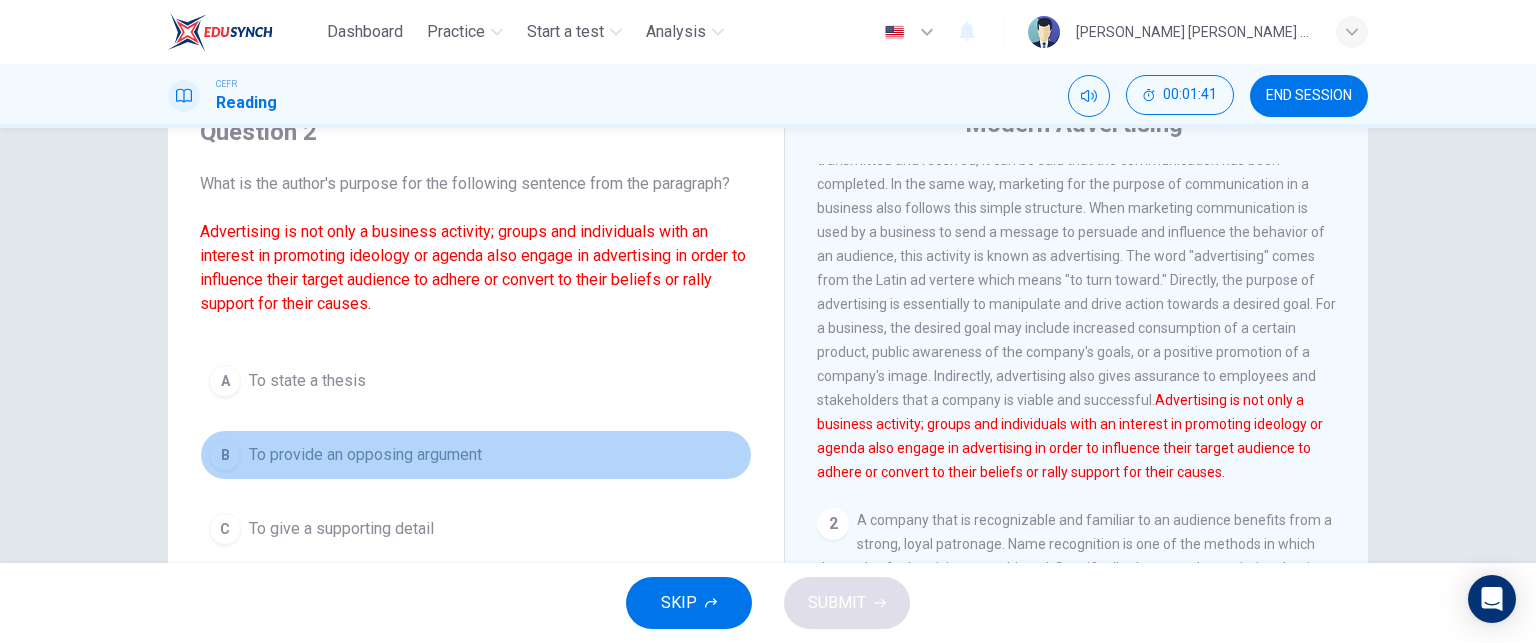 click on "B" at bounding box center (225, 455) 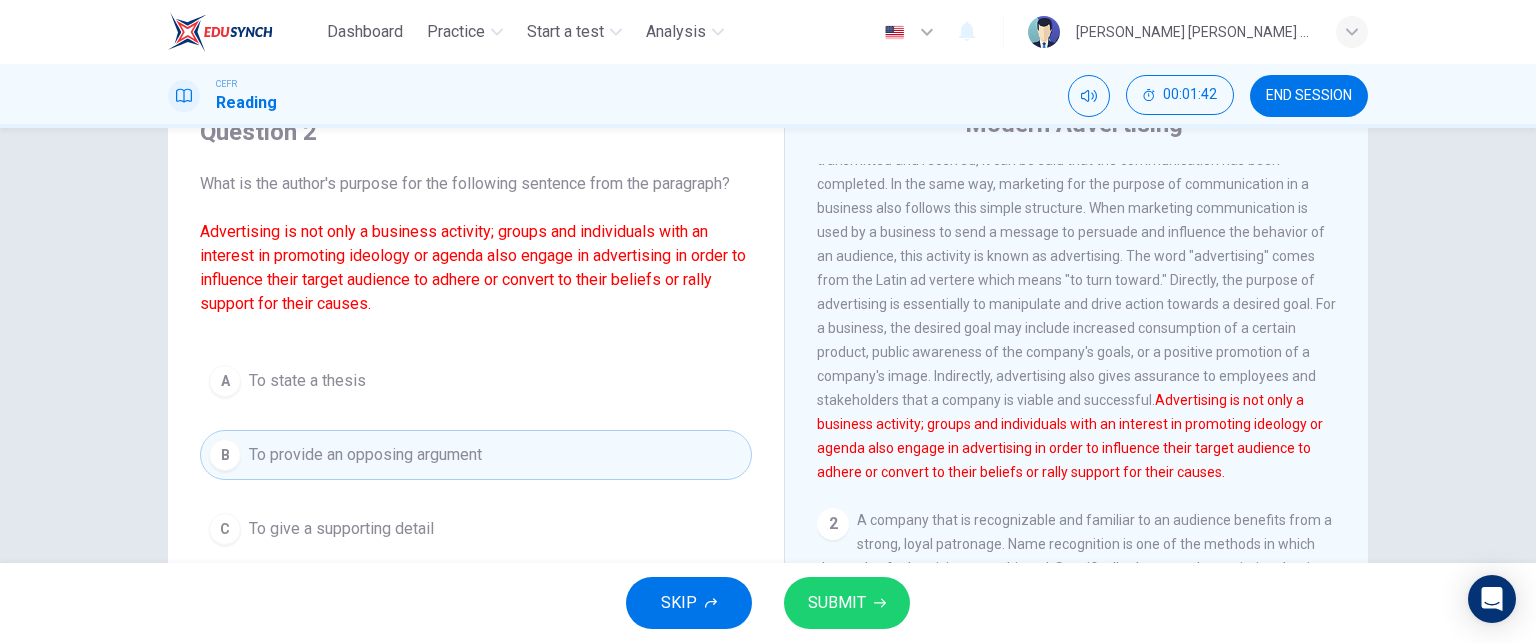 click on "SUBMIT" at bounding box center [837, 603] 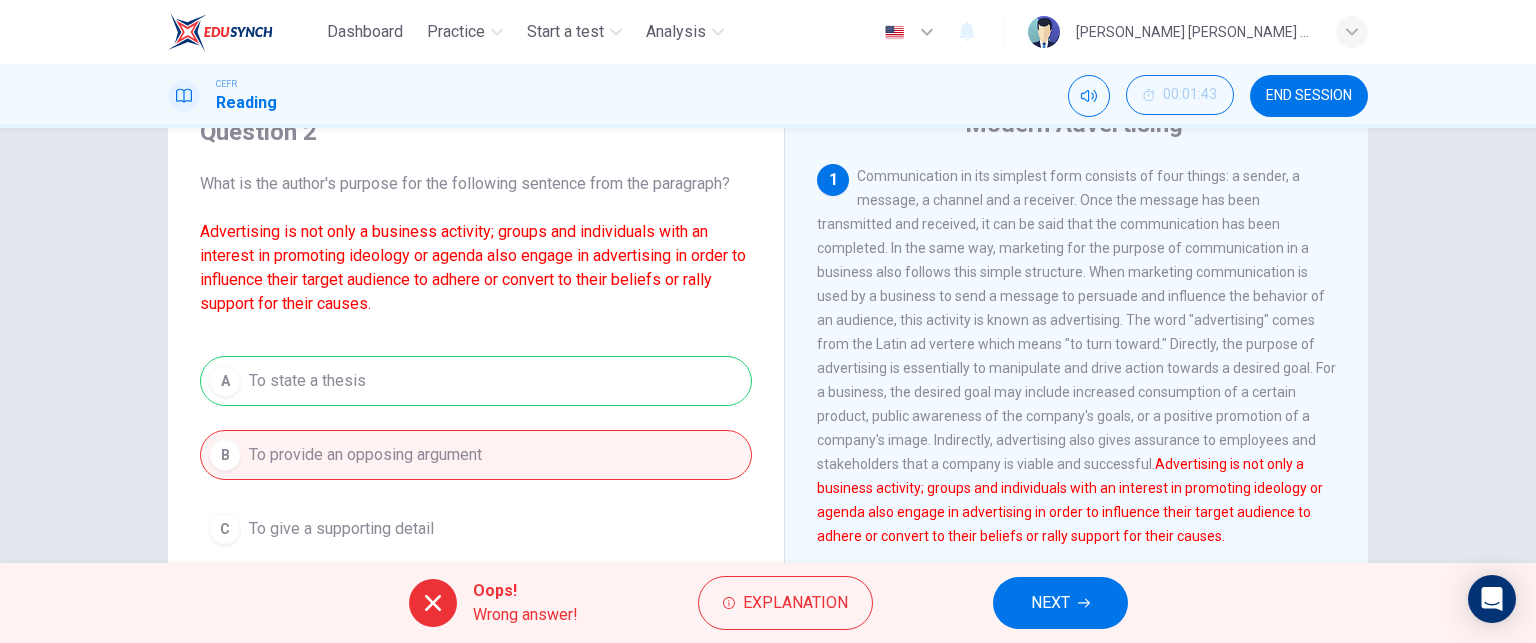 scroll, scrollTop: 0, scrollLeft: 0, axis: both 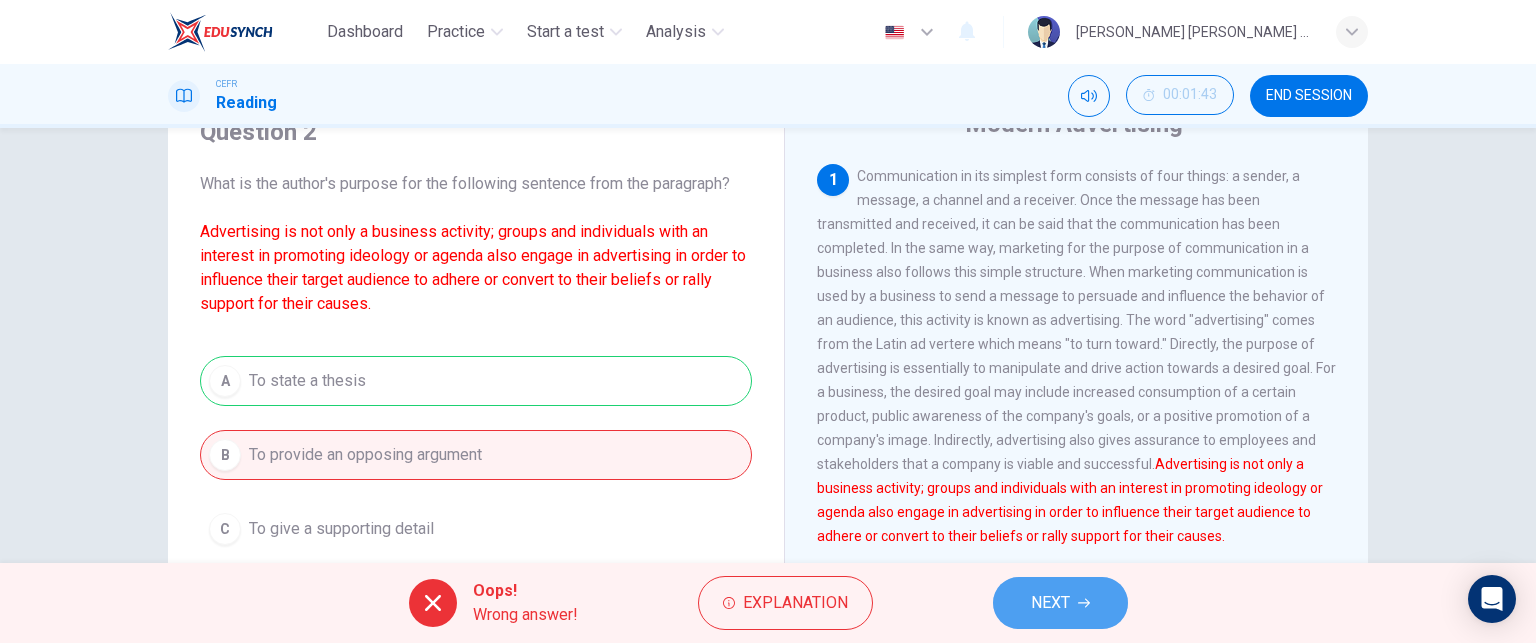 click on "NEXT" at bounding box center [1050, 603] 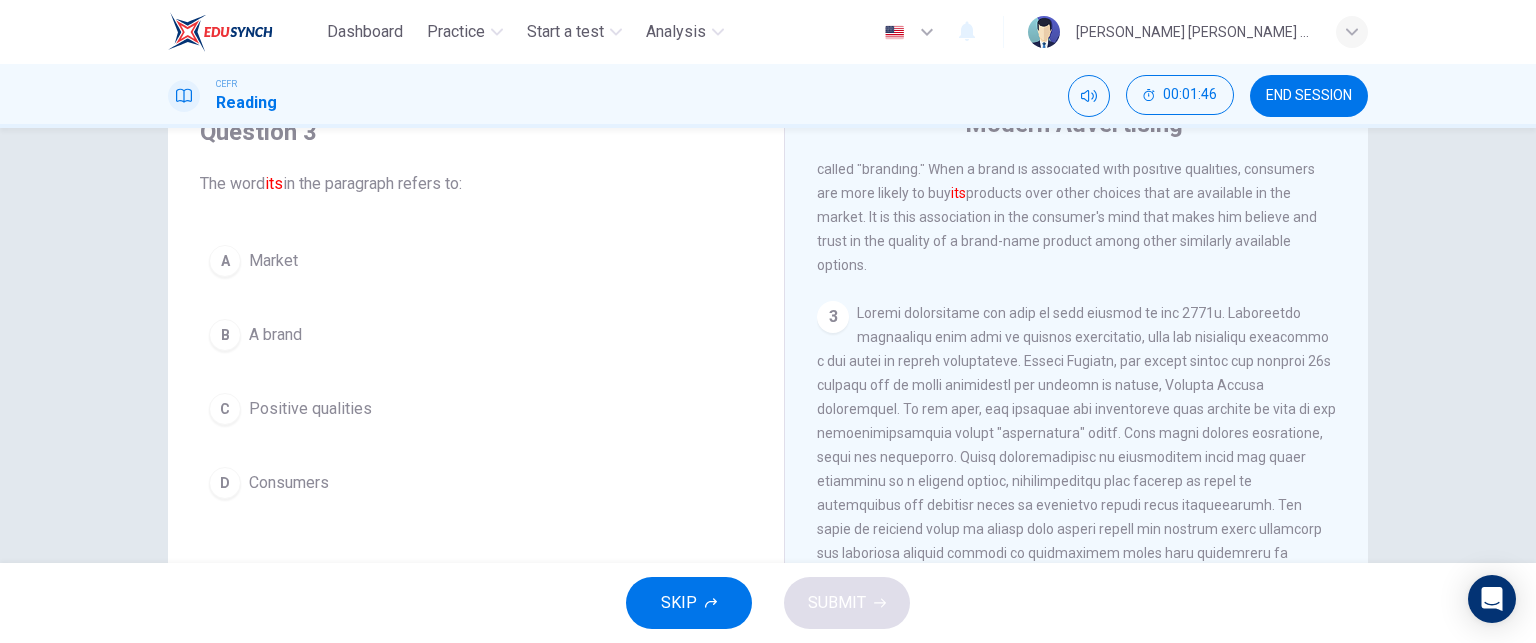 scroll, scrollTop: 403, scrollLeft: 0, axis: vertical 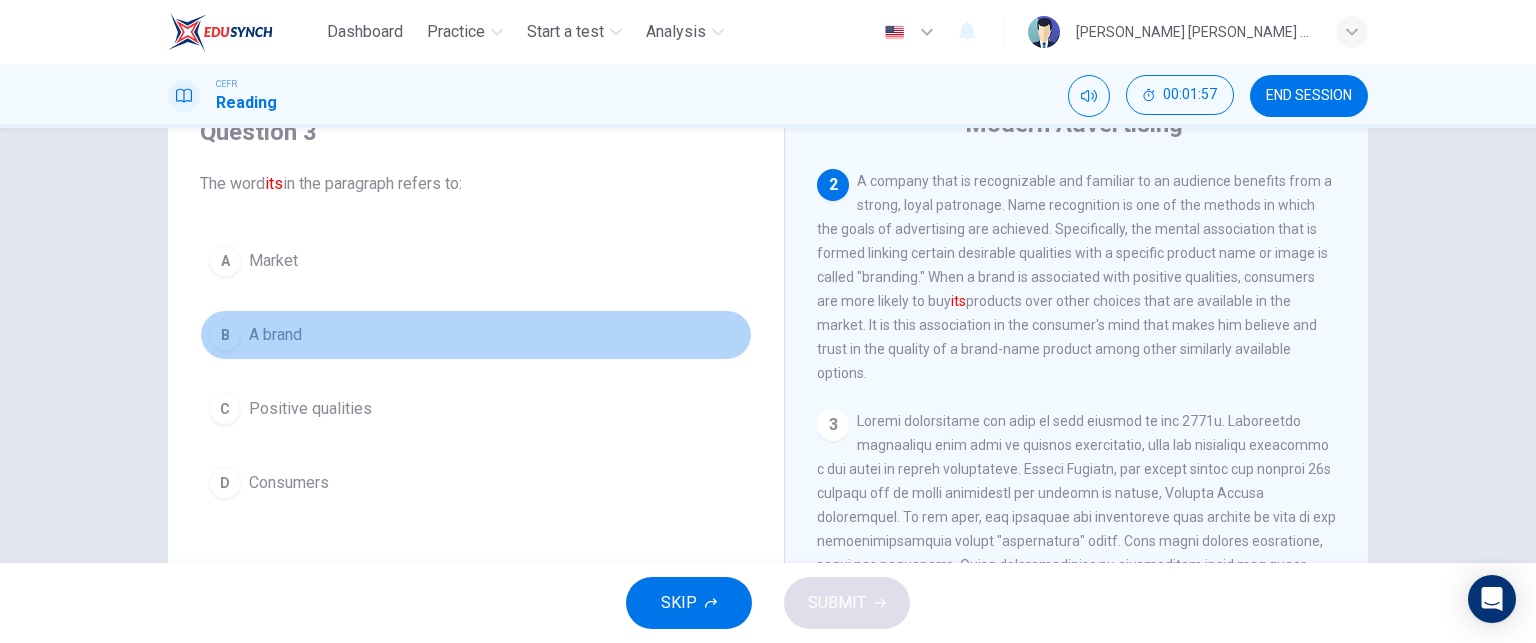click on "B" at bounding box center (225, 335) 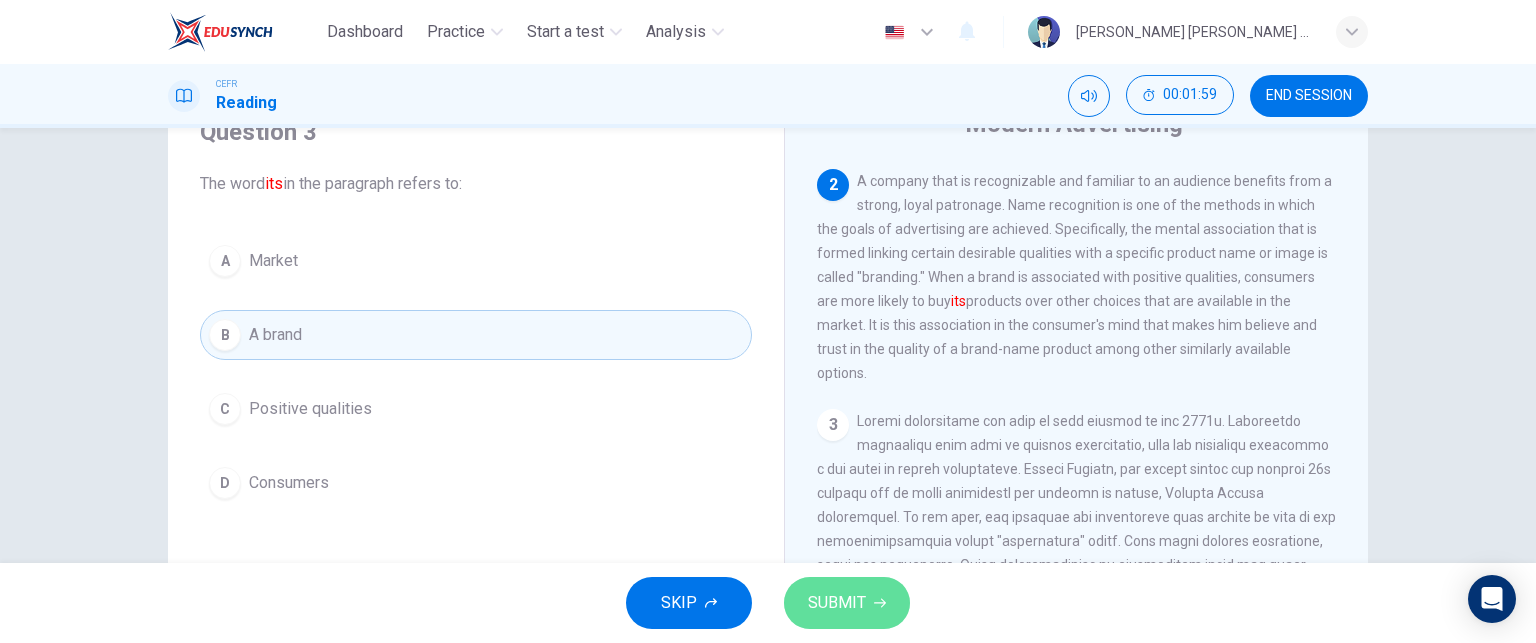 click on "SUBMIT" at bounding box center (837, 603) 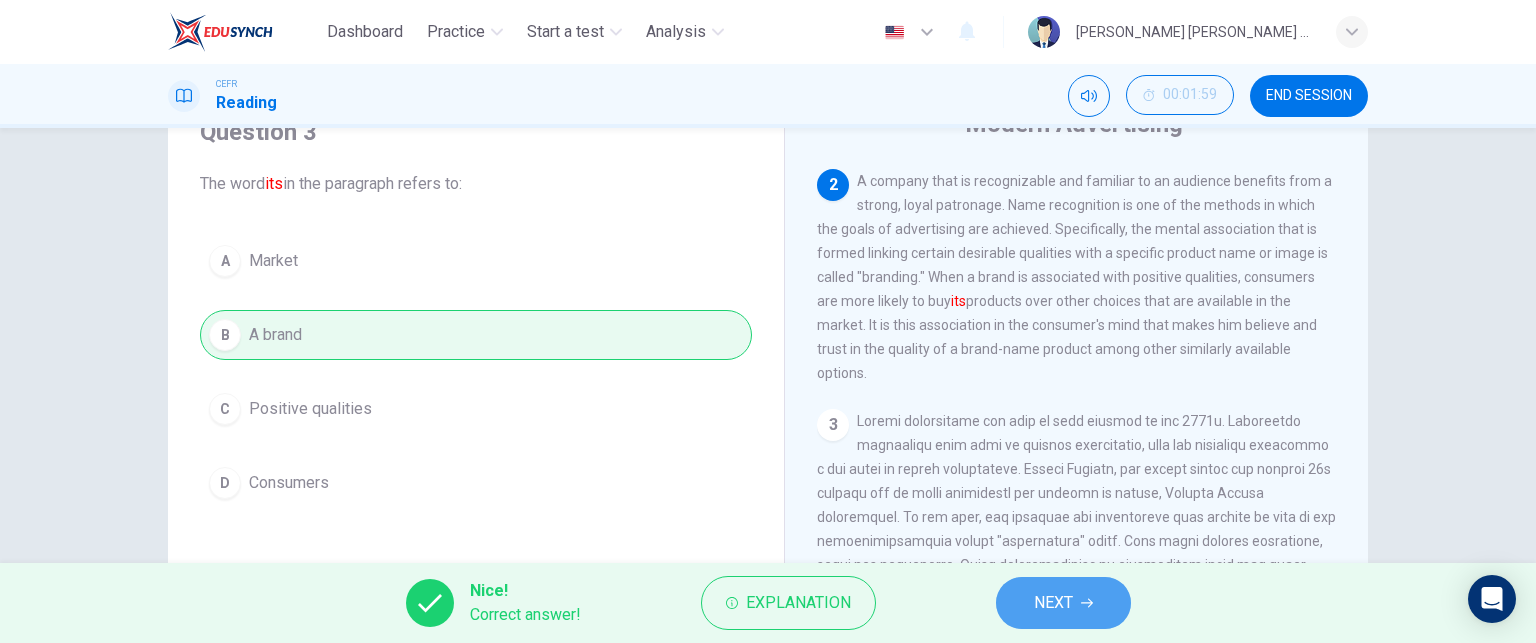 click on "NEXT" at bounding box center (1053, 603) 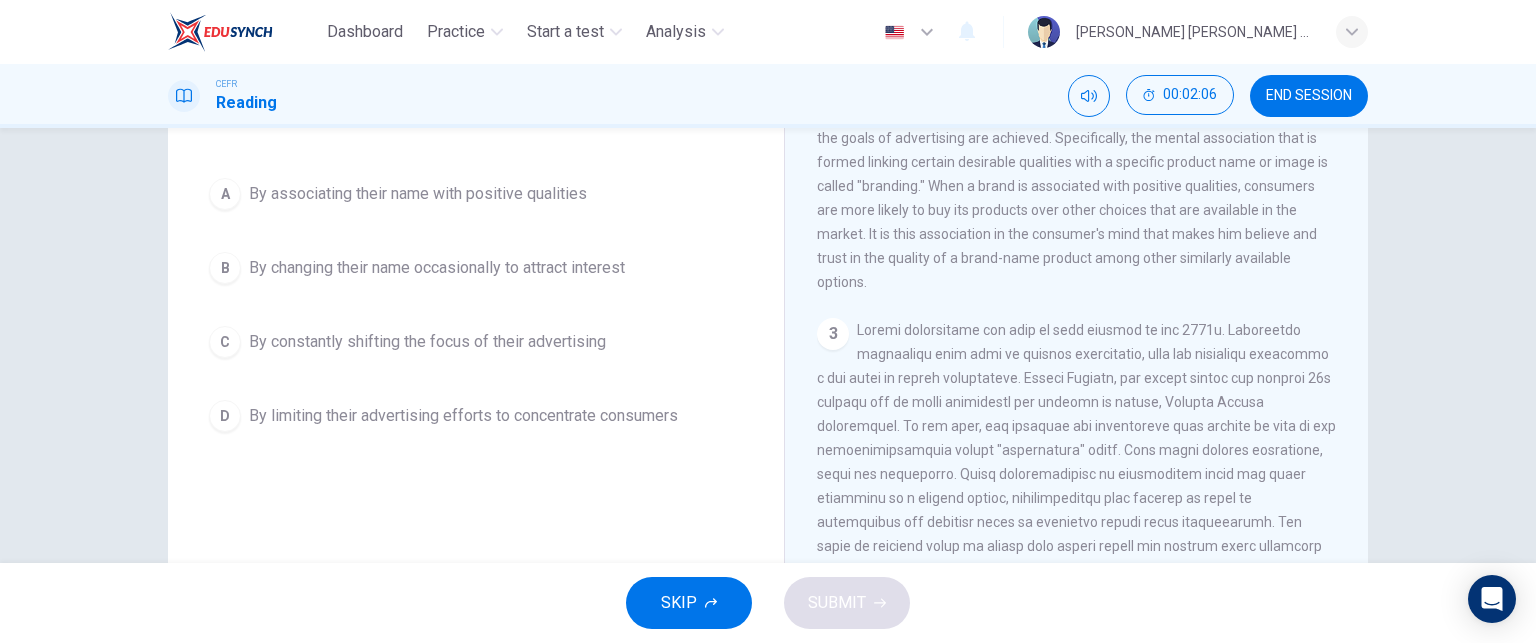 scroll, scrollTop: 184, scrollLeft: 0, axis: vertical 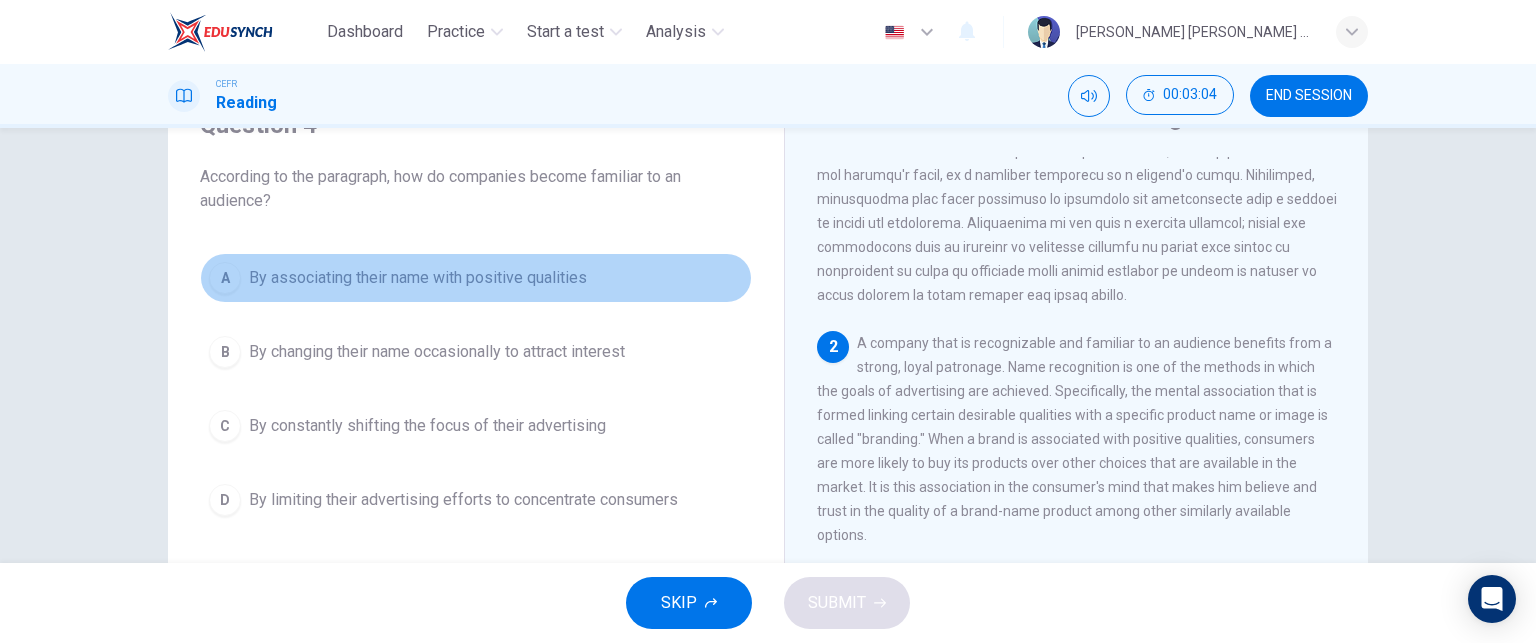 click on "A" at bounding box center (225, 278) 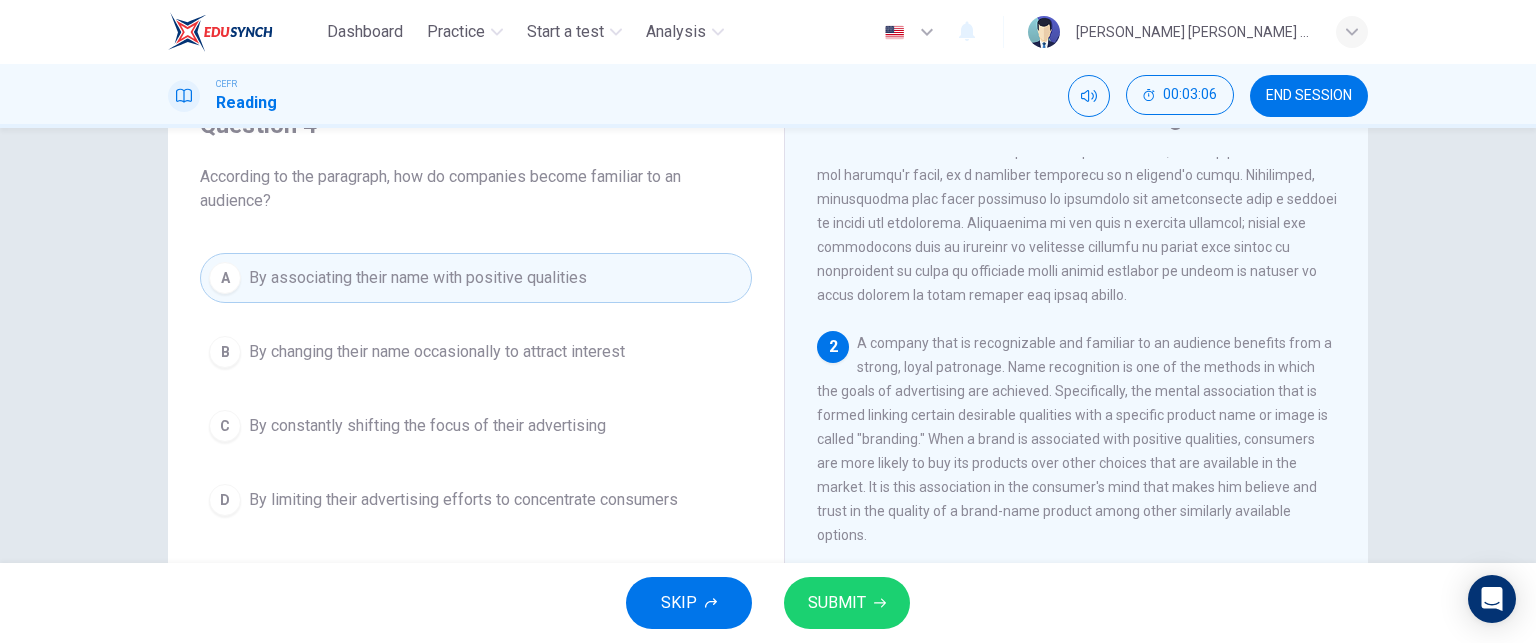 click on "SKIP SUBMIT" at bounding box center [768, 603] 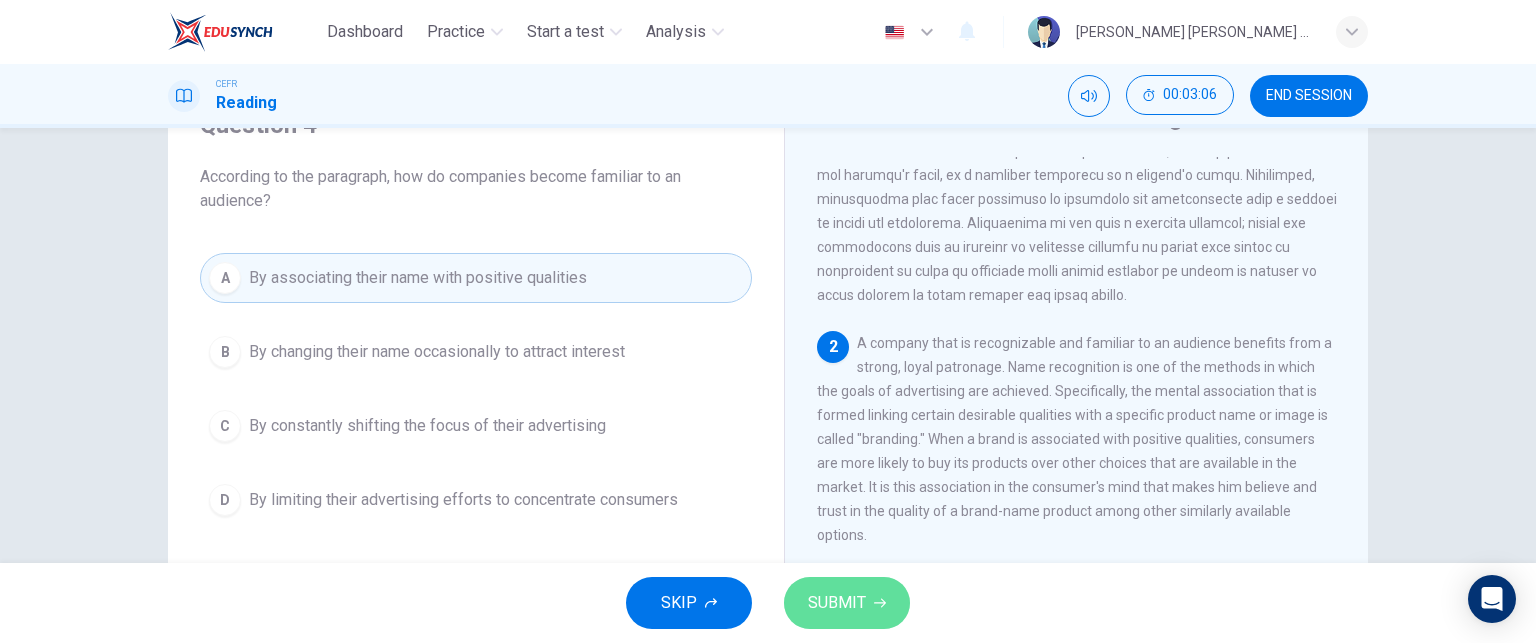 click on "SUBMIT" at bounding box center [837, 603] 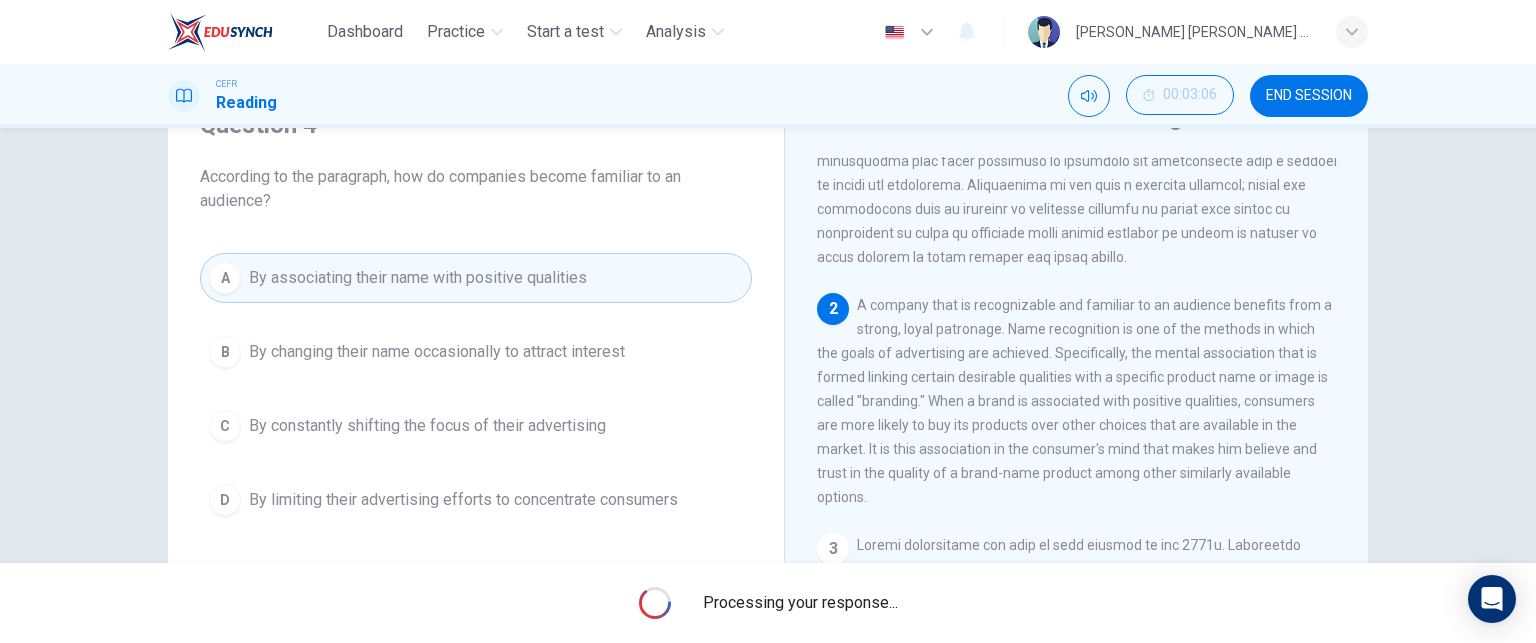 scroll, scrollTop: 186, scrollLeft: 0, axis: vertical 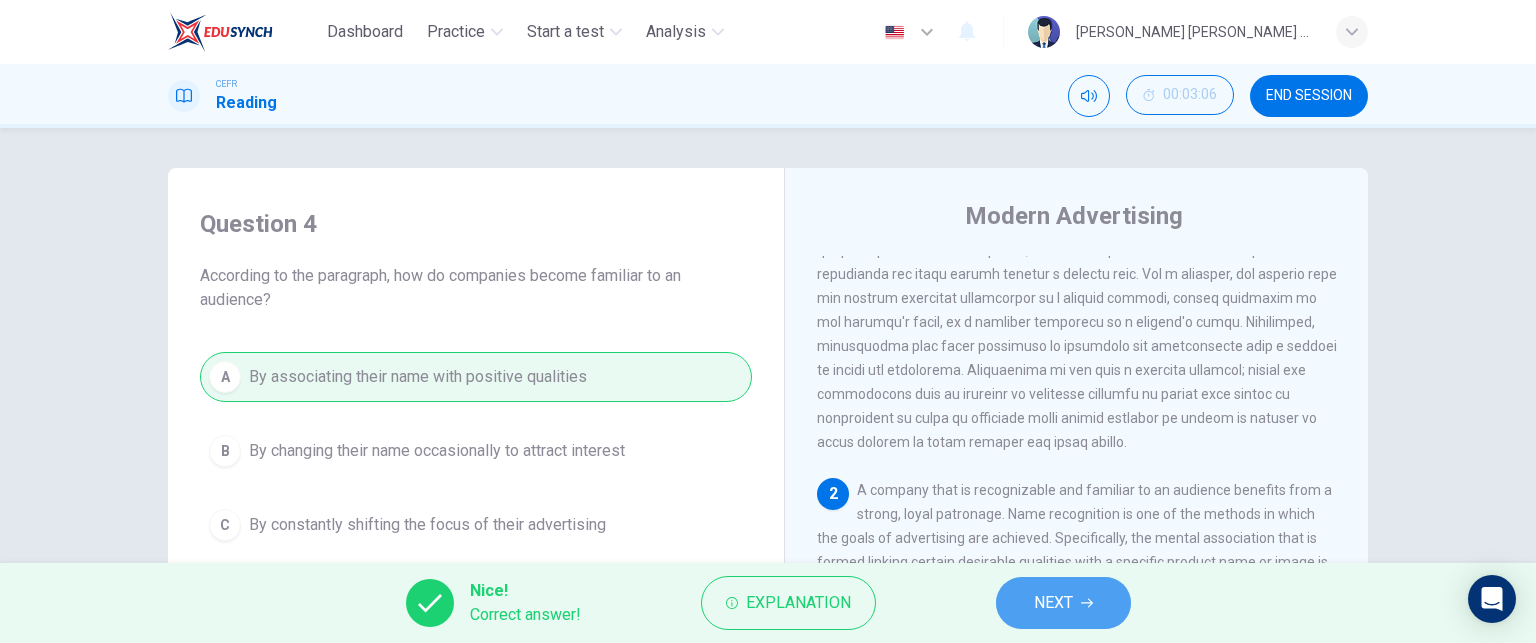 click on "NEXT" at bounding box center (1053, 603) 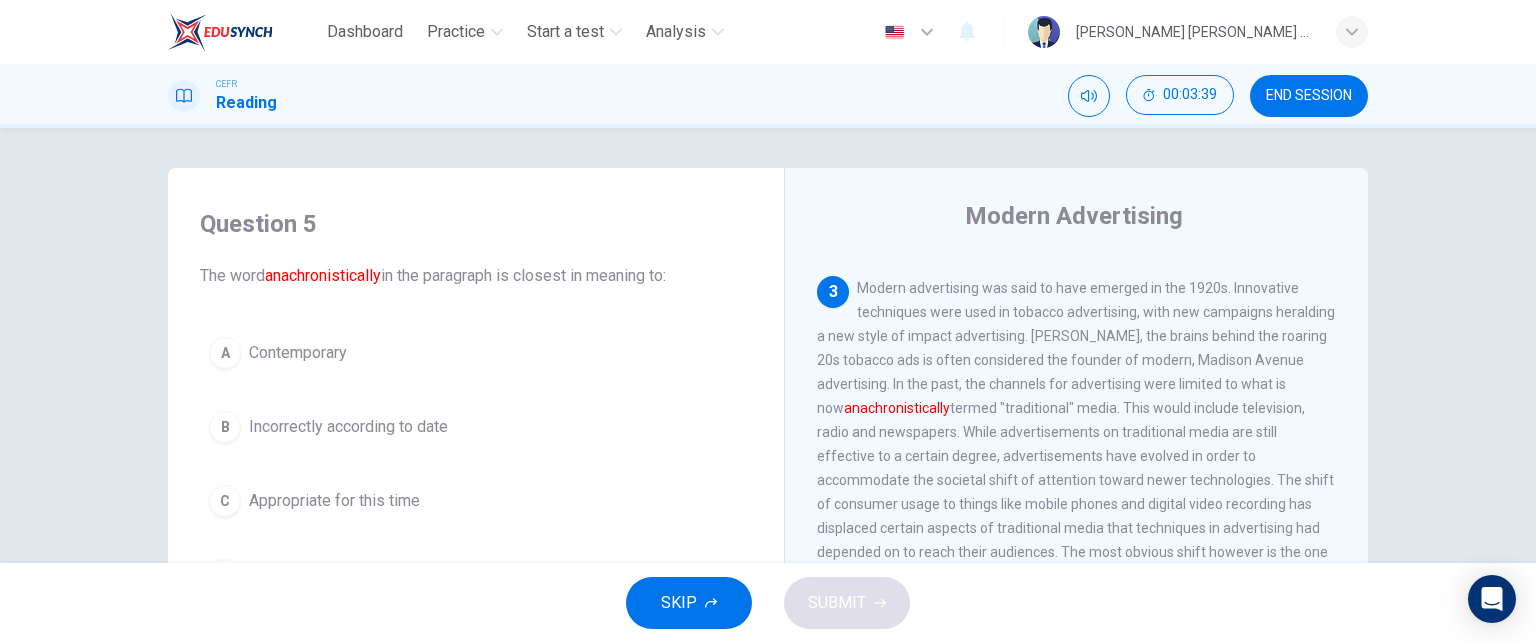 scroll, scrollTop: 655, scrollLeft: 0, axis: vertical 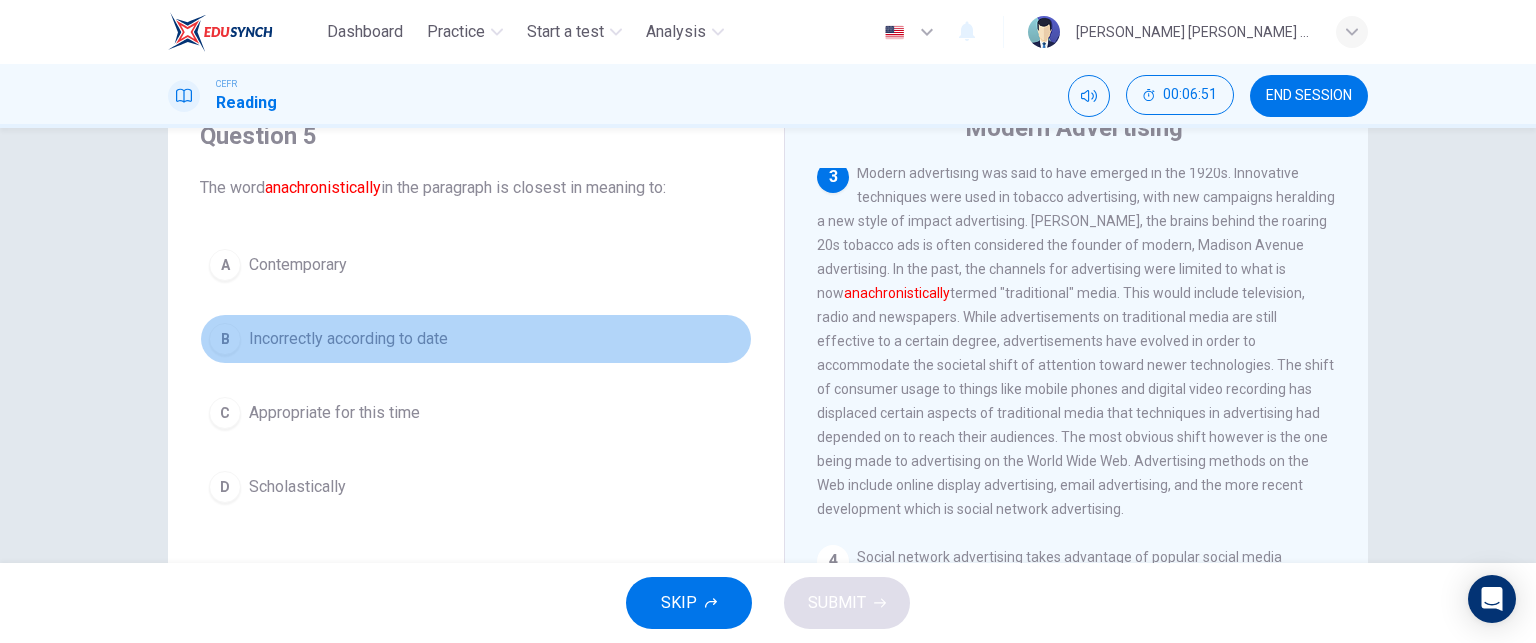 click on "B" at bounding box center [225, 339] 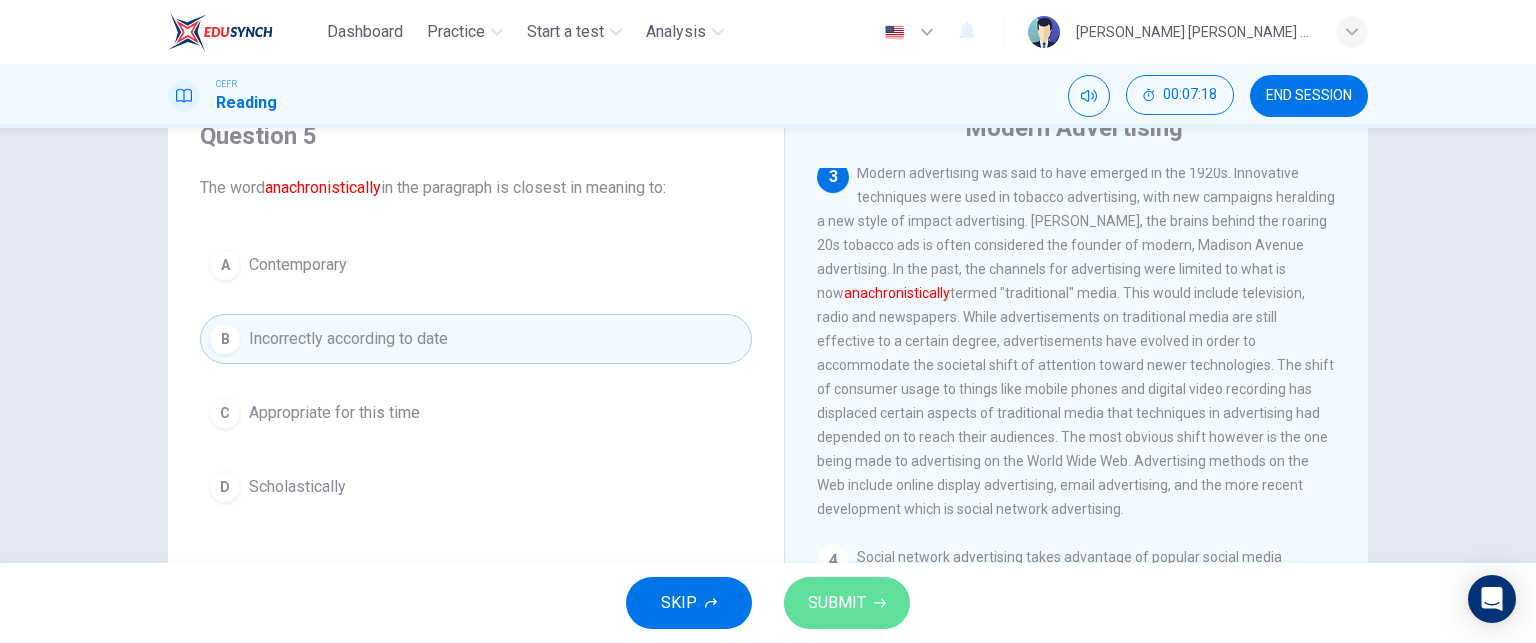 click on "SUBMIT" at bounding box center (837, 603) 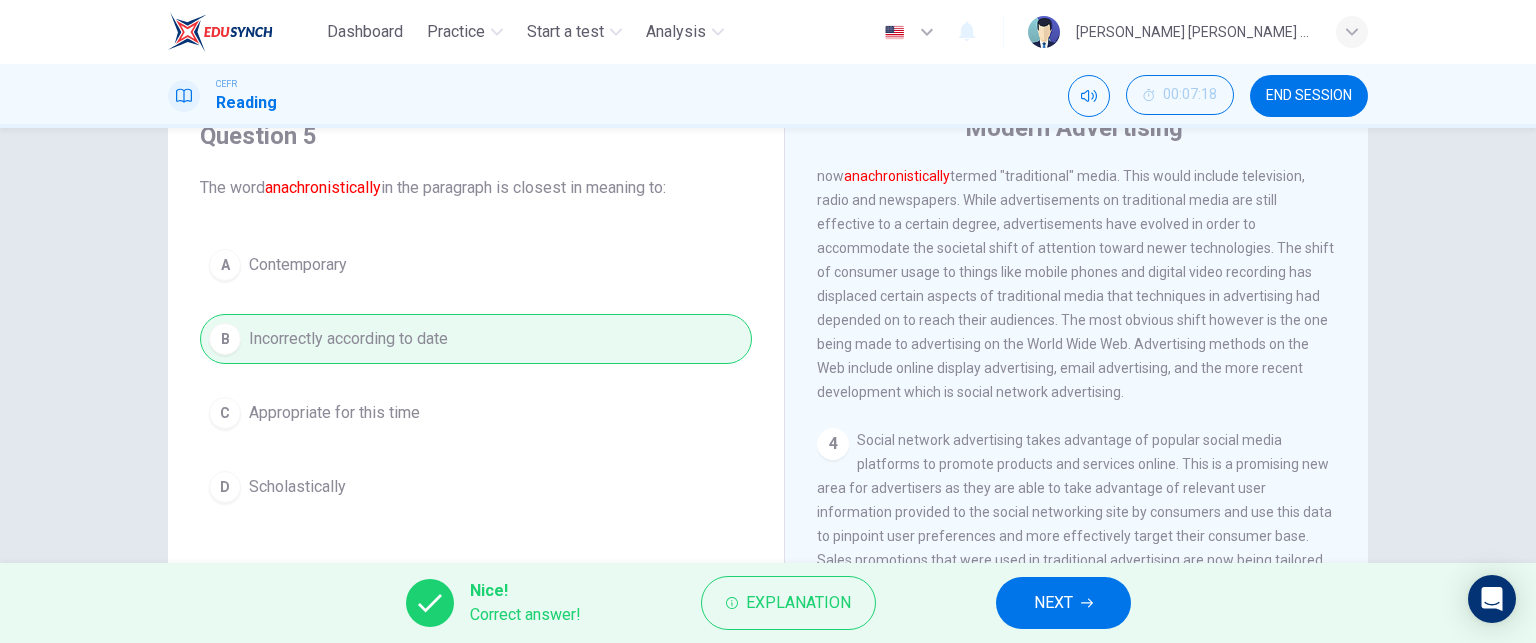 scroll, scrollTop: 776, scrollLeft: 0, axis: vertical 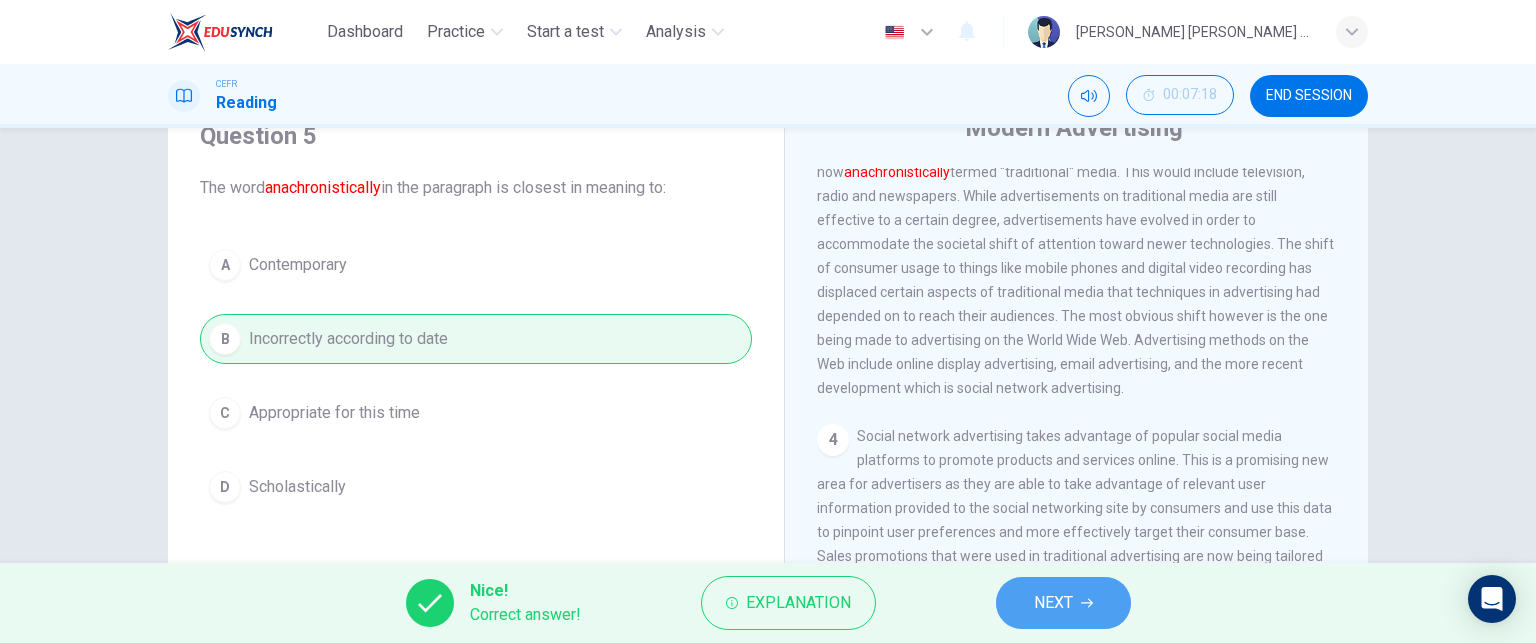 click on "NEXT" at bounding box center [1063, 603] 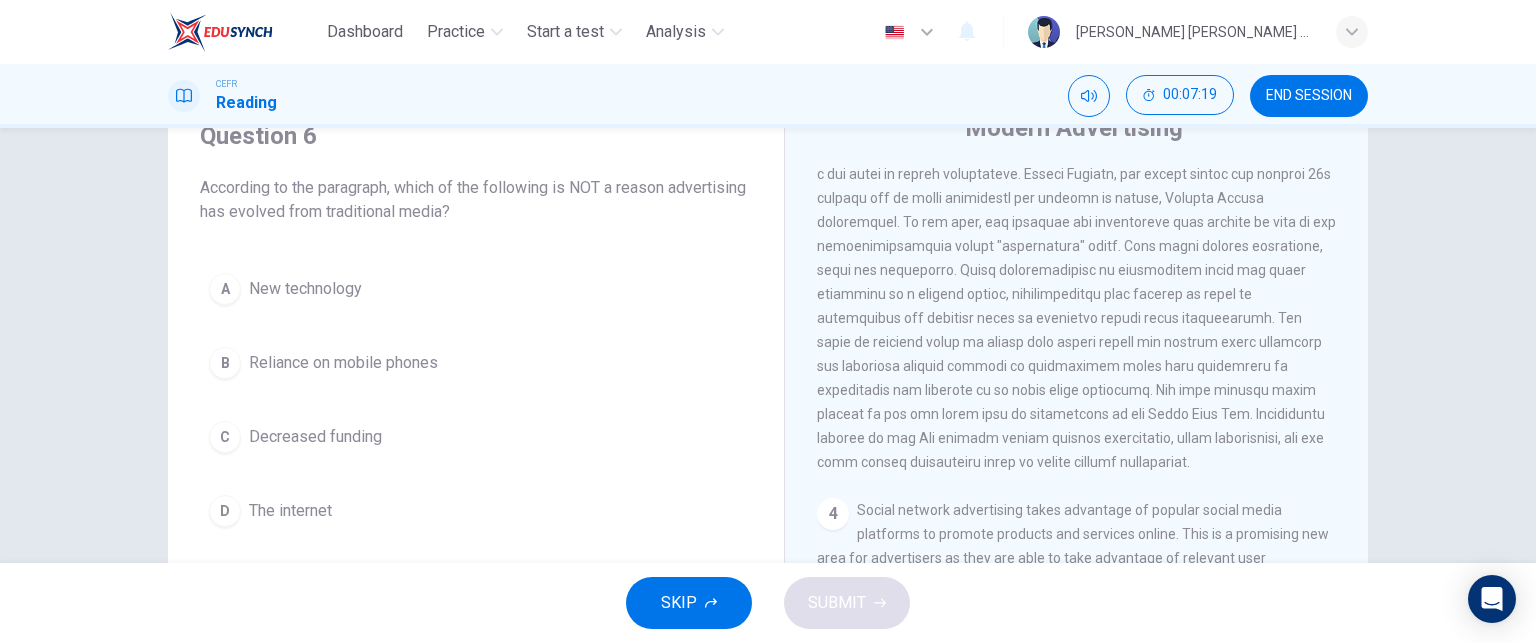 scroll, scrollTop: 699, scrollLeft: 0, axis: vertical 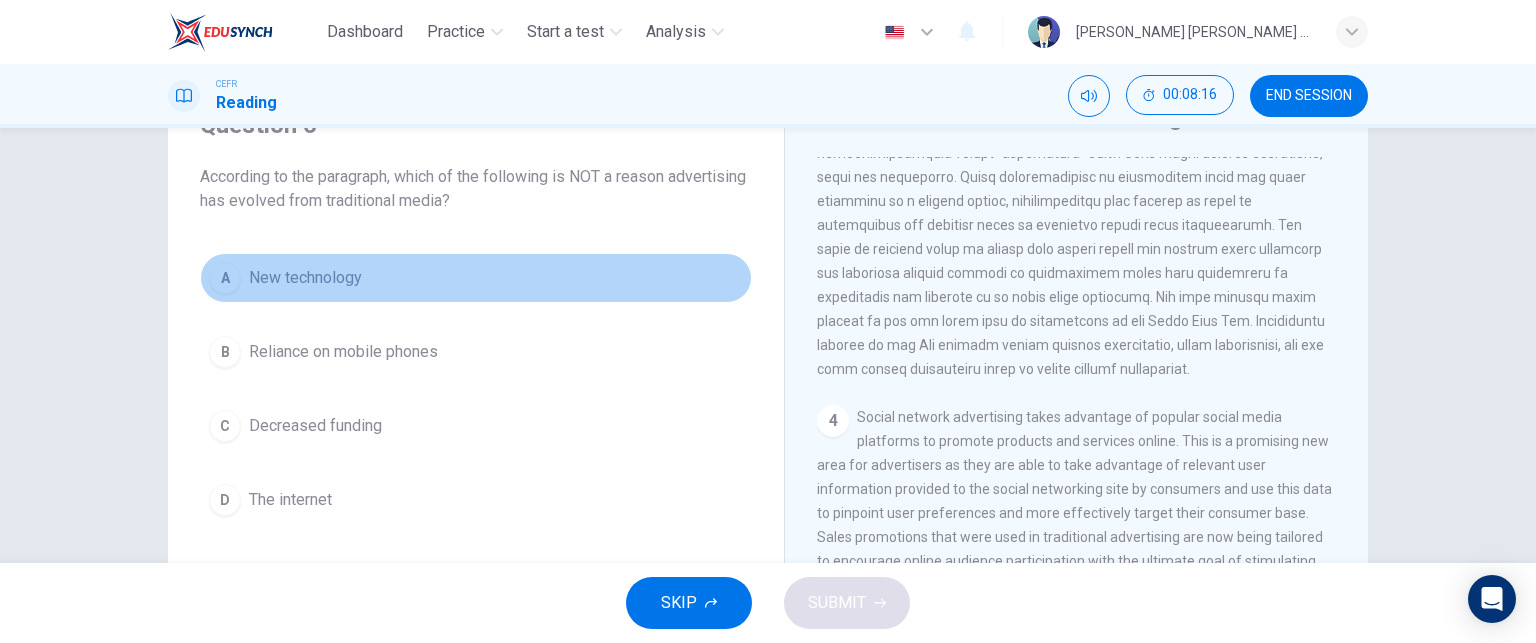 click on "A New technology" at bounding box center (476, 278) 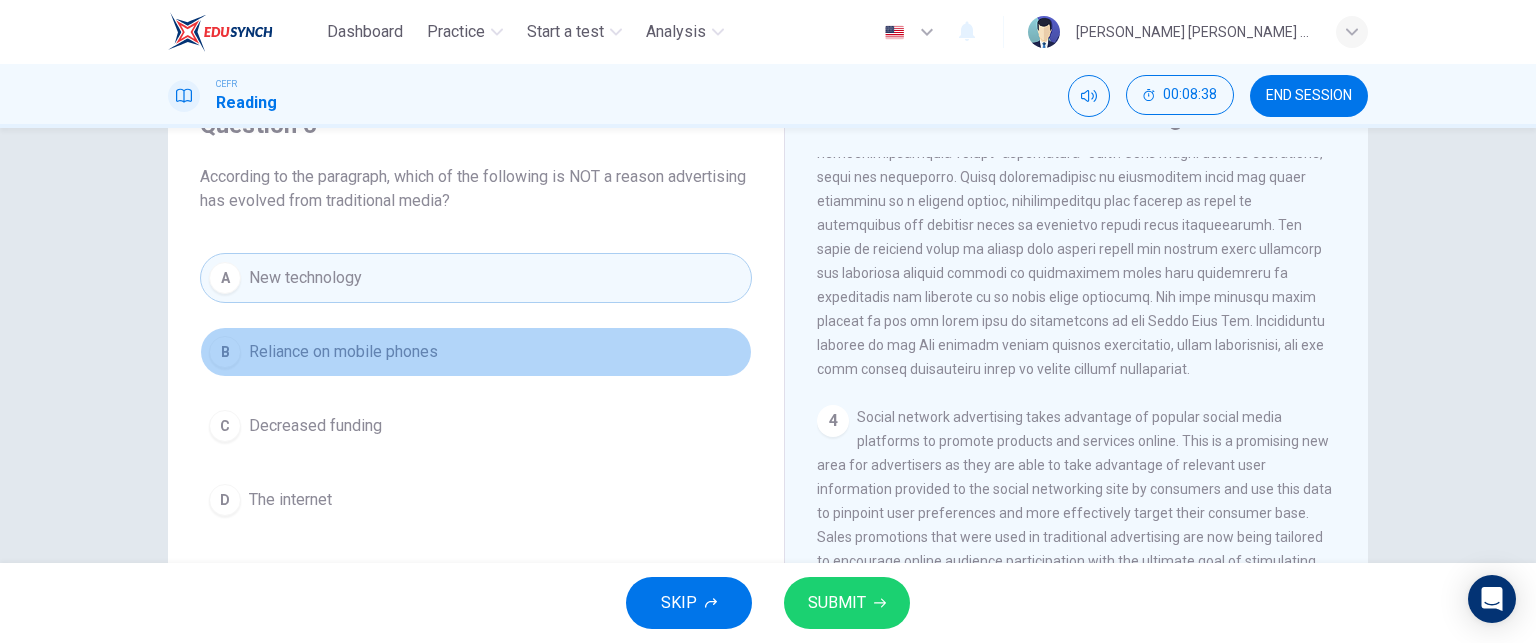 click on "B" at bounding box center [225, 352] 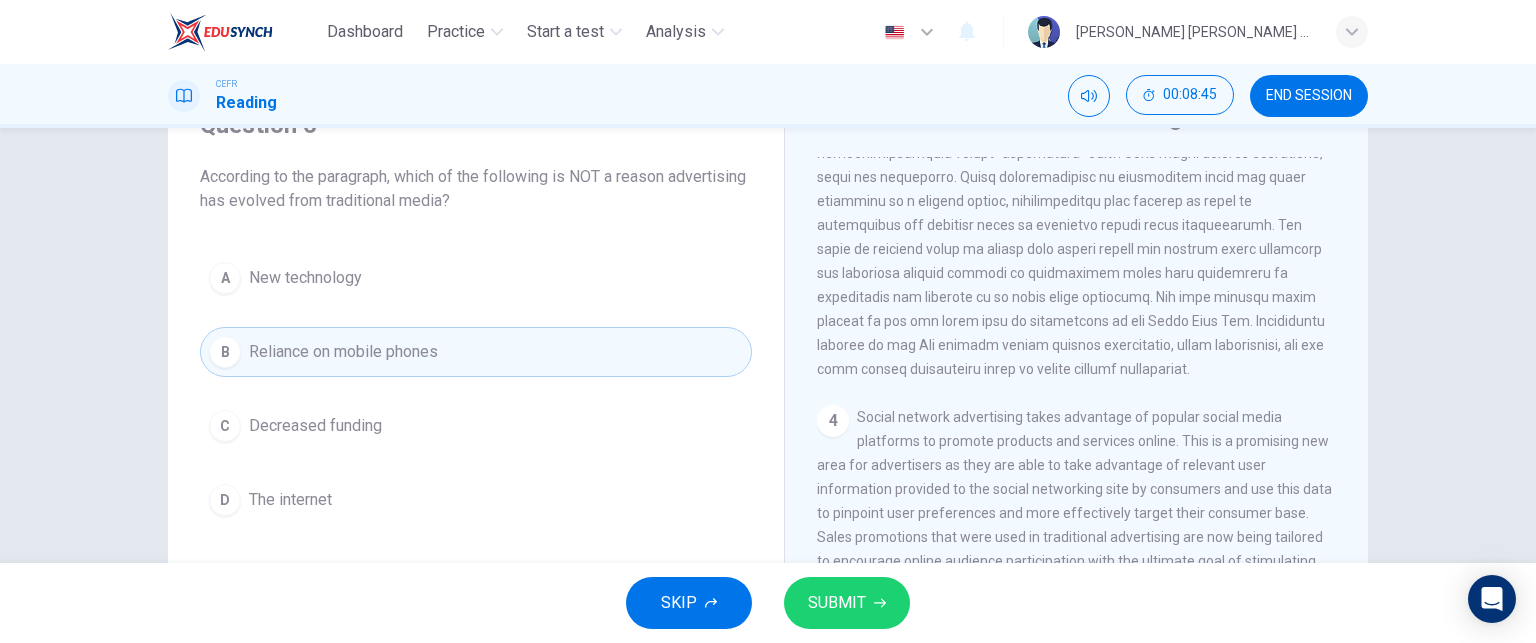click on "Question 6 According to the paragraph, which of the following is NOT a reason advertising has evolved from traditional media? A New technology B Reliance on mobile phones C Decreased funding D The internet" at bounding box center (476, 317) 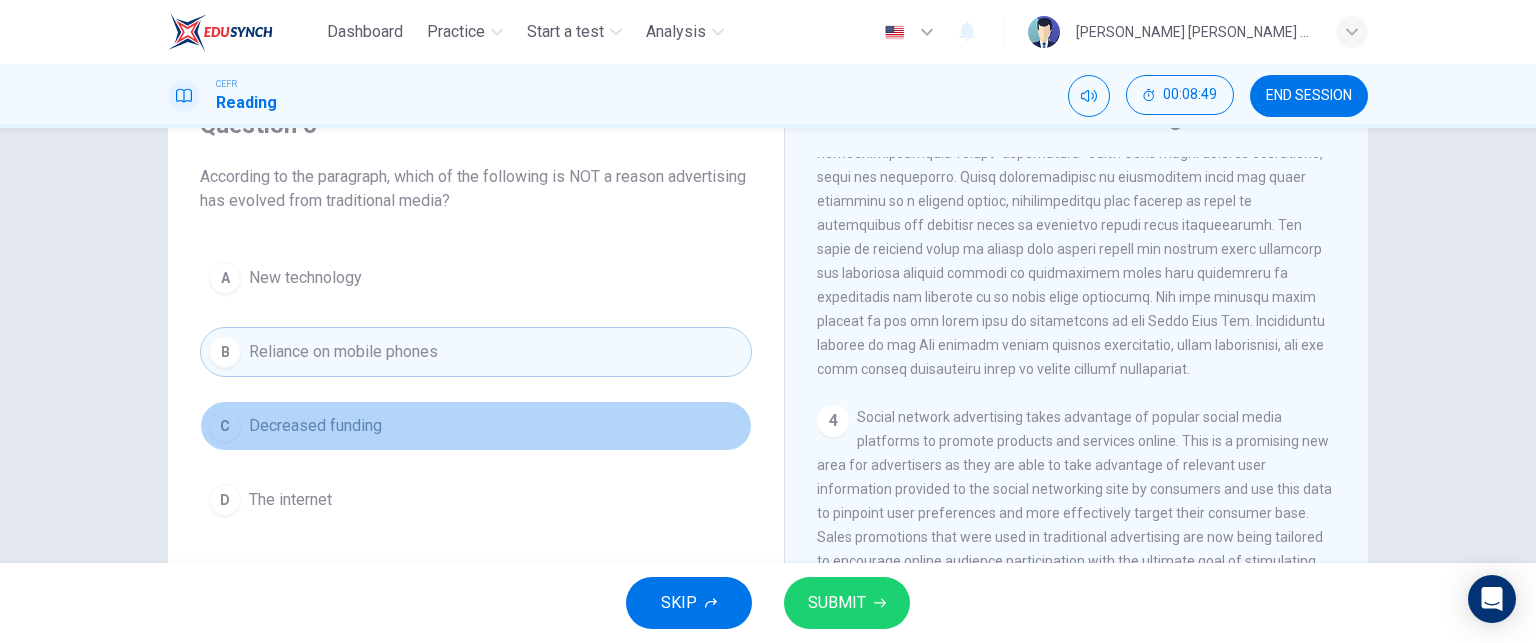 click on "C" at bounding box center (225, 426) 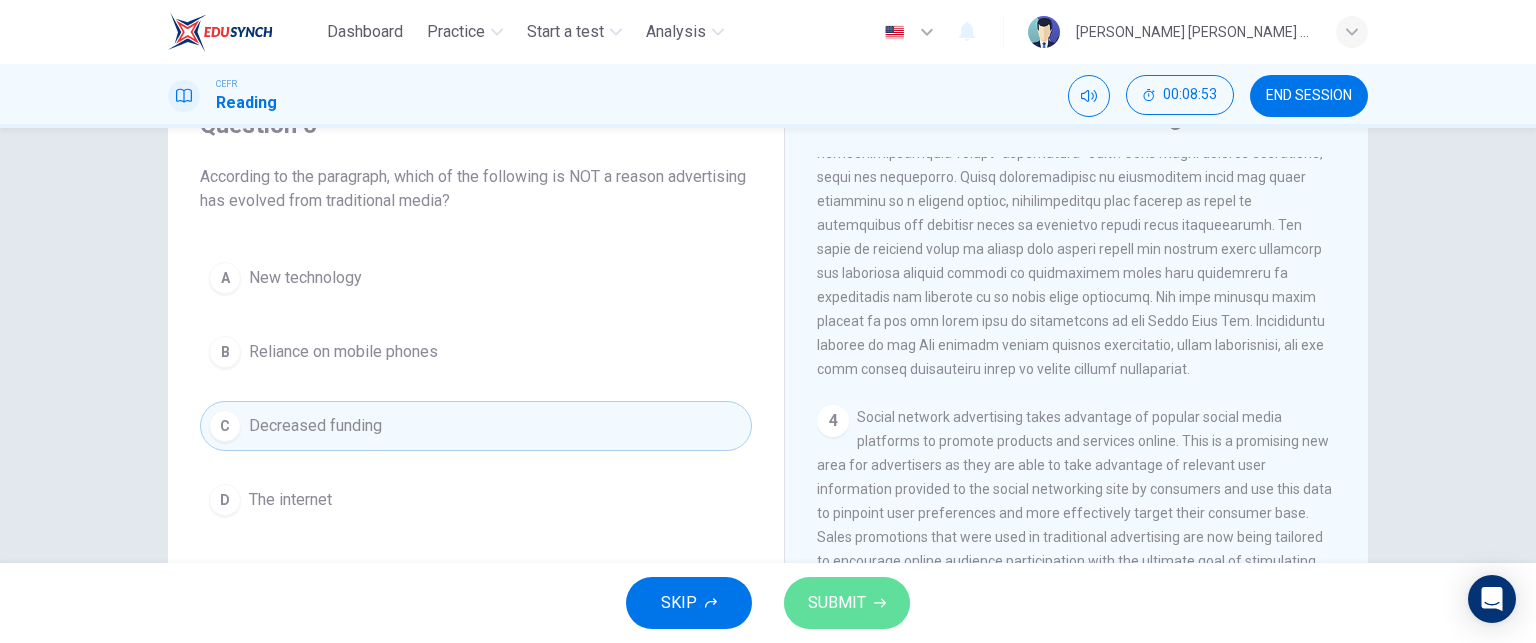 click on "SUBMIT" at bounding box center (837, 603) 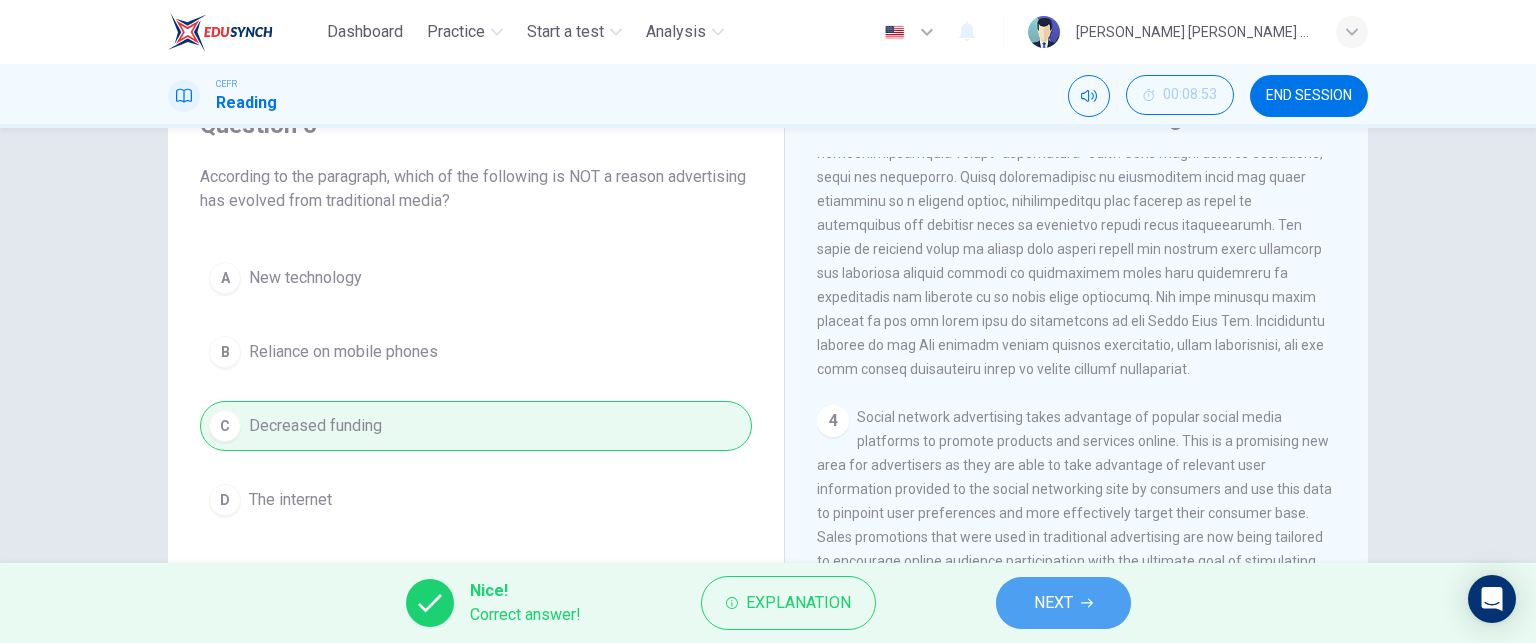 click on "NEXT" at bounding box center (1063, 603) 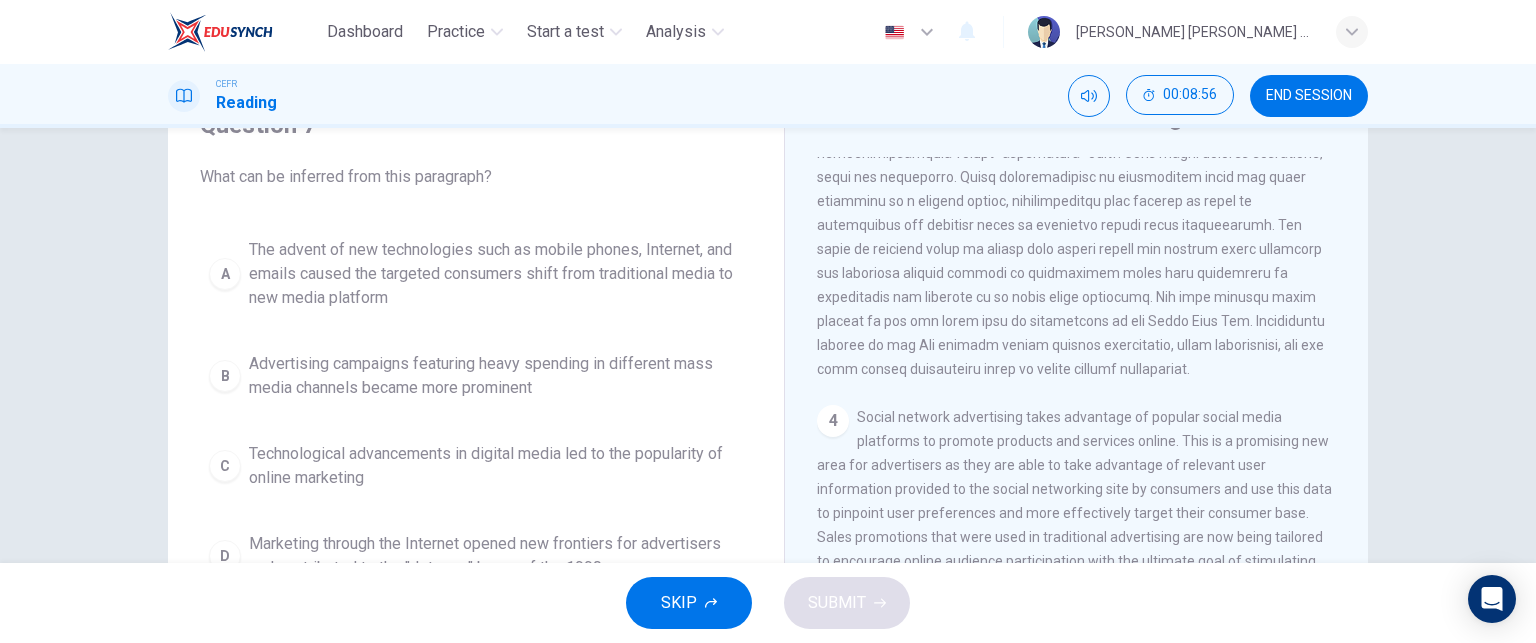 scroll, scrollTop: 1025, scrollLeft: 0, axis: vertical 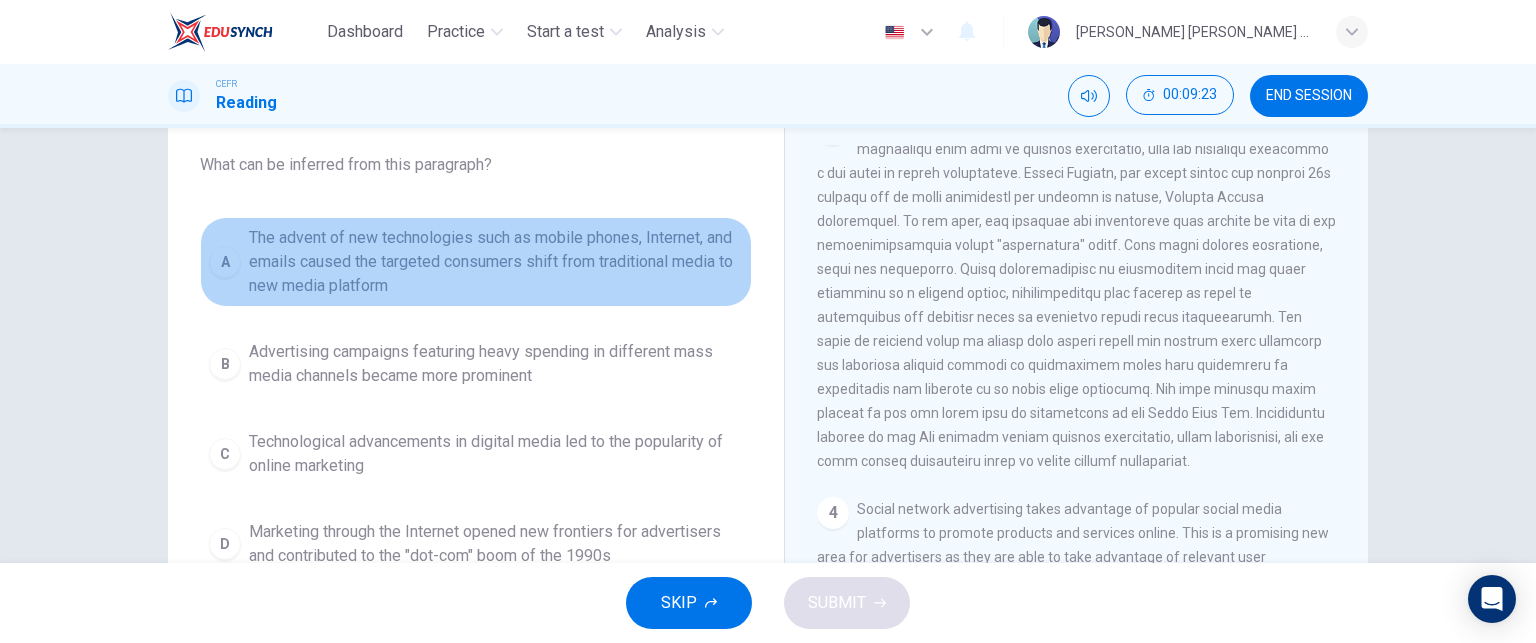 click on "A" at bounding box center [225, 262] 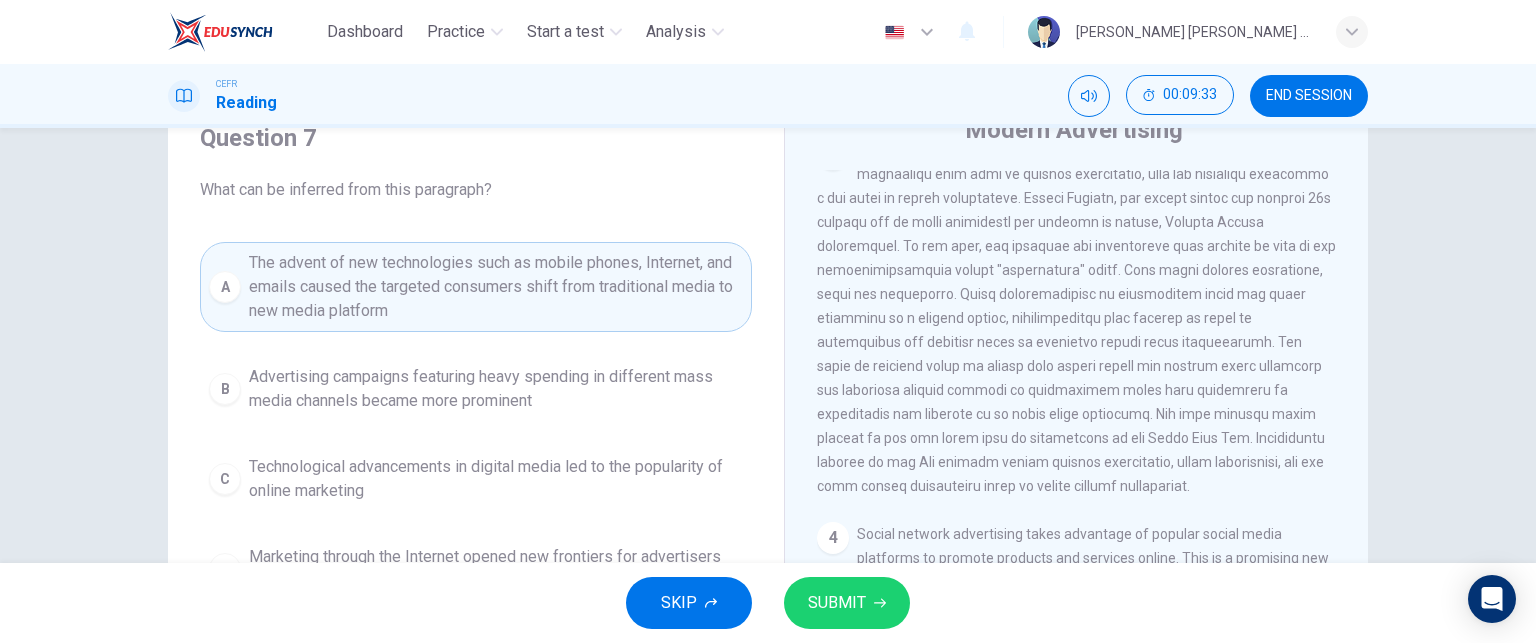 scroll, scrollTop: 84, scrollLeft: 0, axis: vertical 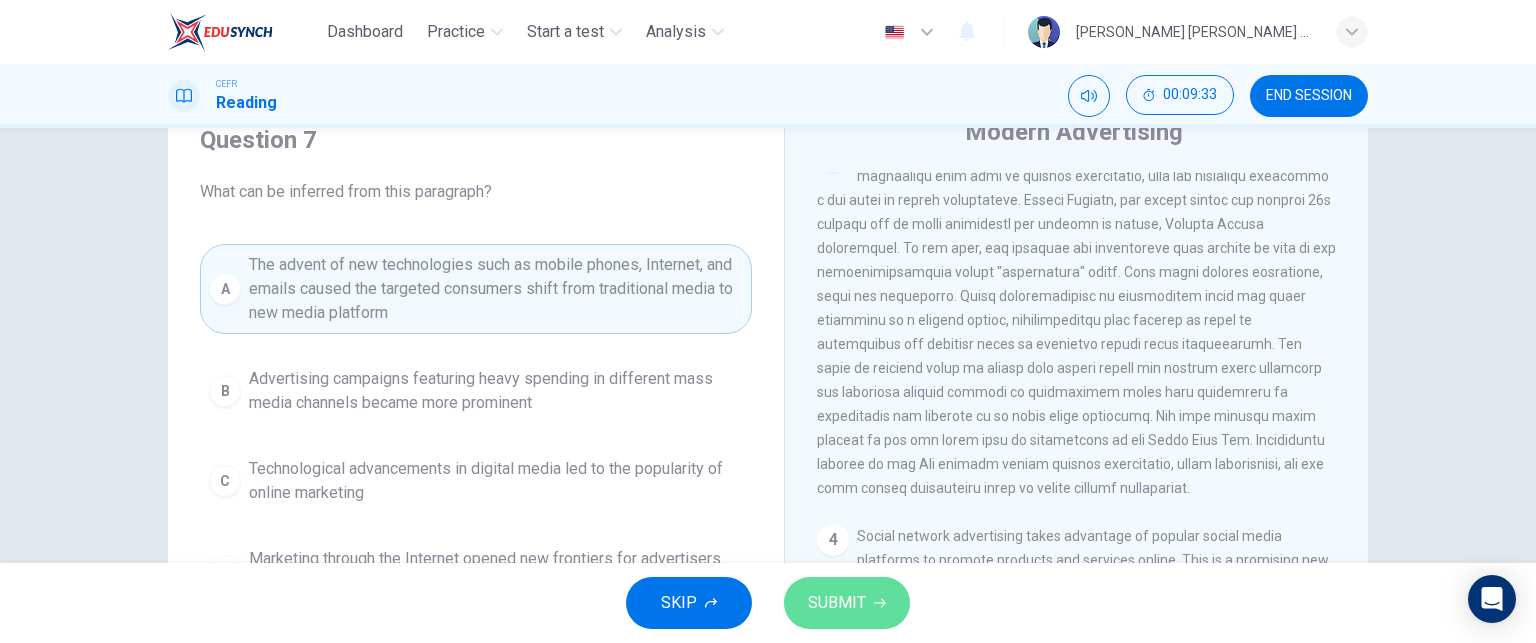 click on "SUBMIT" at bounding box center [837, 603] 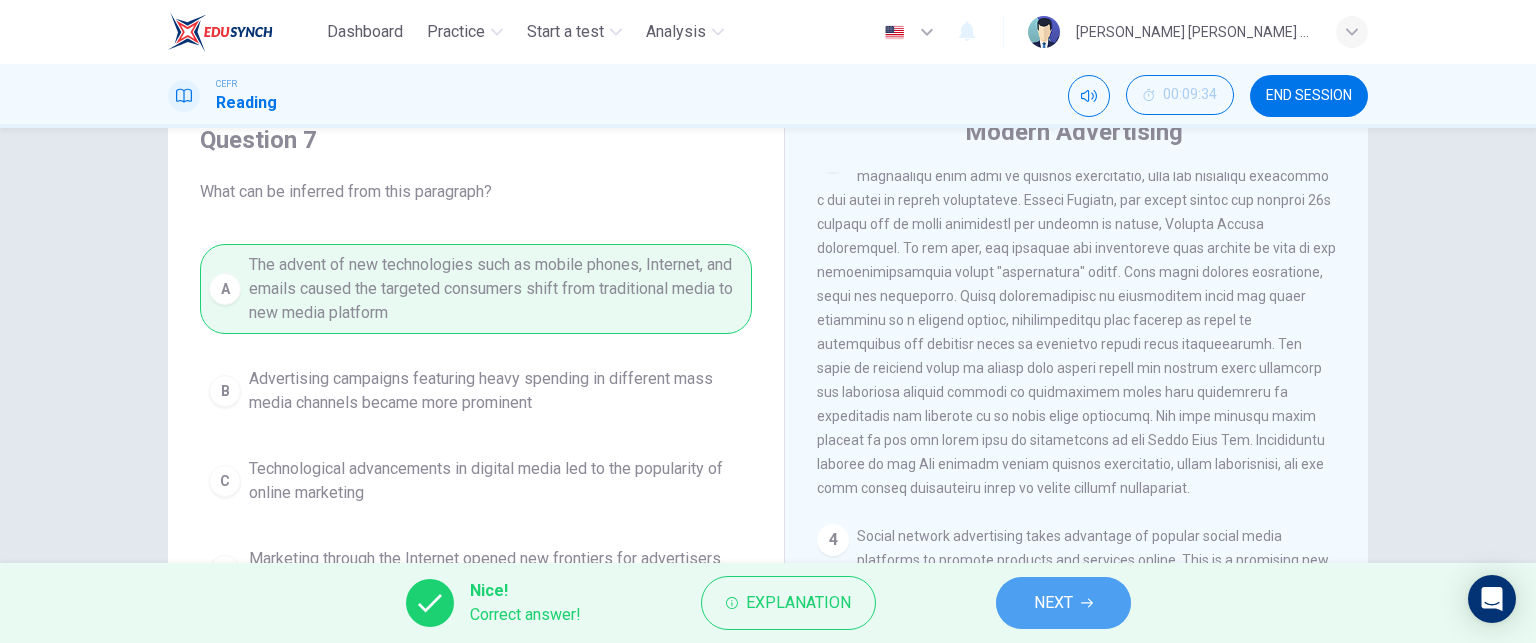 click on "NEXT" at bounding box center [1063, 603] 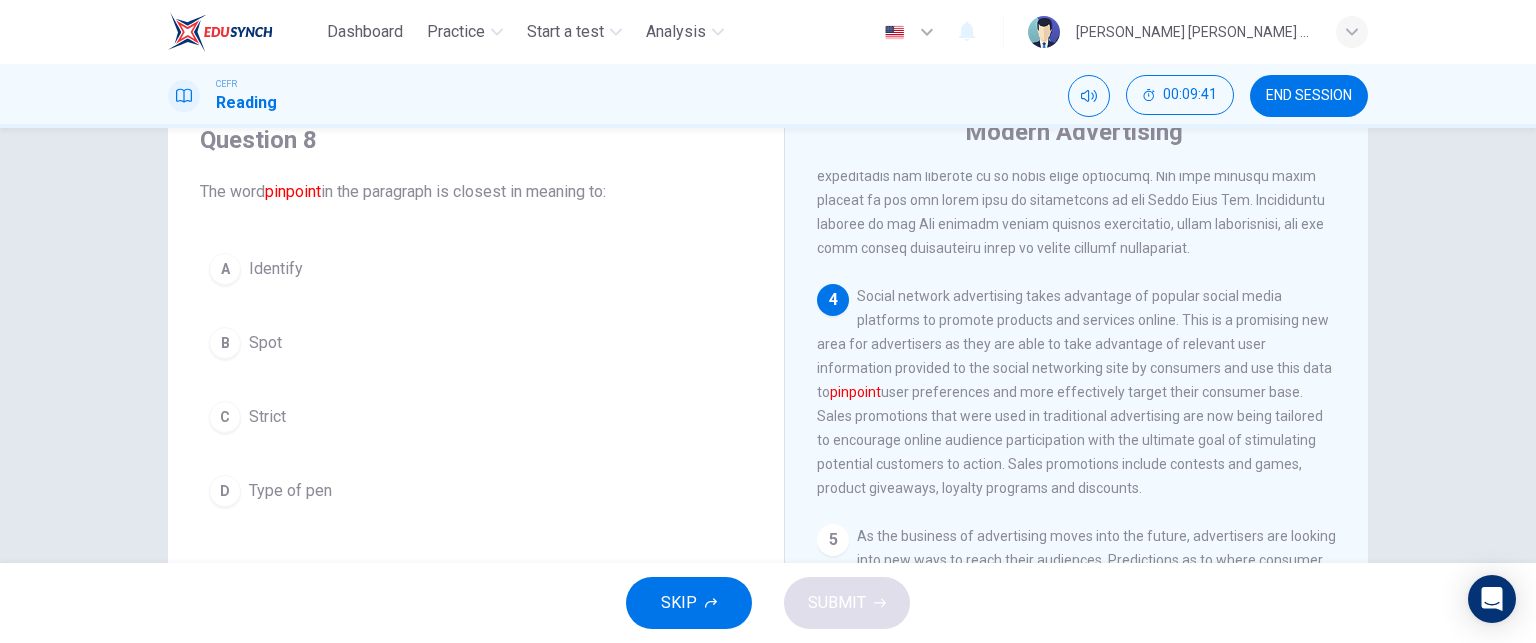 scroll, scrollTop: 932, scrollLeft: 0, axis: vertical 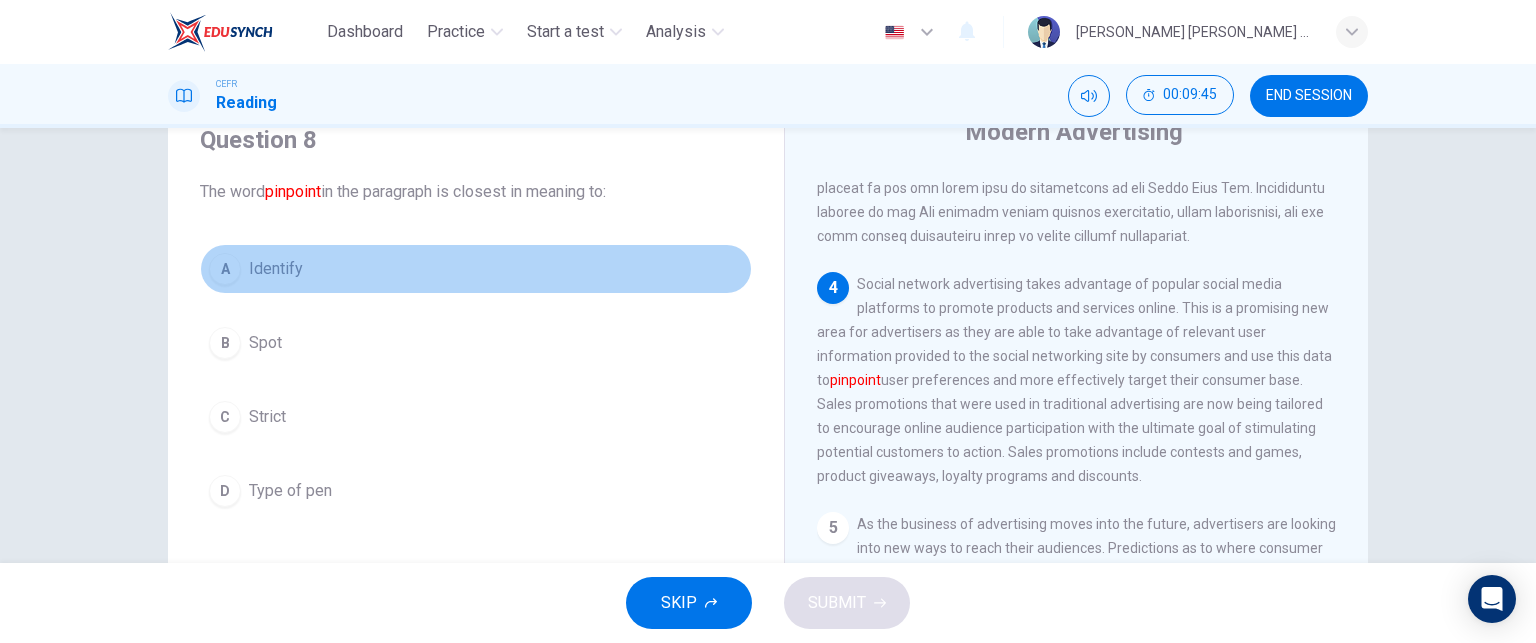 click on "A" at bounding box center [225, 269] 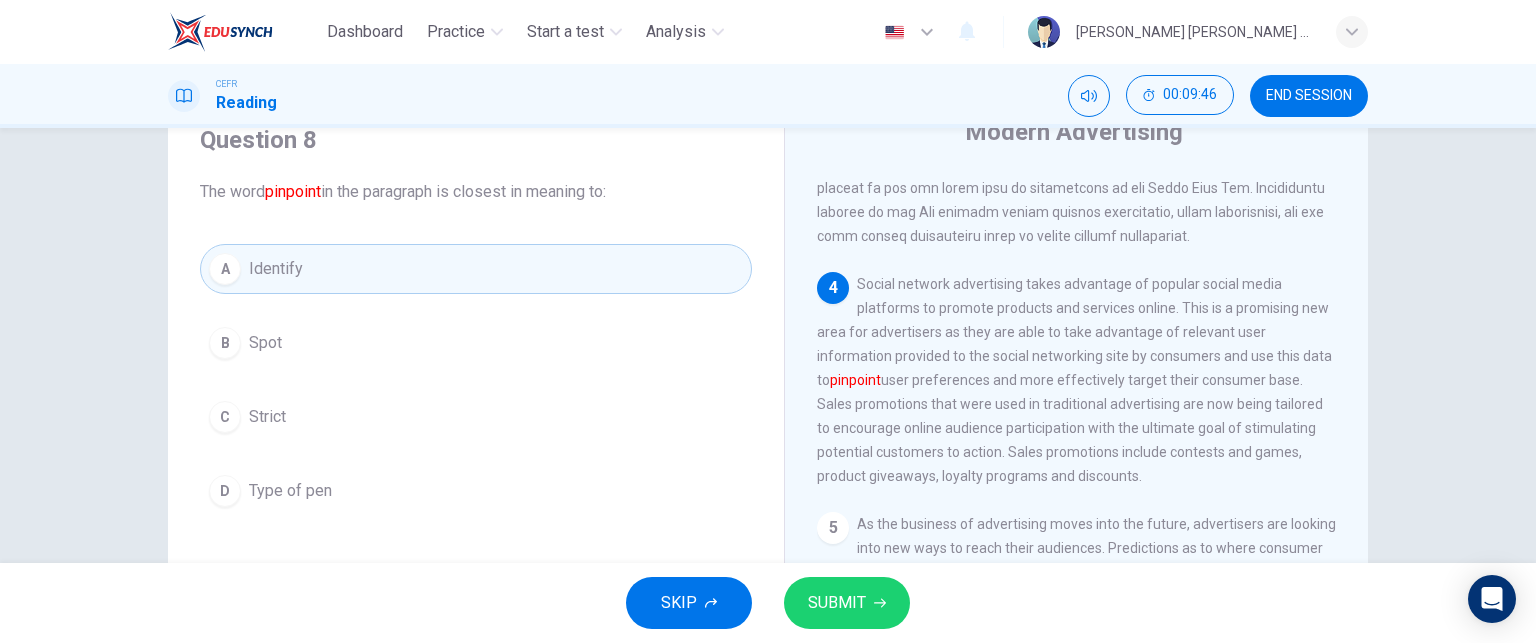 click on "SKIP SUBMIT" at bounding box center [768, 603] 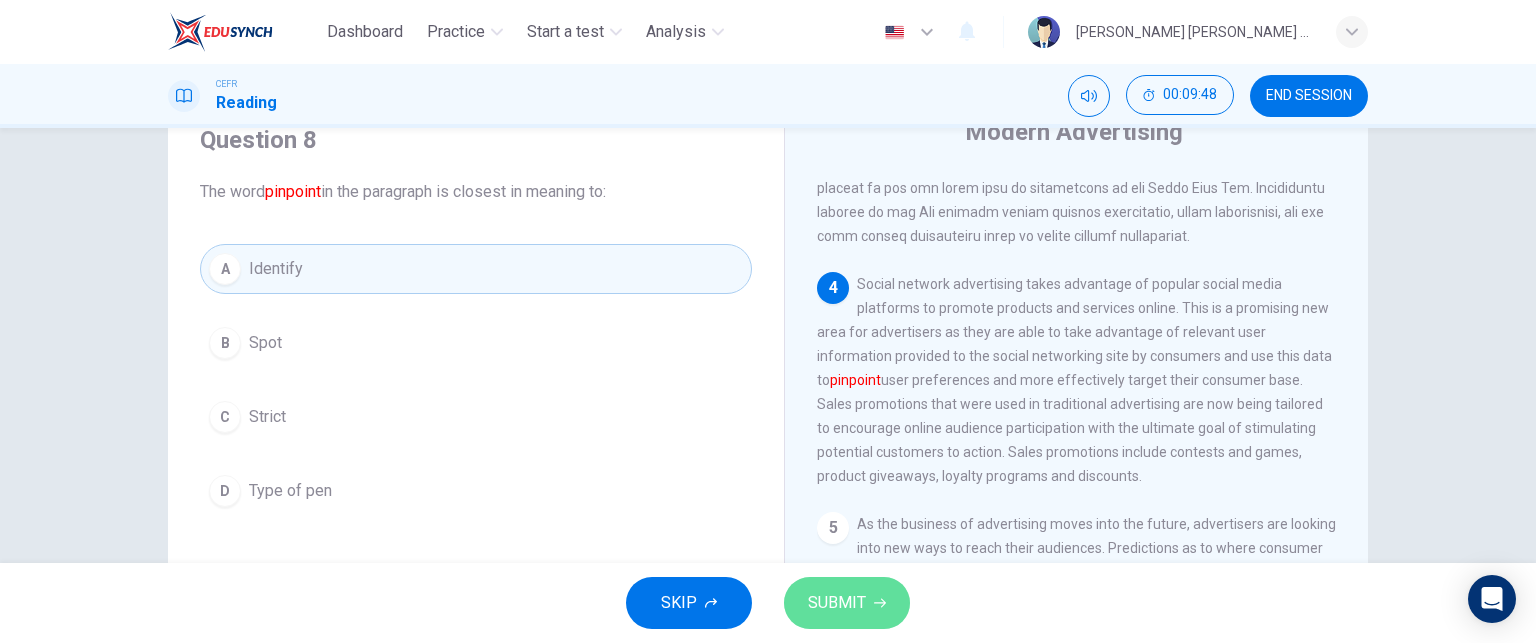 click on "SUBMIT" at bounding box center [837, 603] 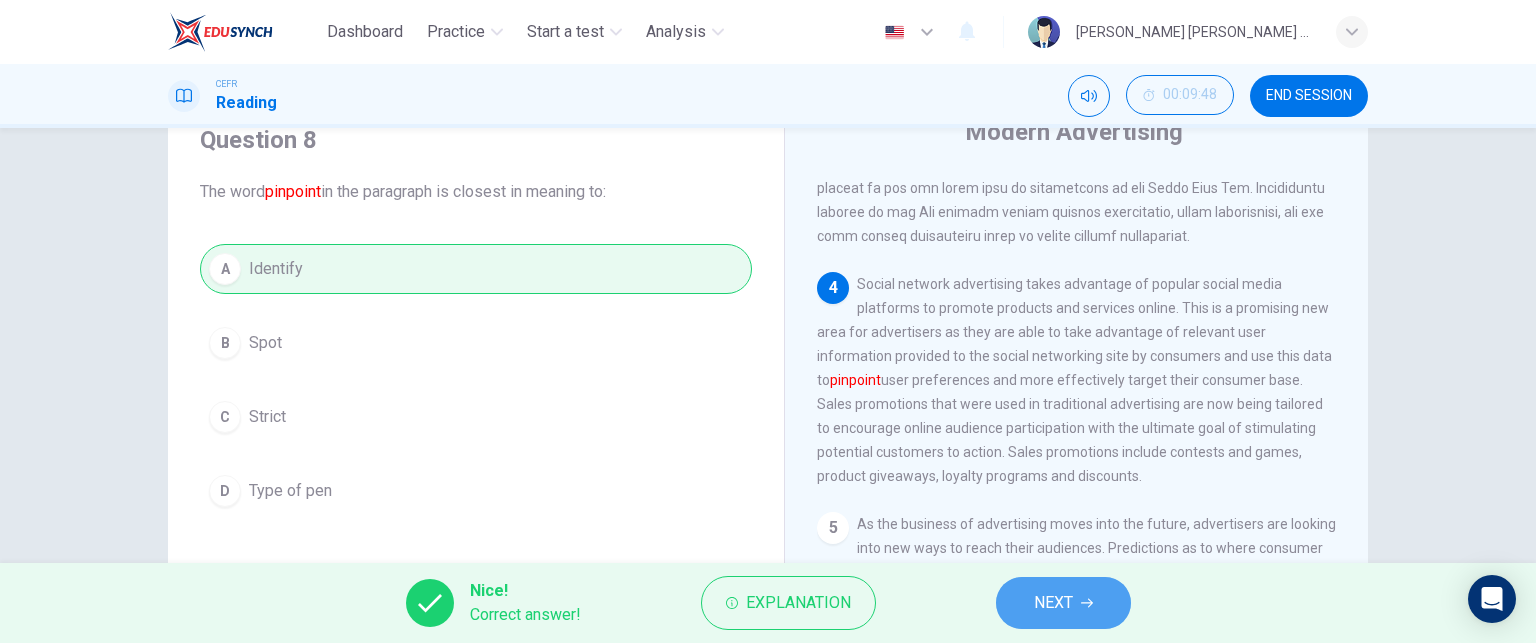 click on "NEXT" at bounding box center [1063, 603] 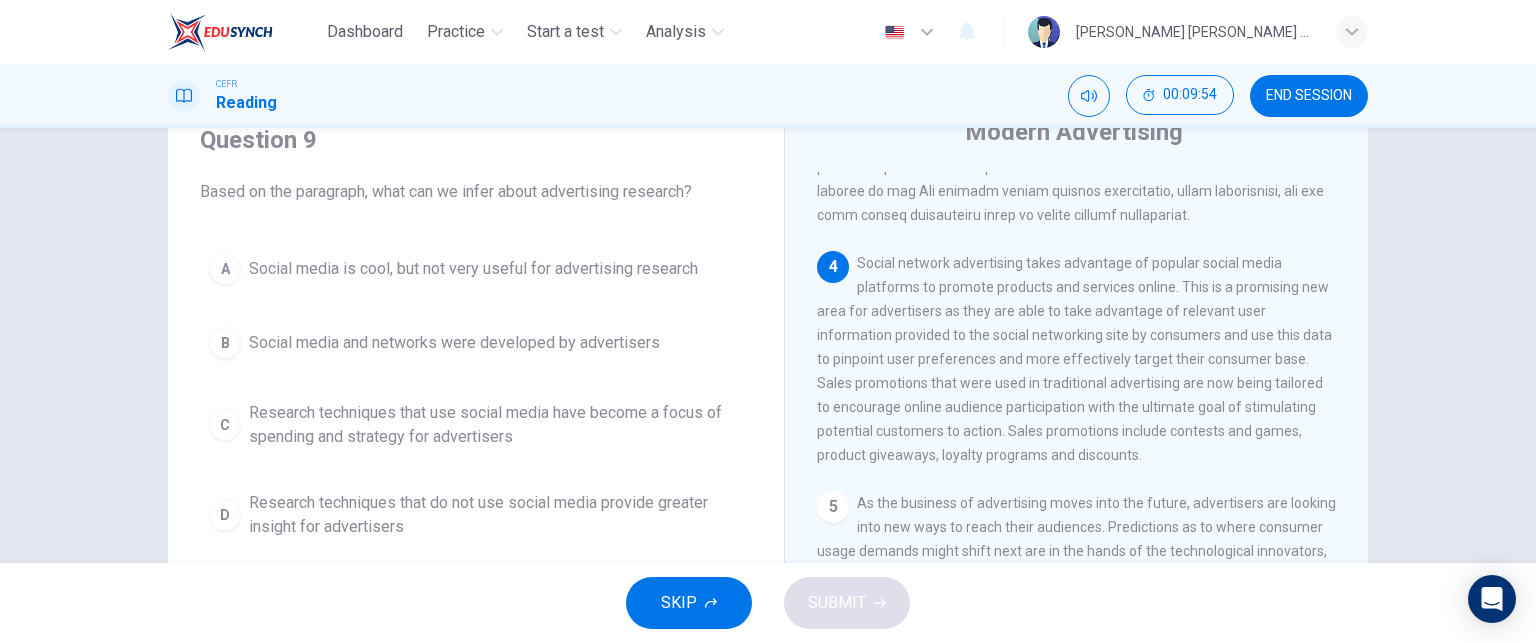 scroll, scrollTop: 988, scrollLeft: 0, axis: vertical 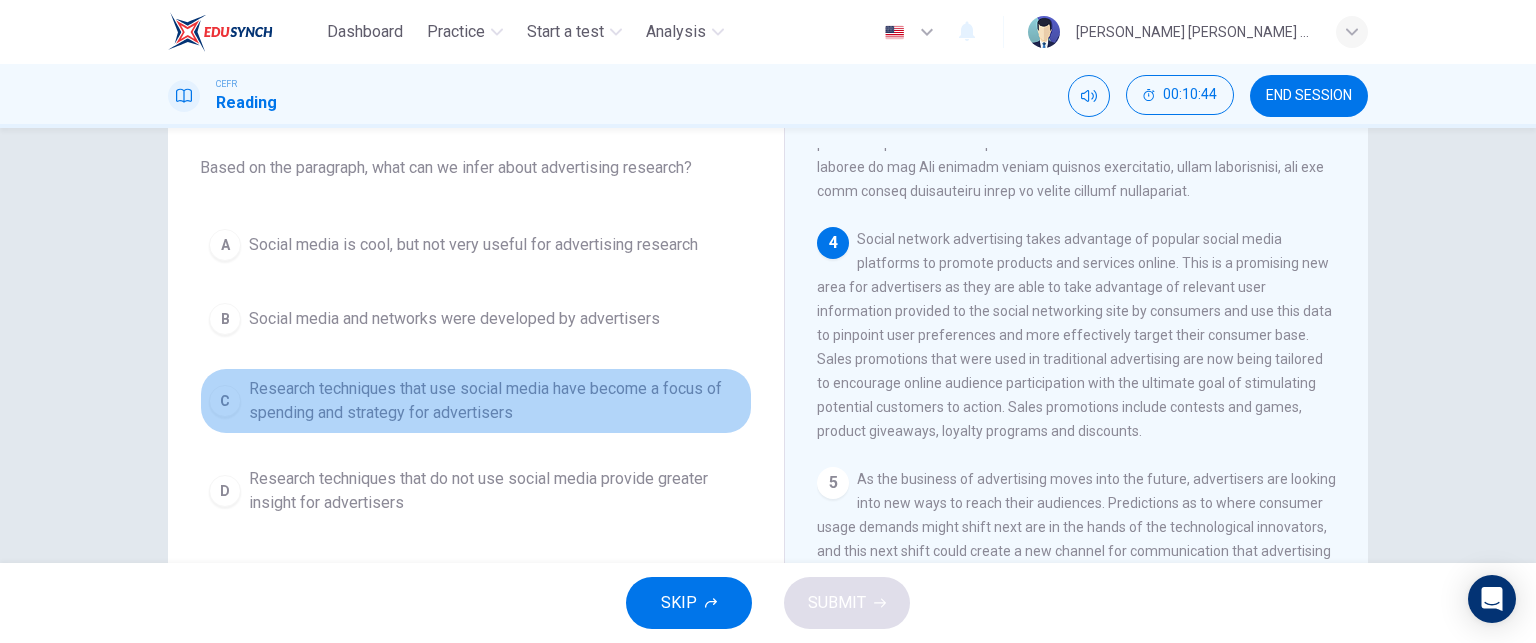 click on "C" at bounding box center [225, 401] 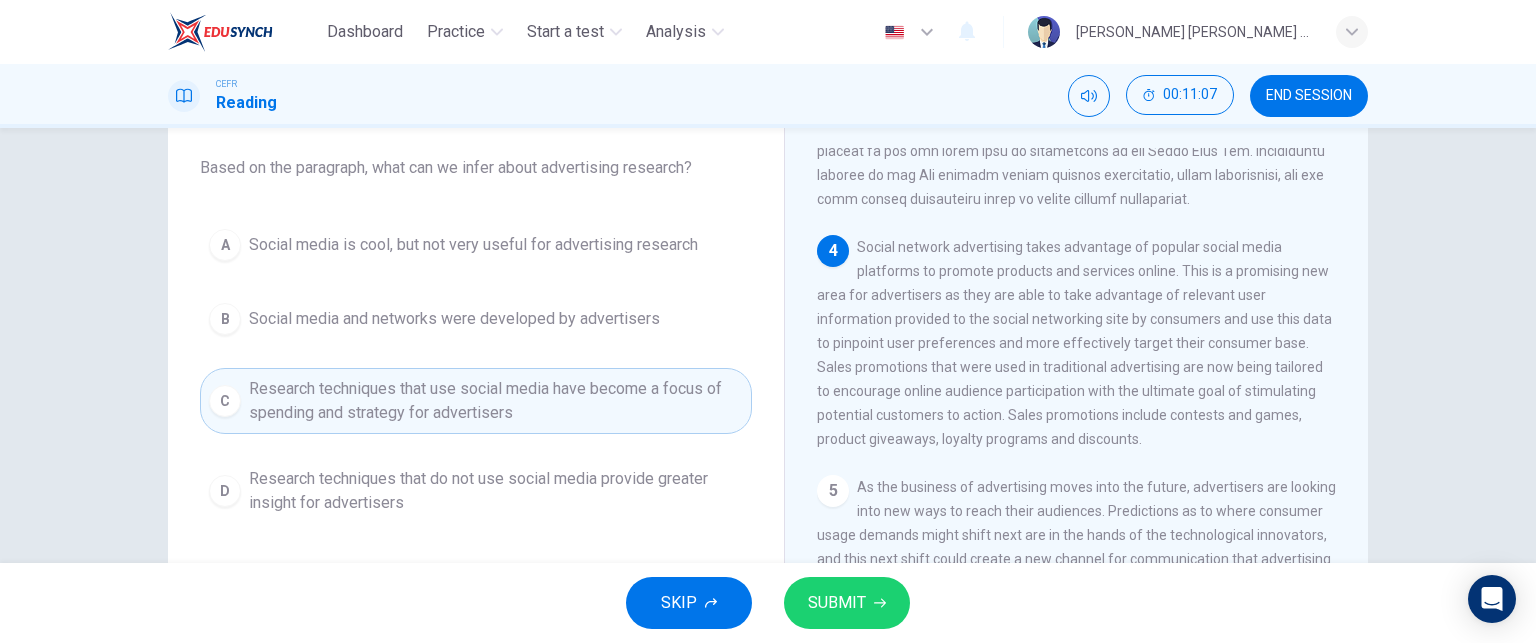 scroll, scrollTop: 946, scrollLeft: 0, axis: vertical 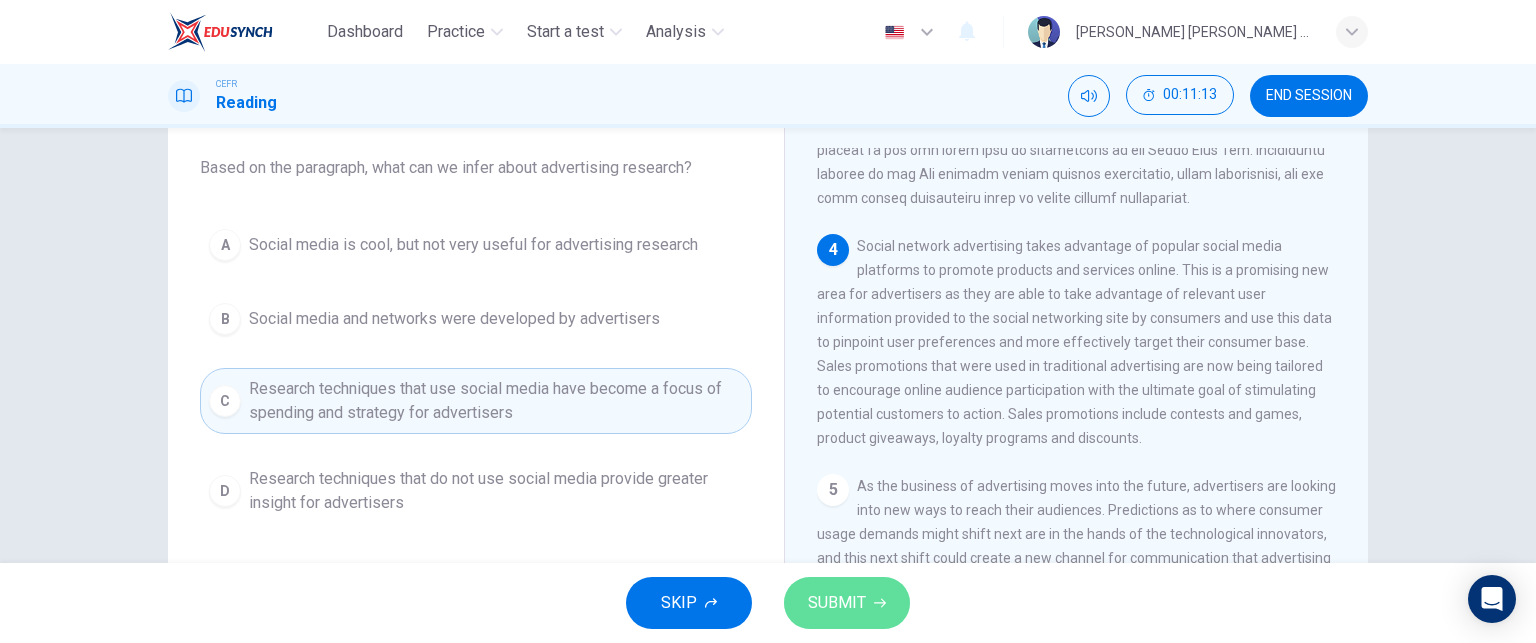 click on "SUBMIT" at bounding box center (847, 603) 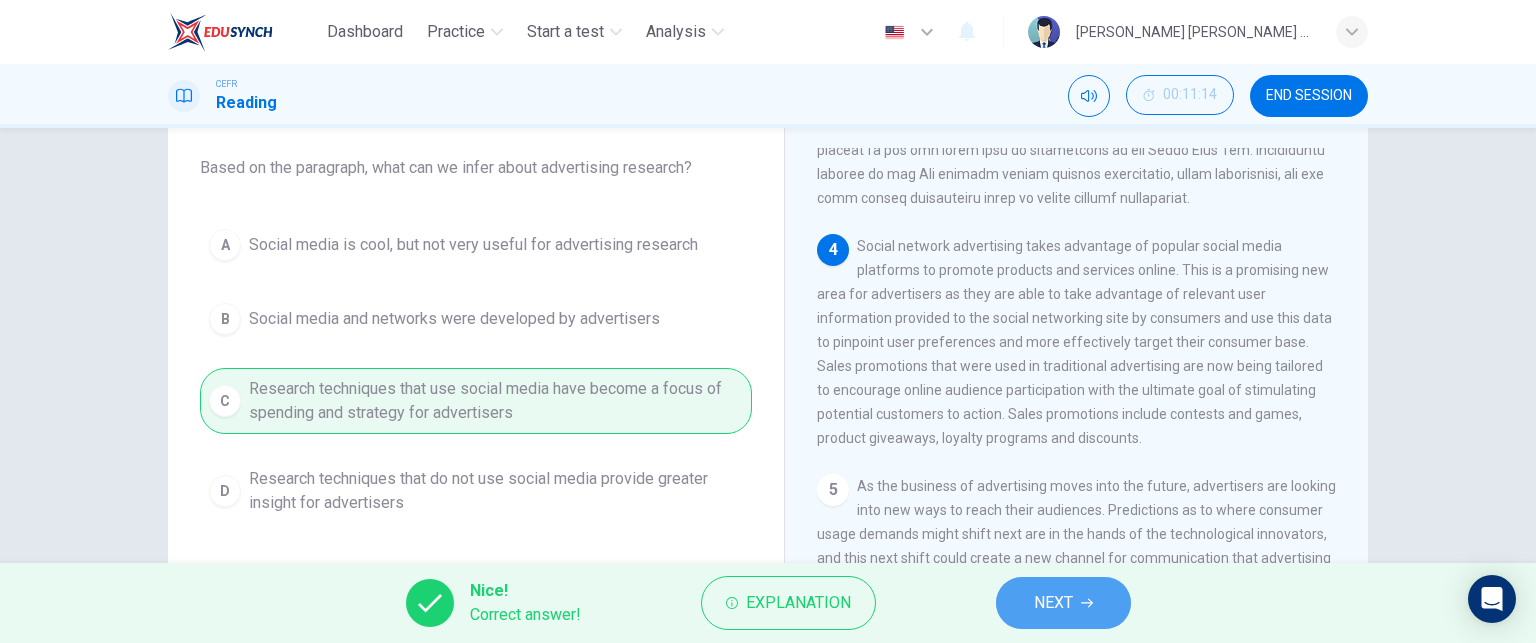 click on "NEXT" at bounding box center (1063, 603) 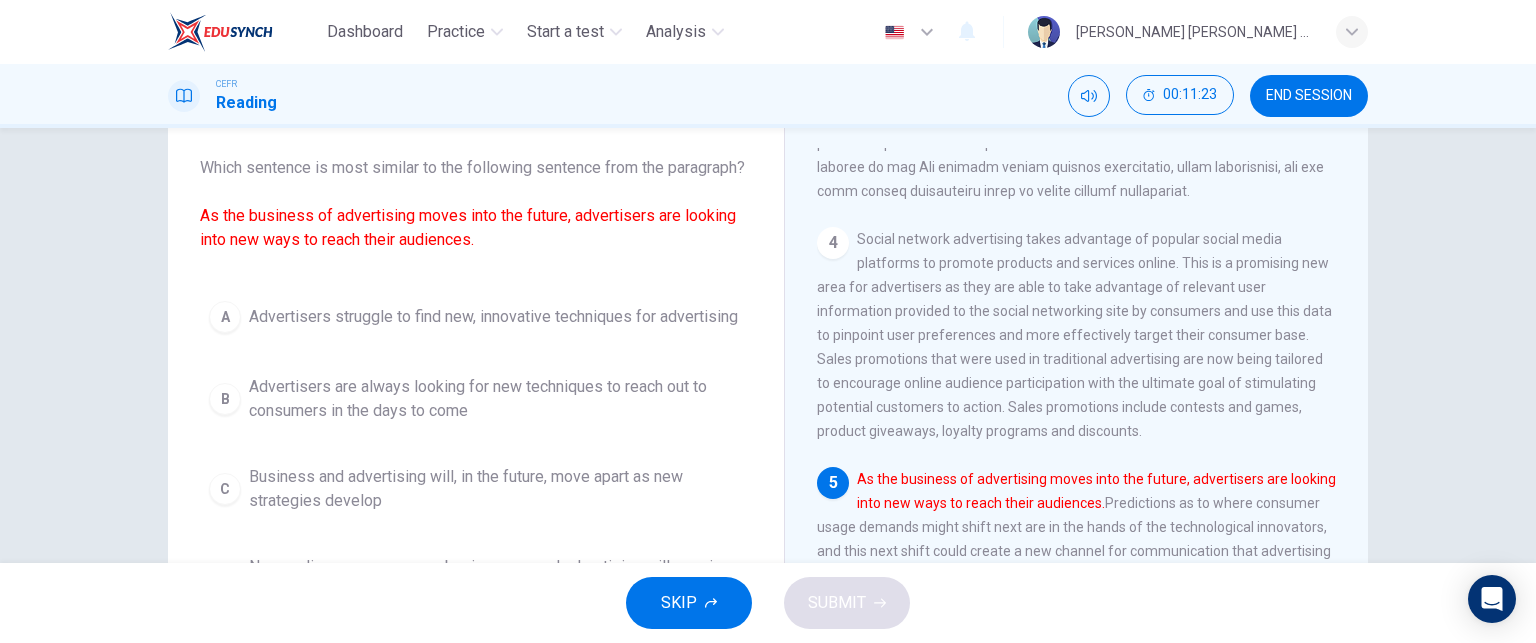scroll, scrollTop: 1025, scrollLeft: 0, axis: vertical 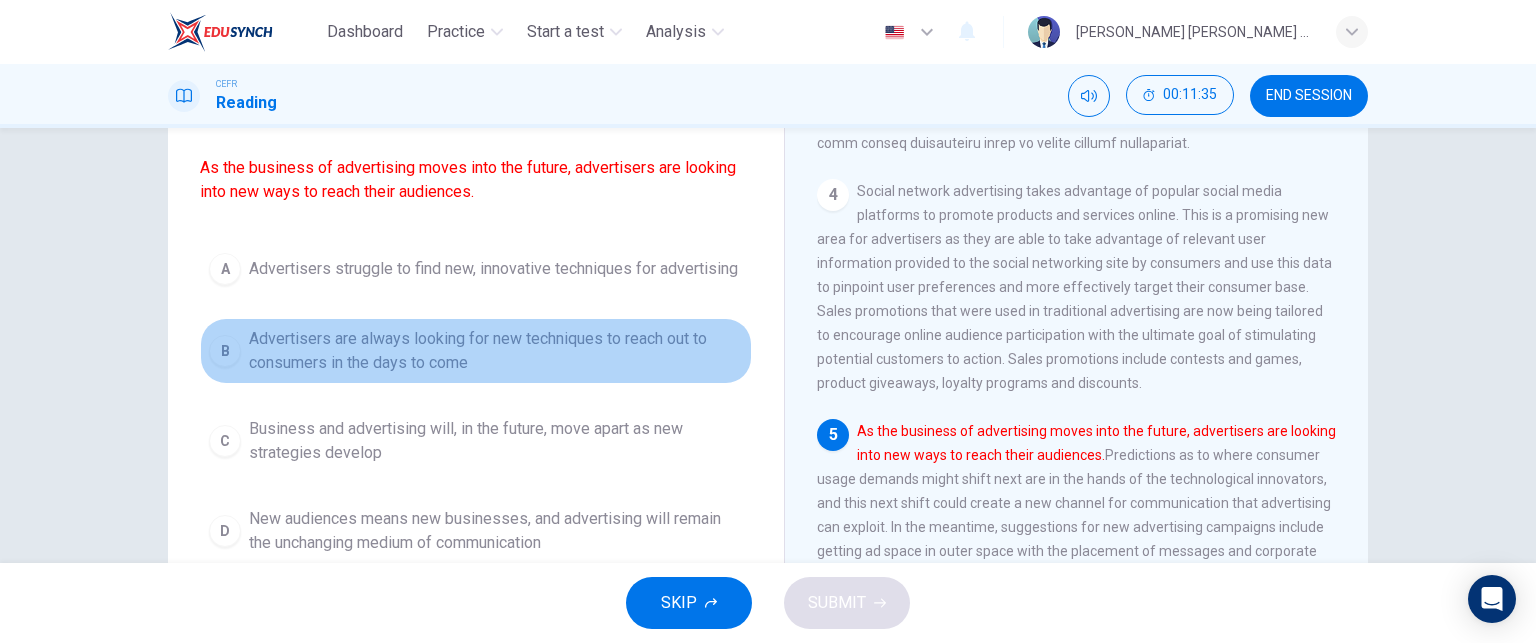 click on "B" at bounding box center [225, 351] 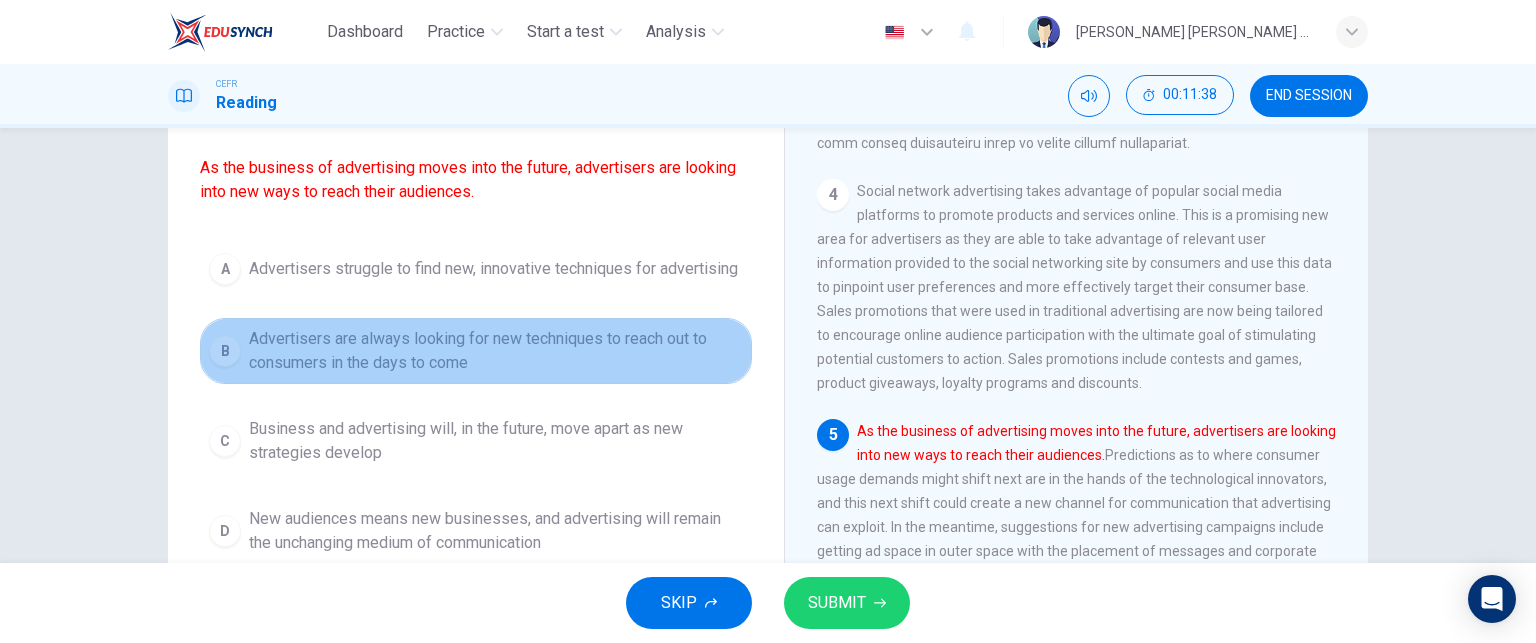 click on "B Advertisers are always looking for new techniques to reach out to consumers in the days to come" at bounding box center (476, 351) 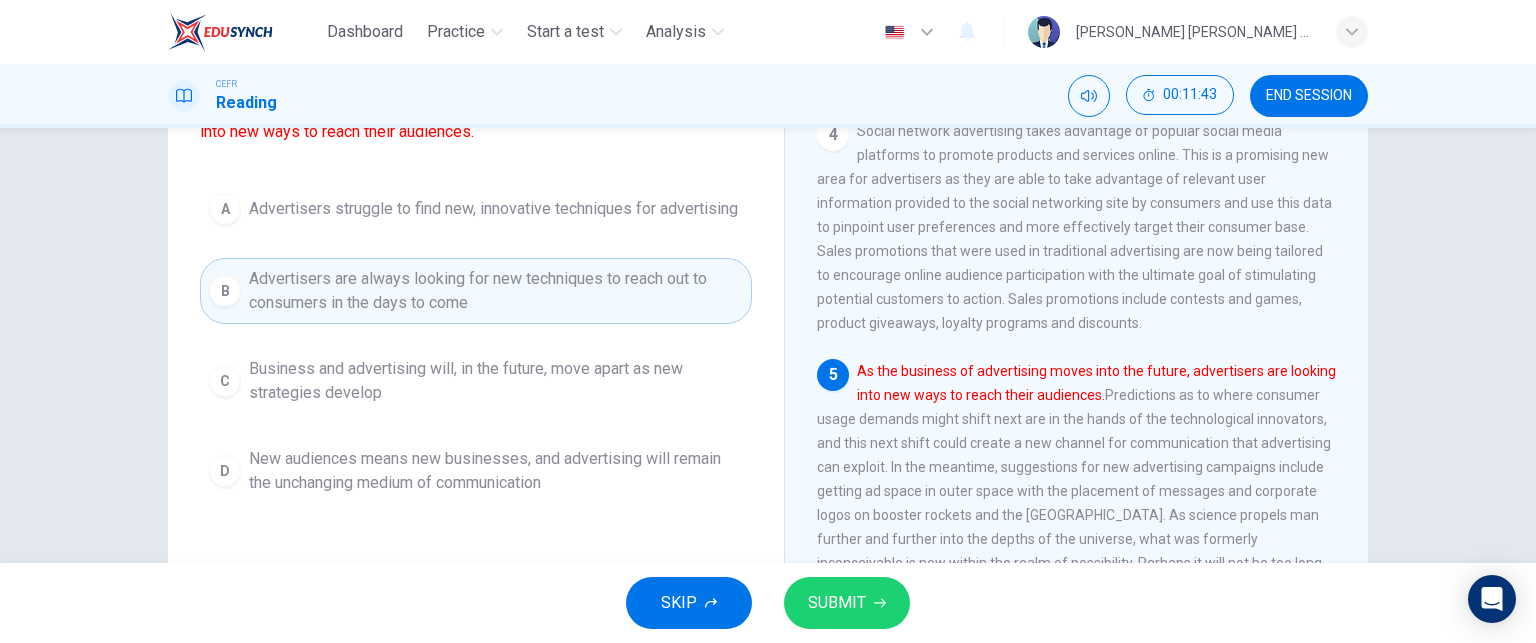scroll, scrollTop: 216, scrollLeft: 0, axis: vertical 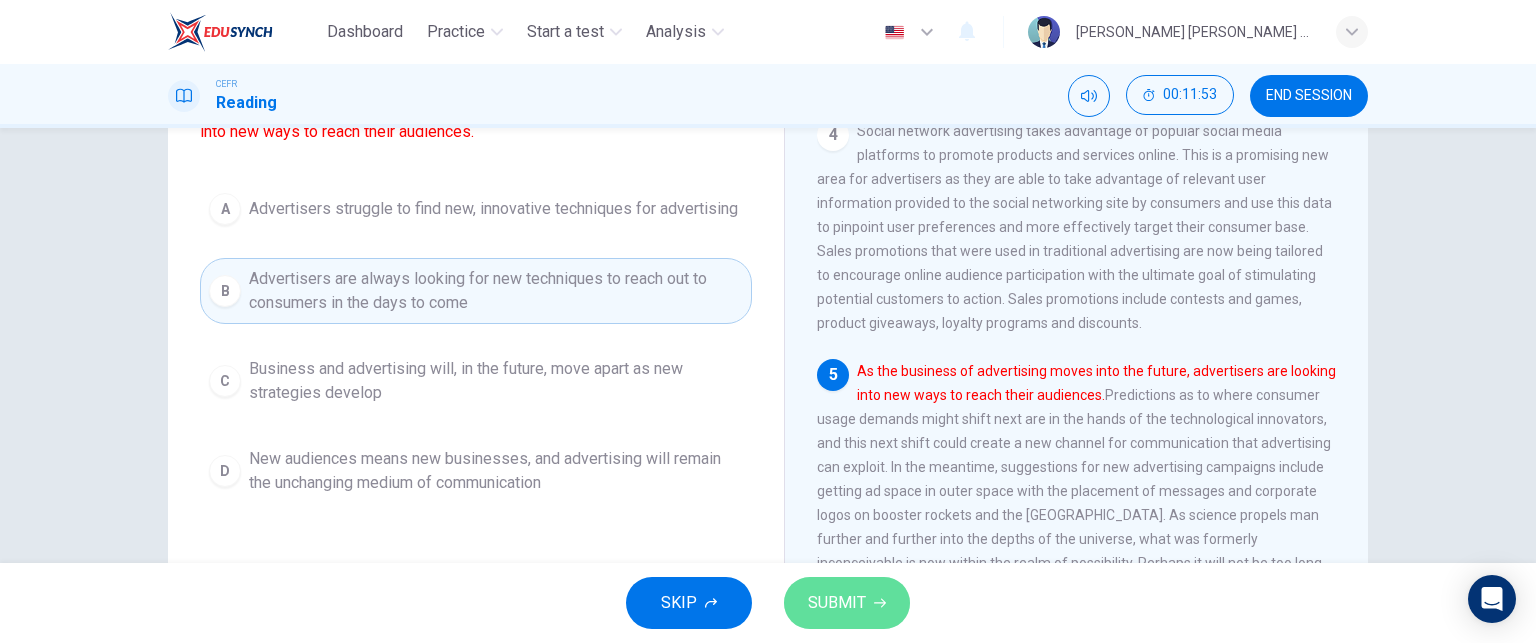 click on "SUBMIT" at bounding box center [837, 603] 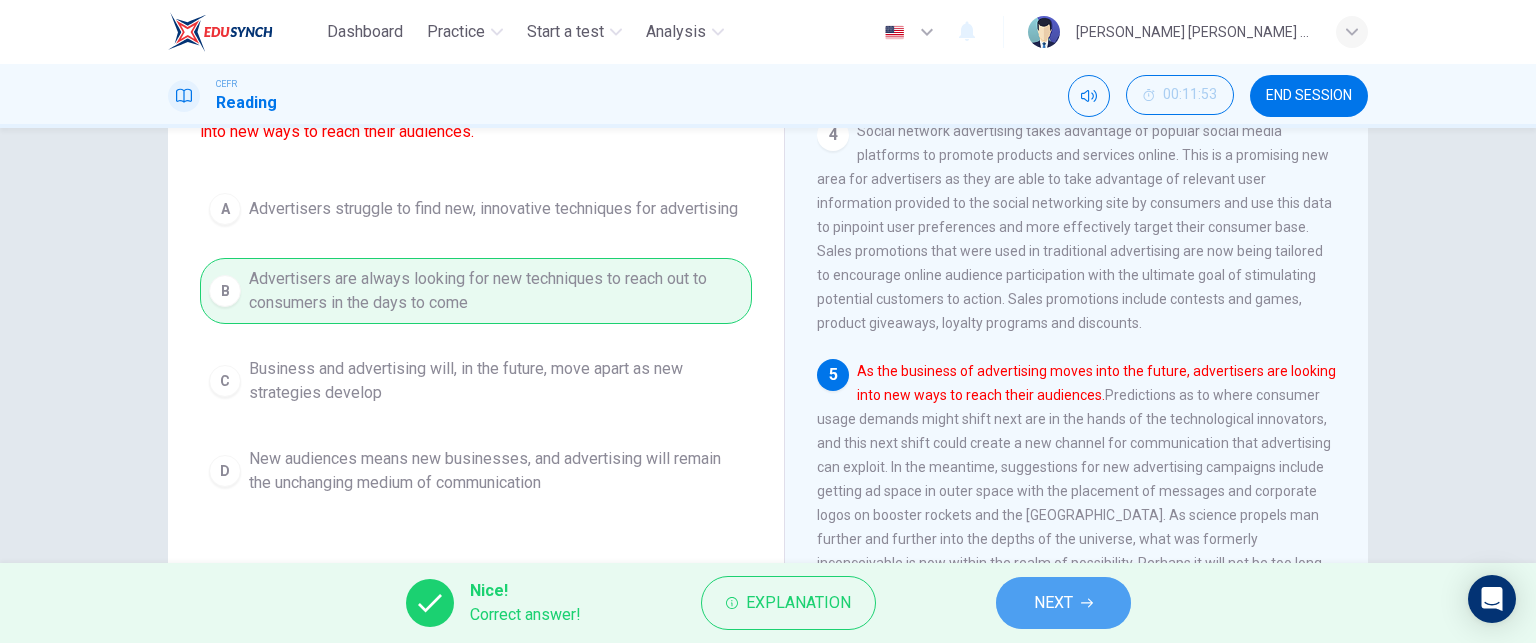 click on "NEXT" at bounding box center [1053, 603] 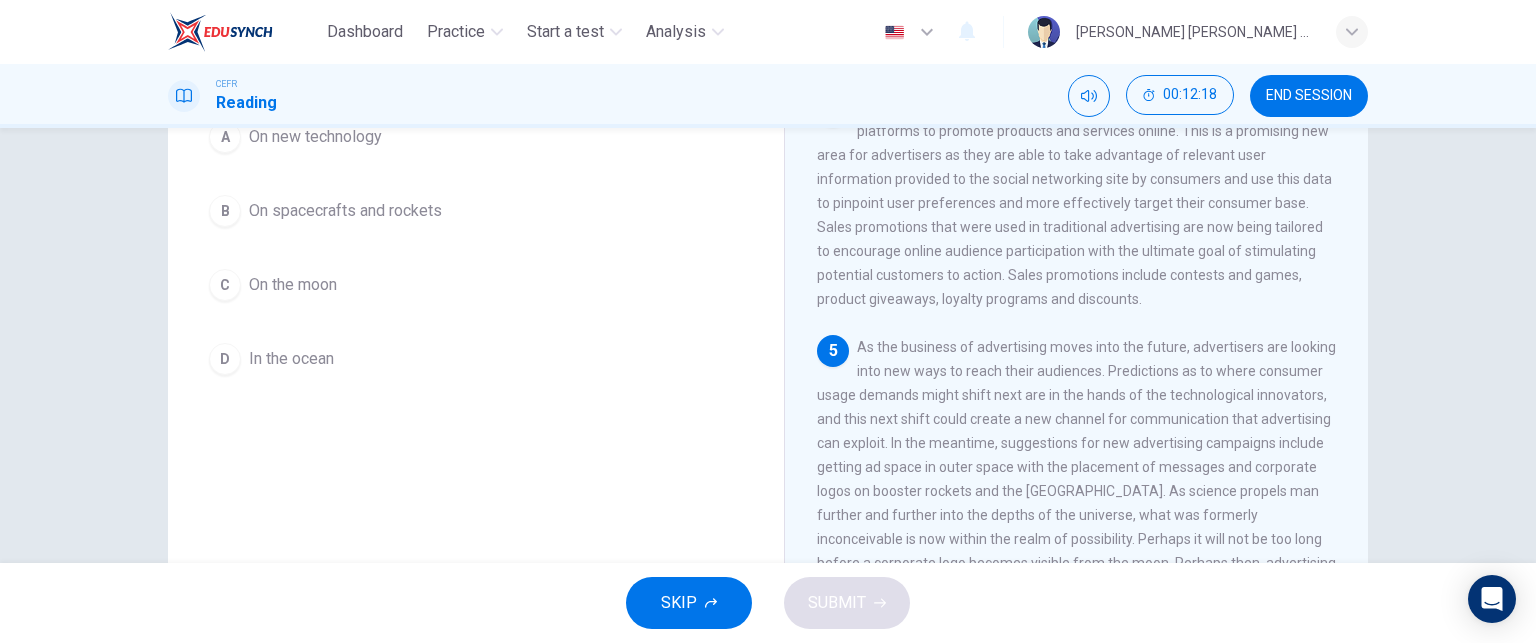 scroll, scrollTop: 242, scrollLeft: 0, axis: vertical 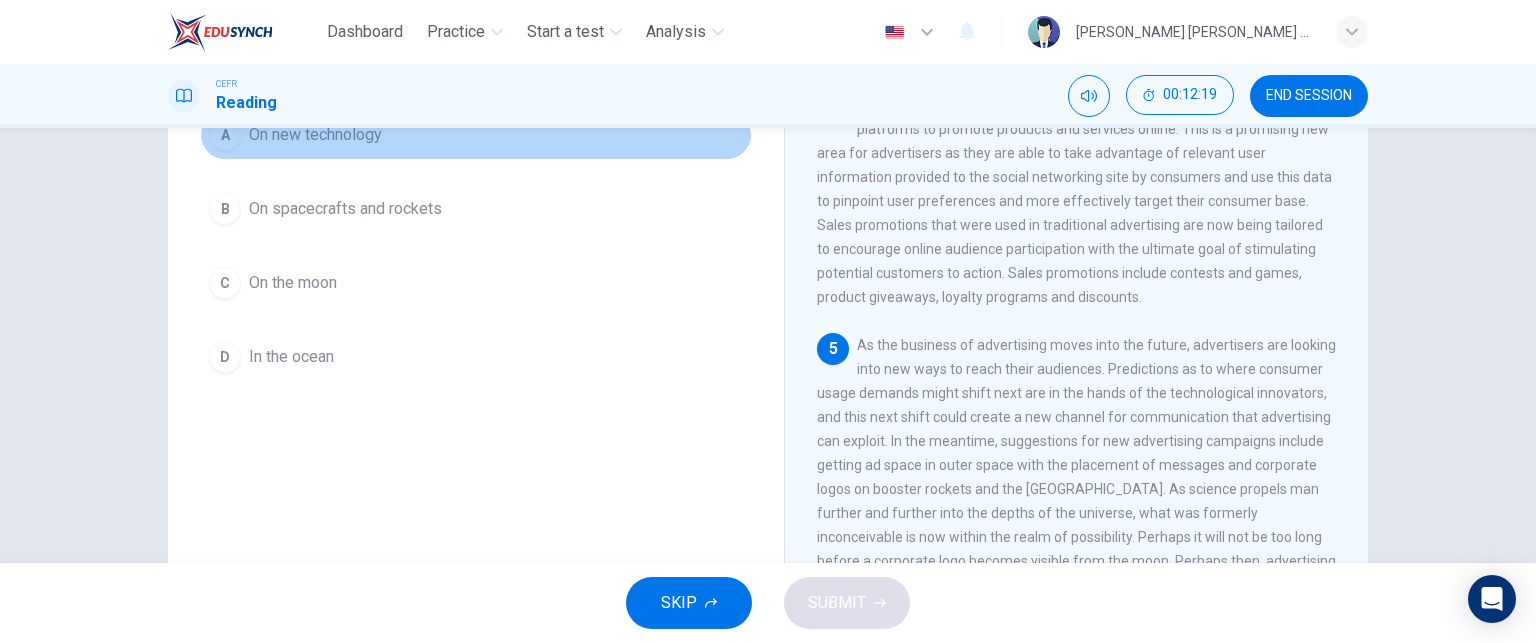 click on "A On new technology" at bounding box center [476, 135] 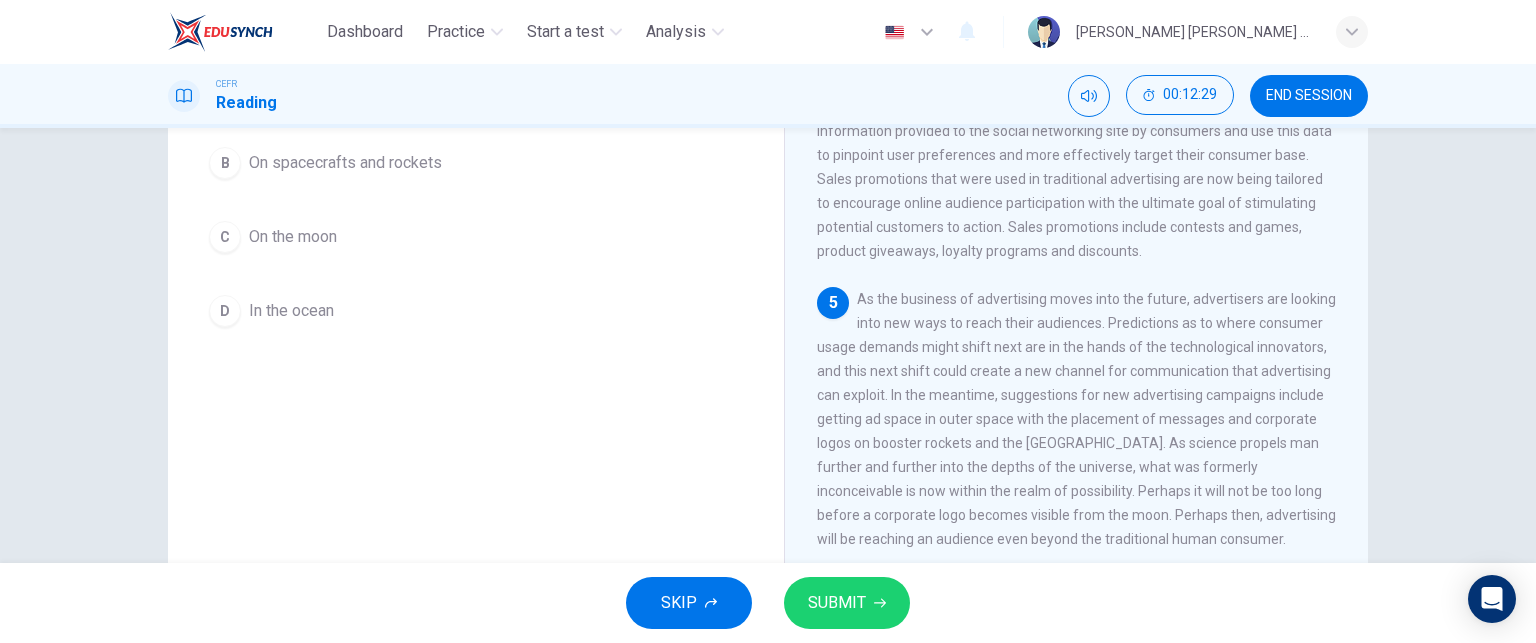 scroll, scrollTop: 294, scrollLeft: 0, axis: vertical 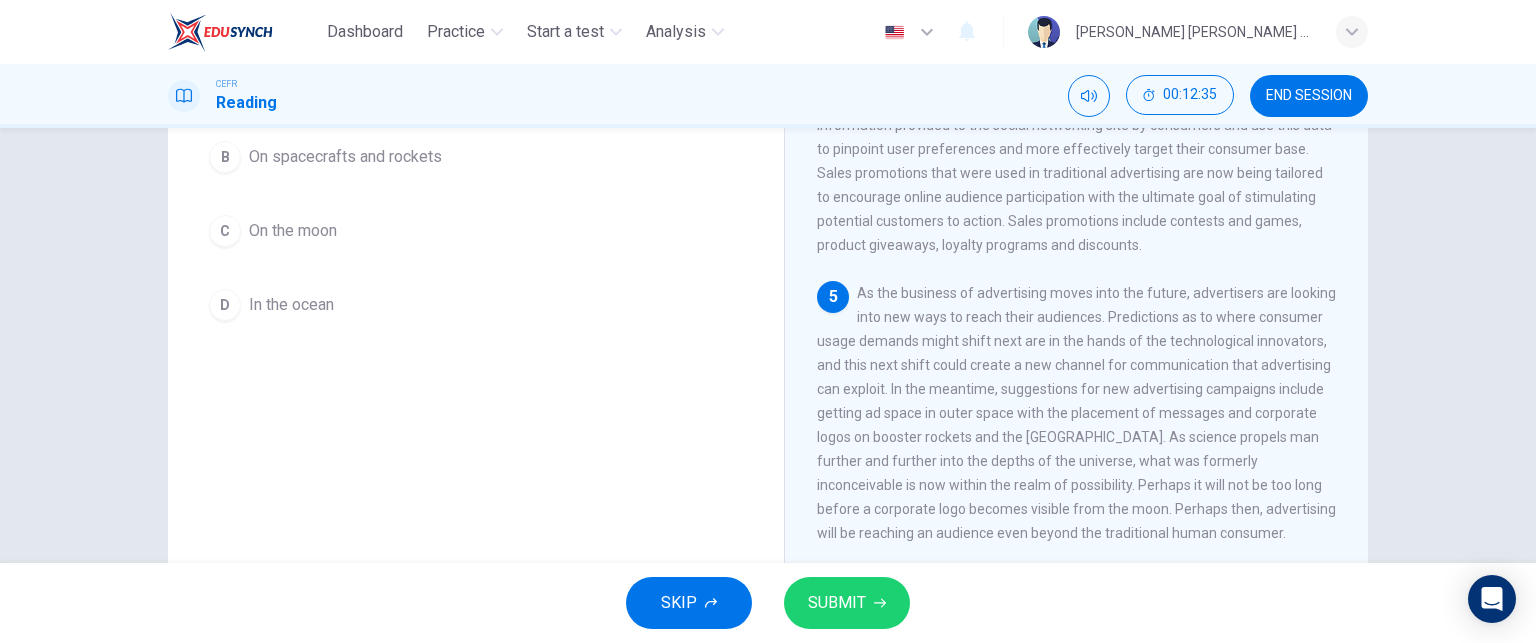 click on "B On spacecrafts and rockets" at bounding box center (476, 157) 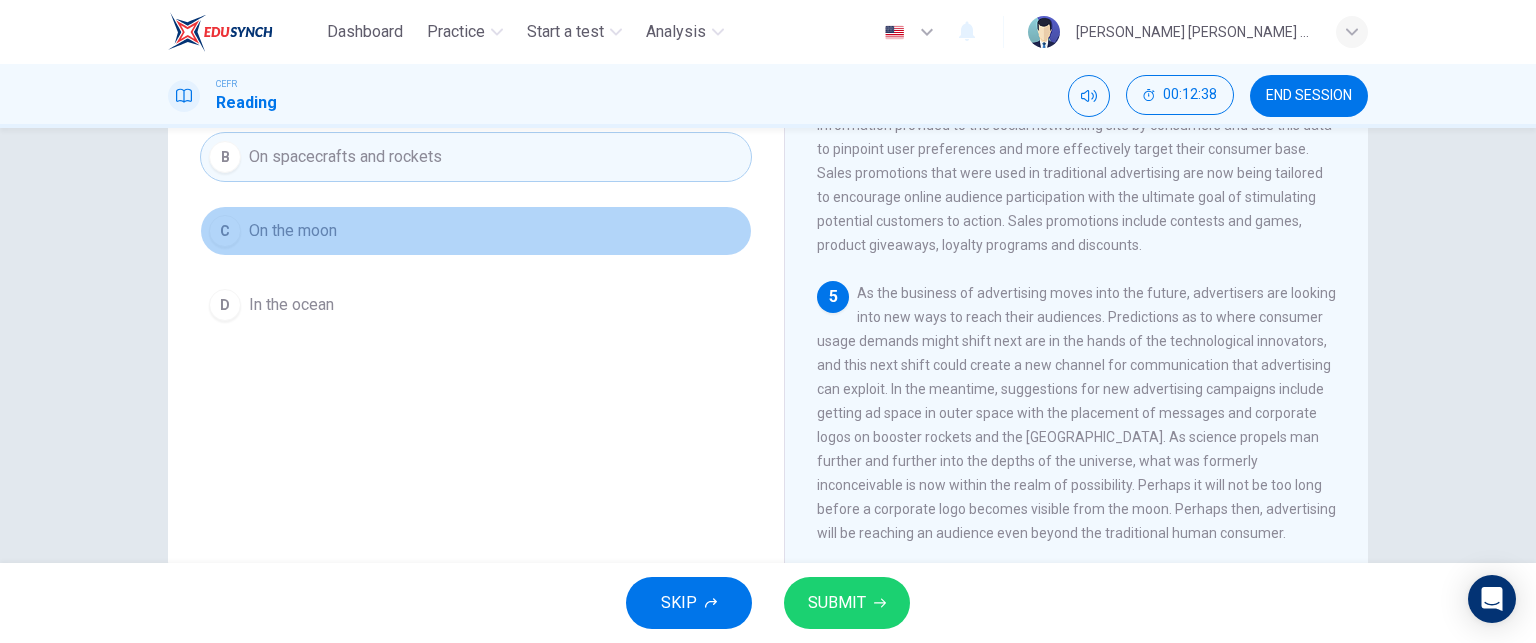 click on "On the moon" at bounding box center (293, 231) 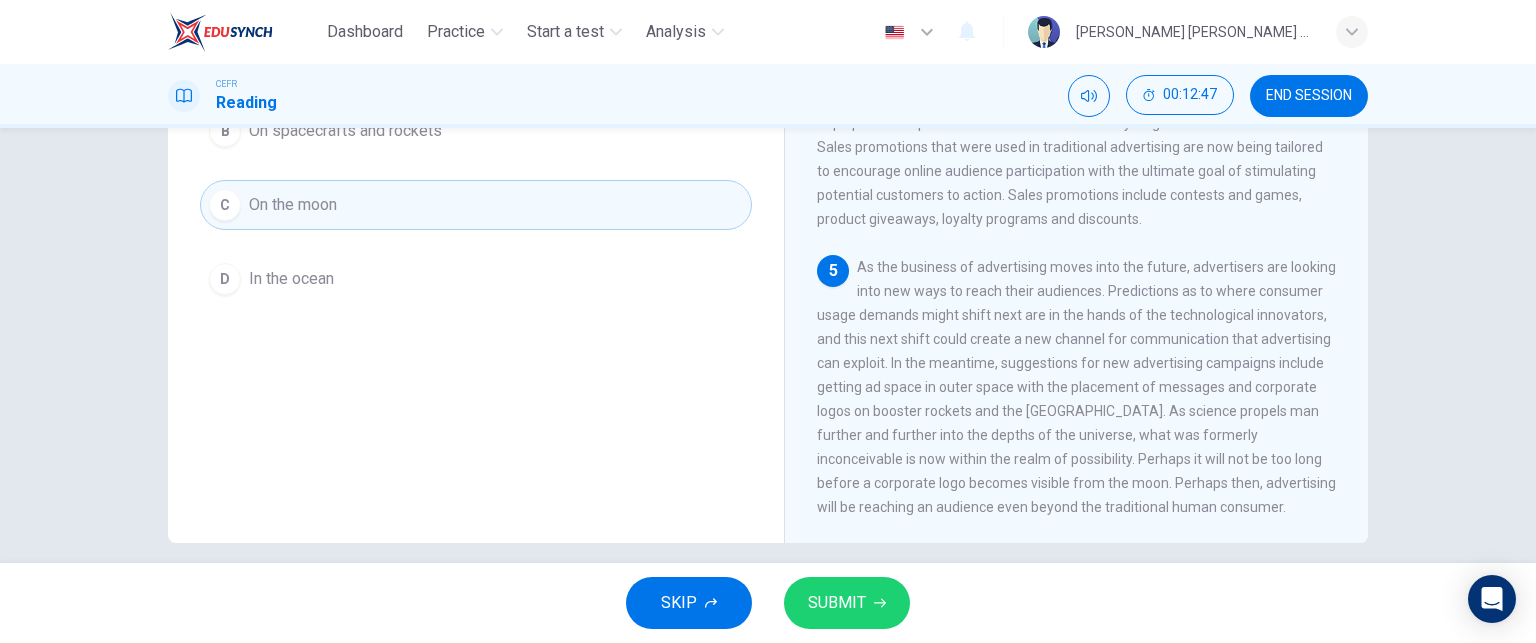 scroll, scrollTop: 330, scrollLeft: 0, axis: vertical 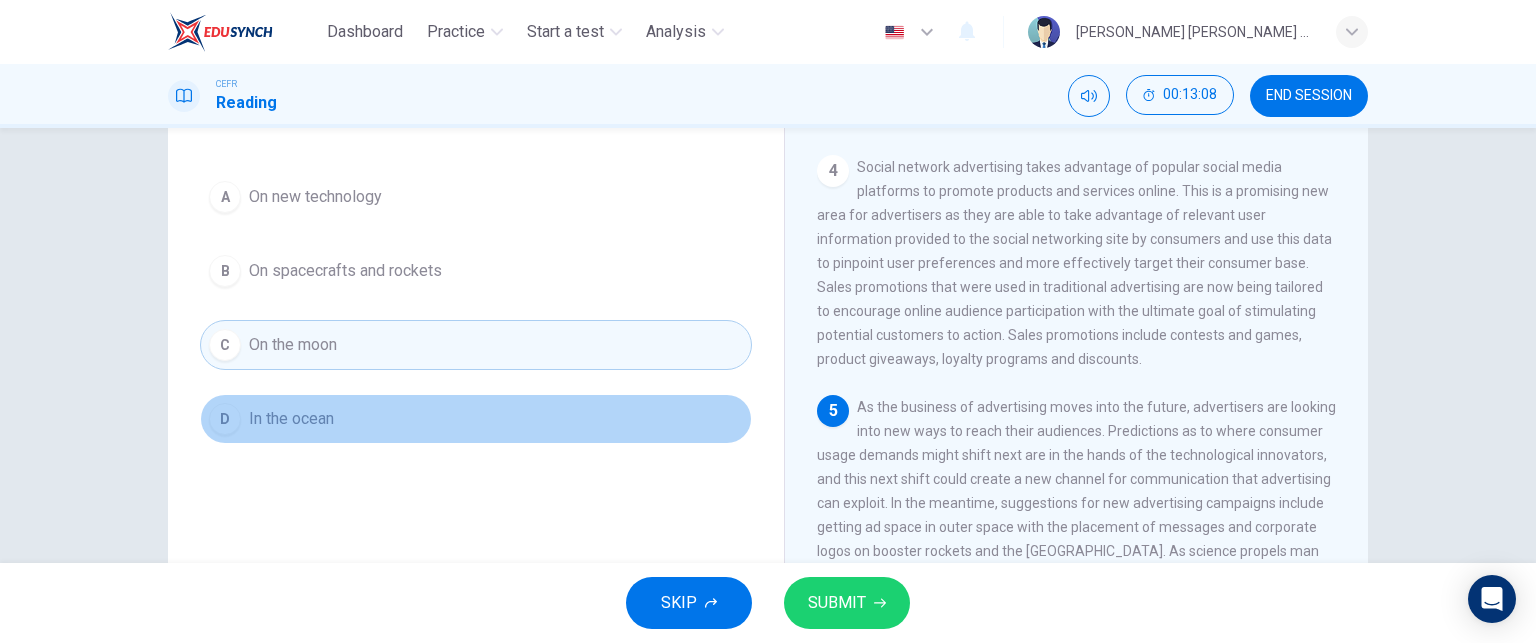 click on "D In the ocean" at bounding box center [476, 419] 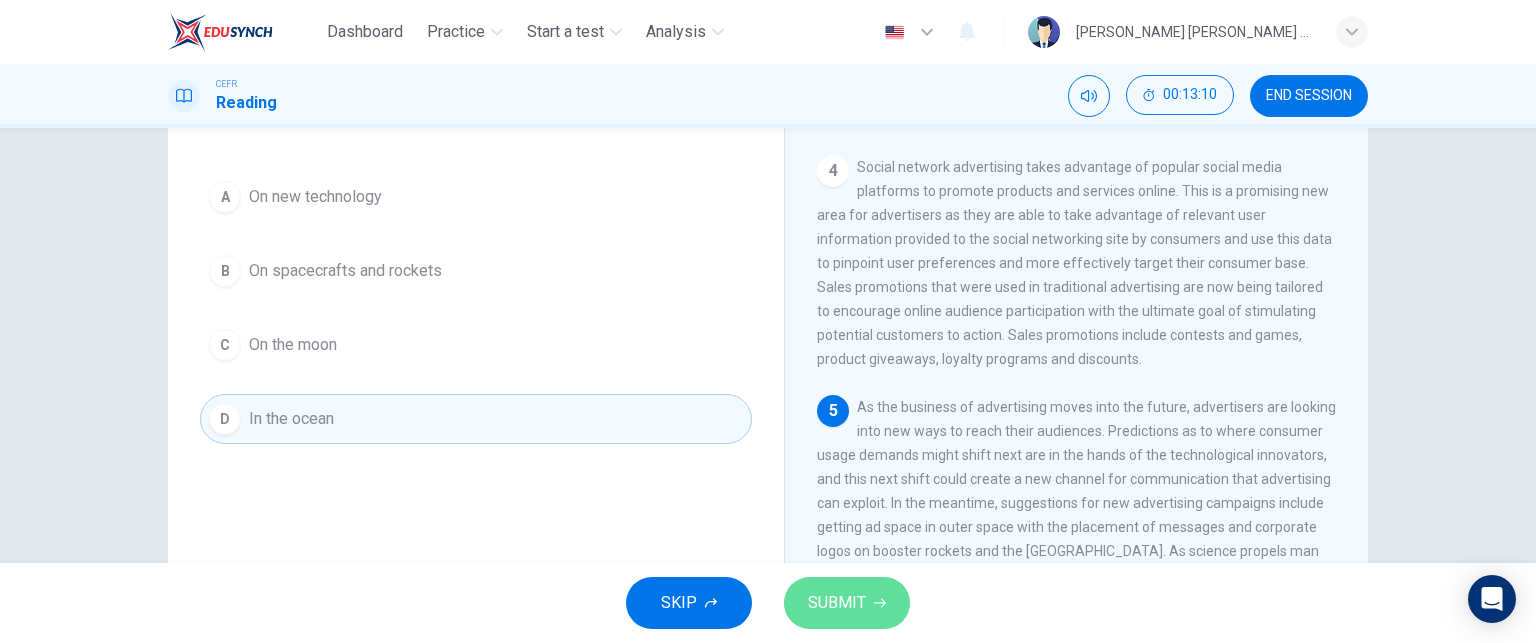 click on "SUBMIT" at bounding box center [837, 603] 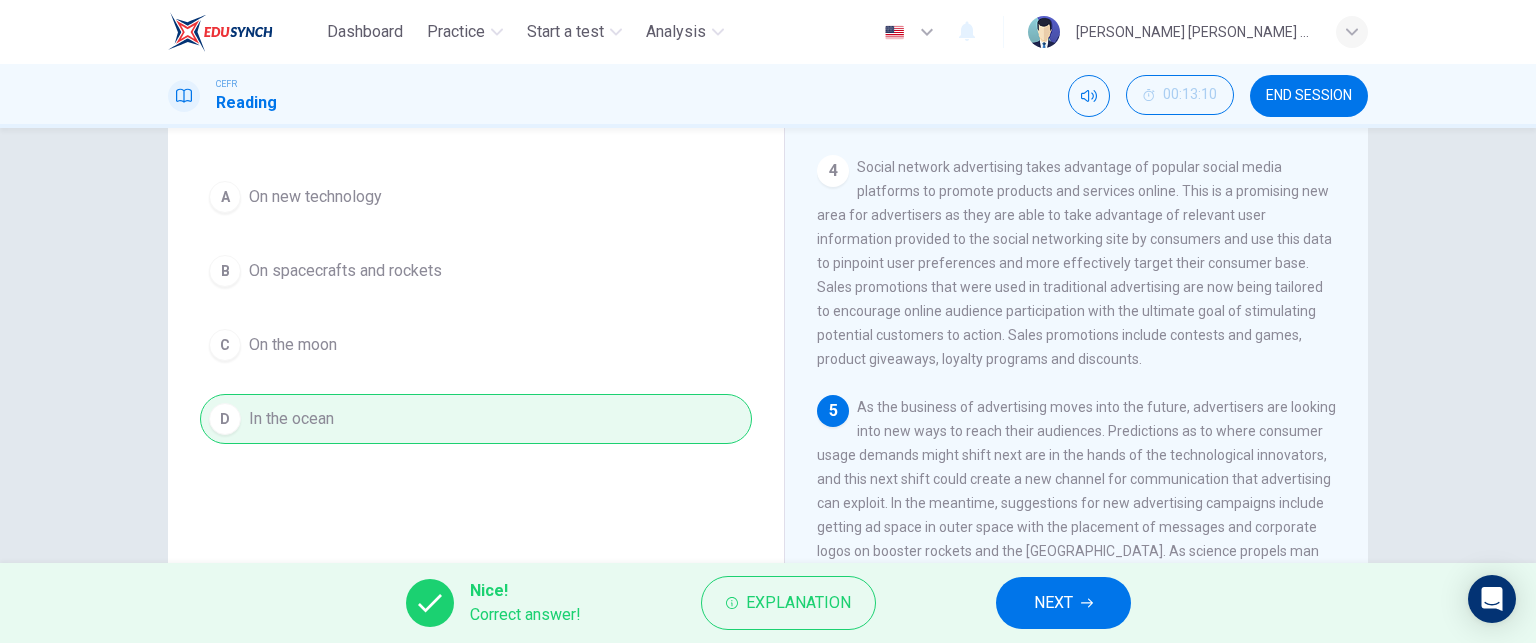 drag, startPoint x: 1070, startPoint y: 576, endPoint x: 1071, endPoint y: 589, distance: 13.038404 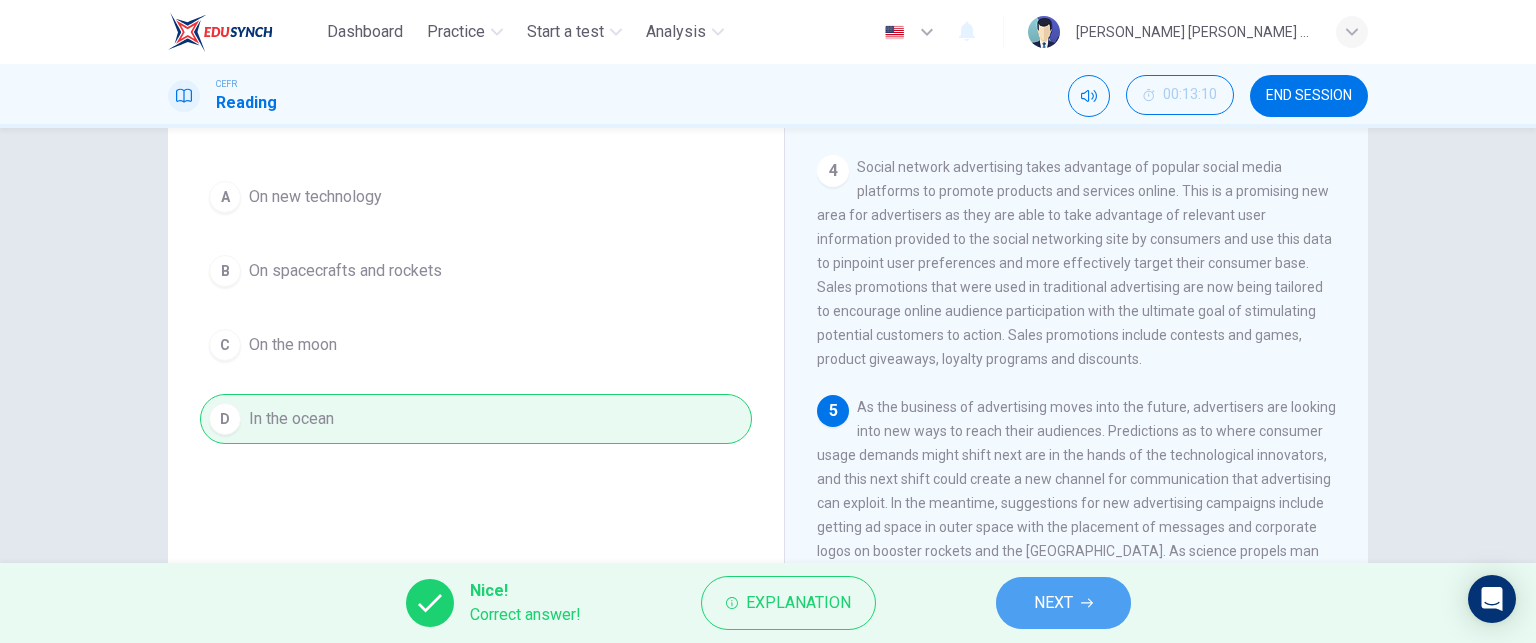 click on "NEXT" at bounding box center (1053, 603) 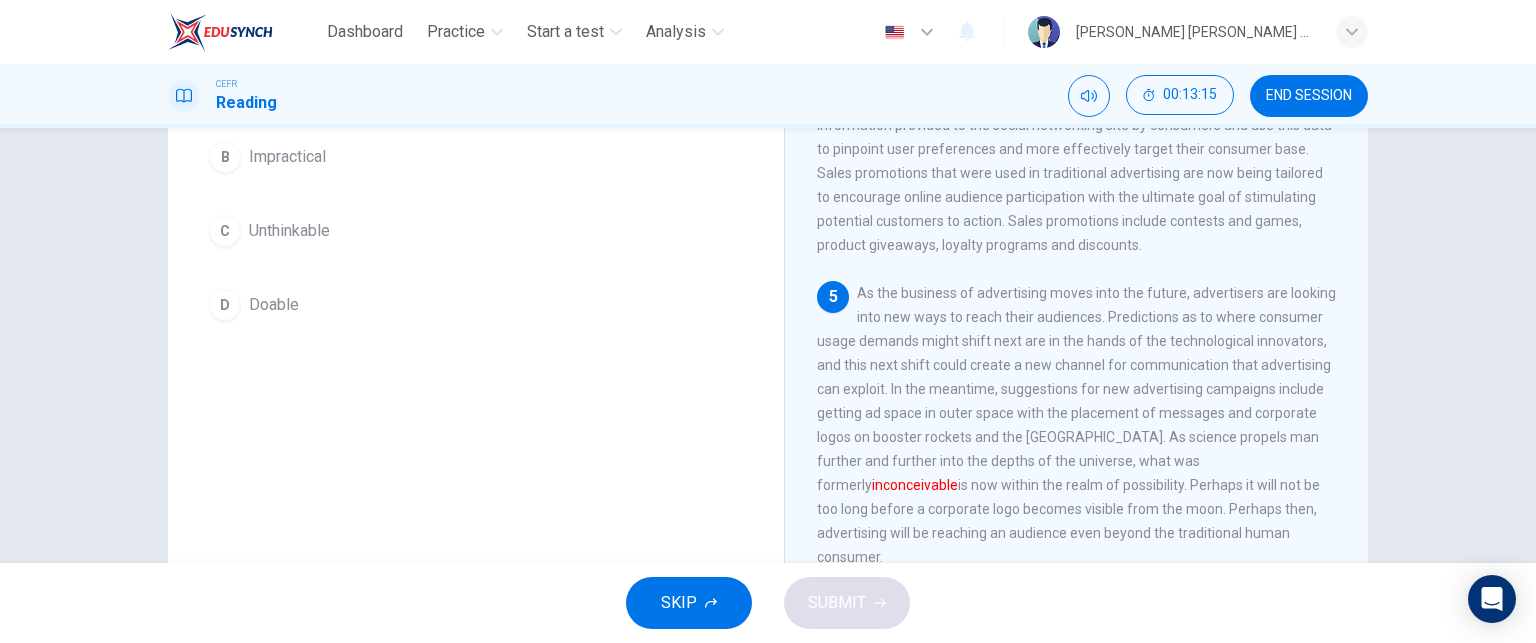 scroll, scrollTop: 340, scrollLeft: 0, axis: vertical 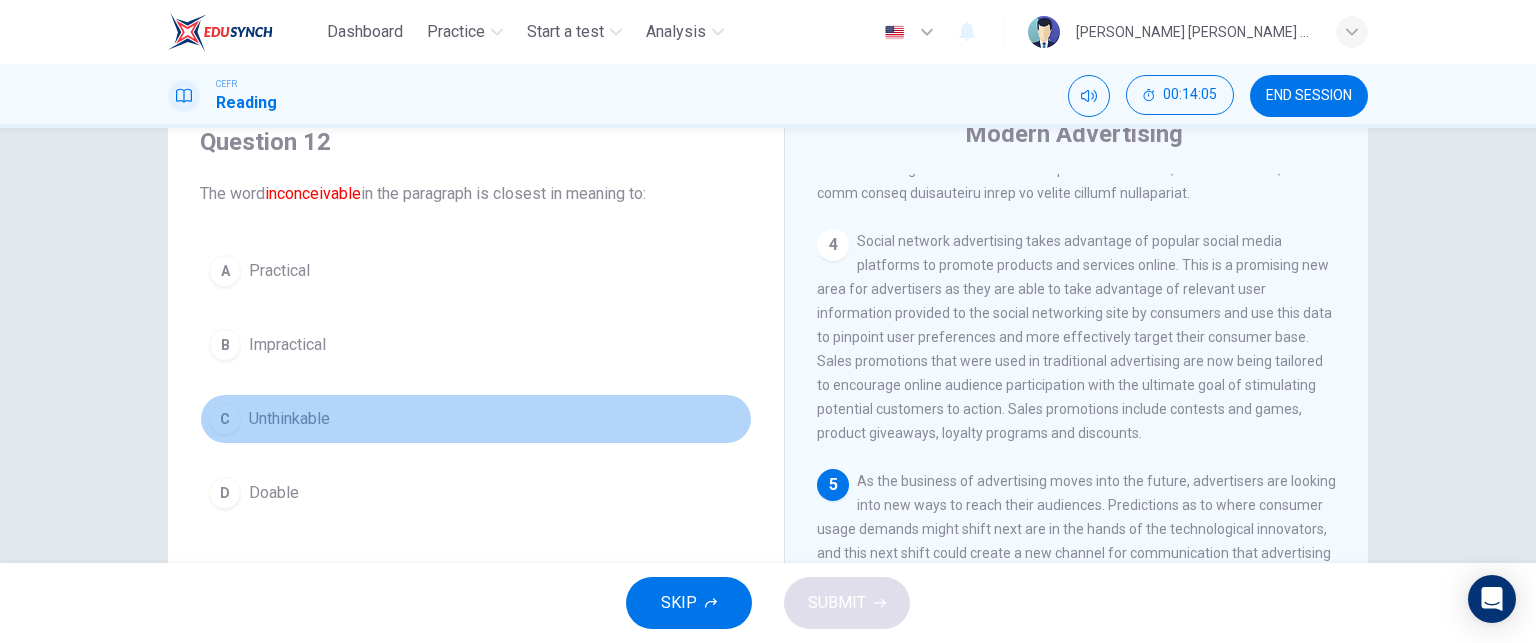 click on "C Unthinkable" at bounding box center [476, 419] 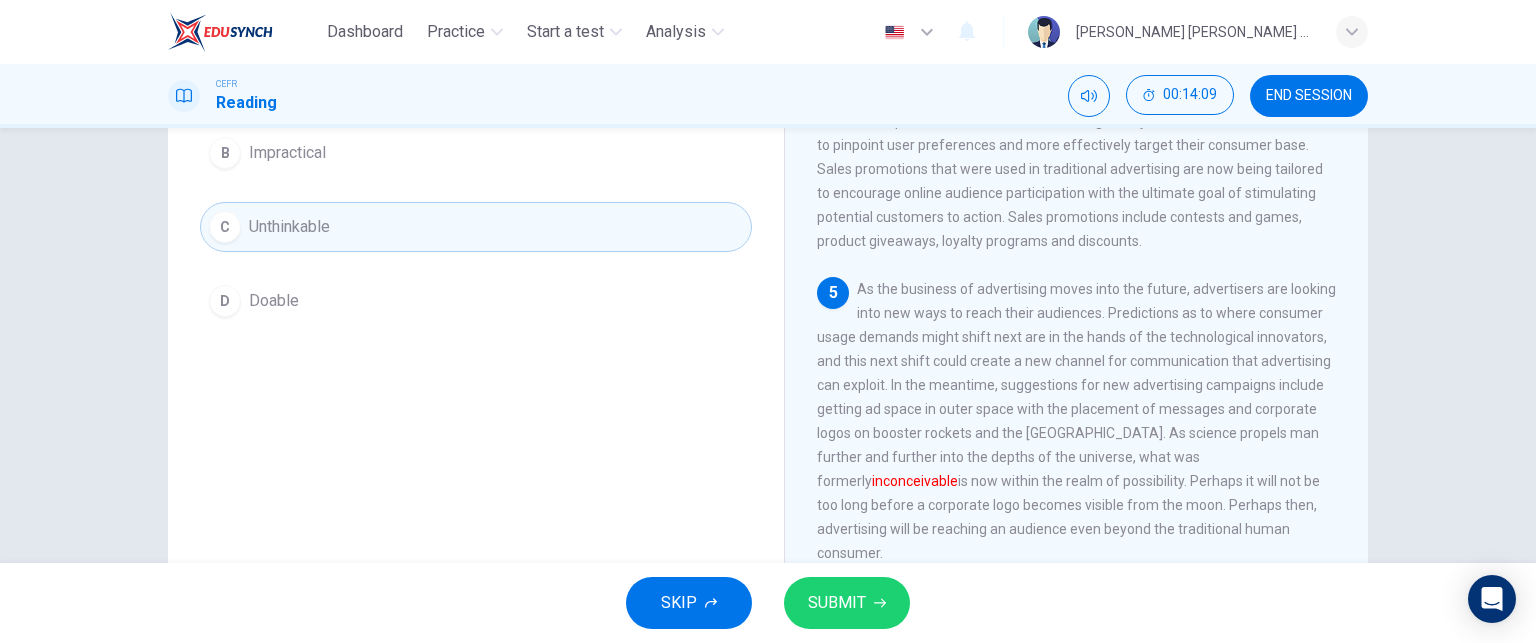 scroll, scrollTop: 275, scrollLeft: 0, axis: vertical 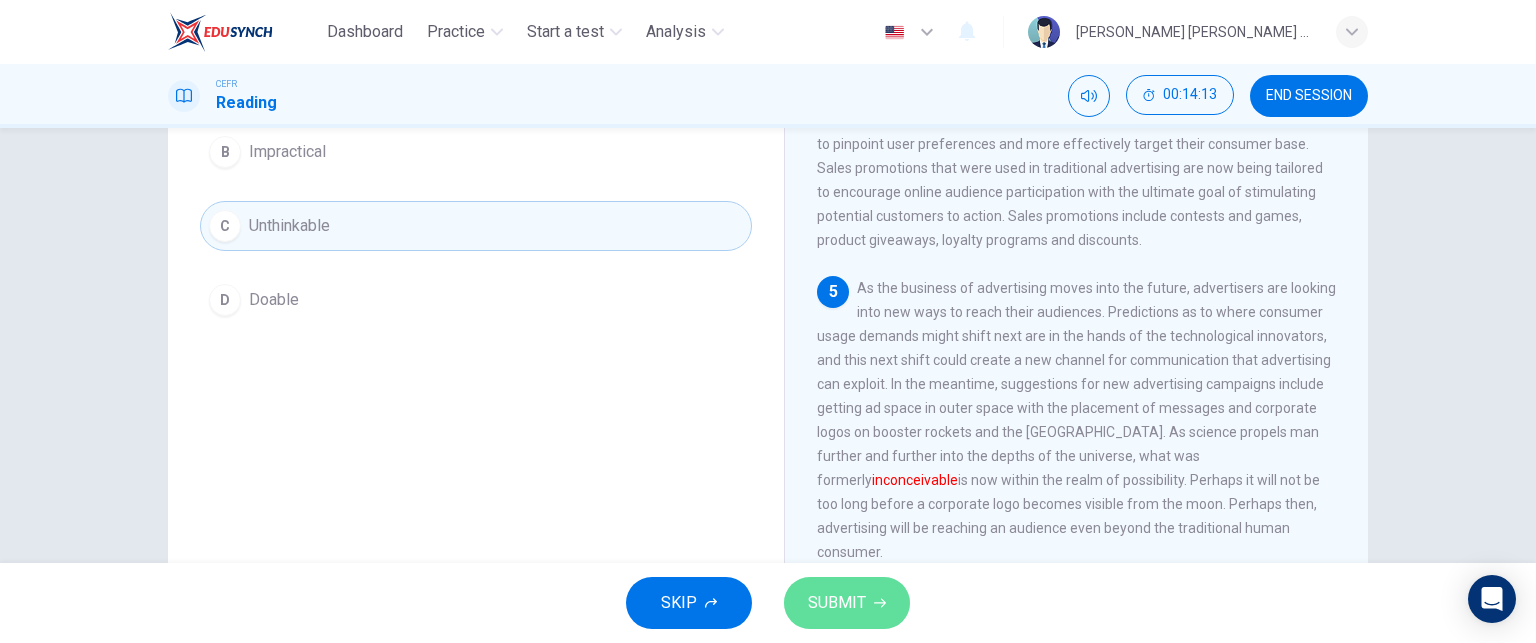 click on "SUBMIT" at bounding box center [847, 603] 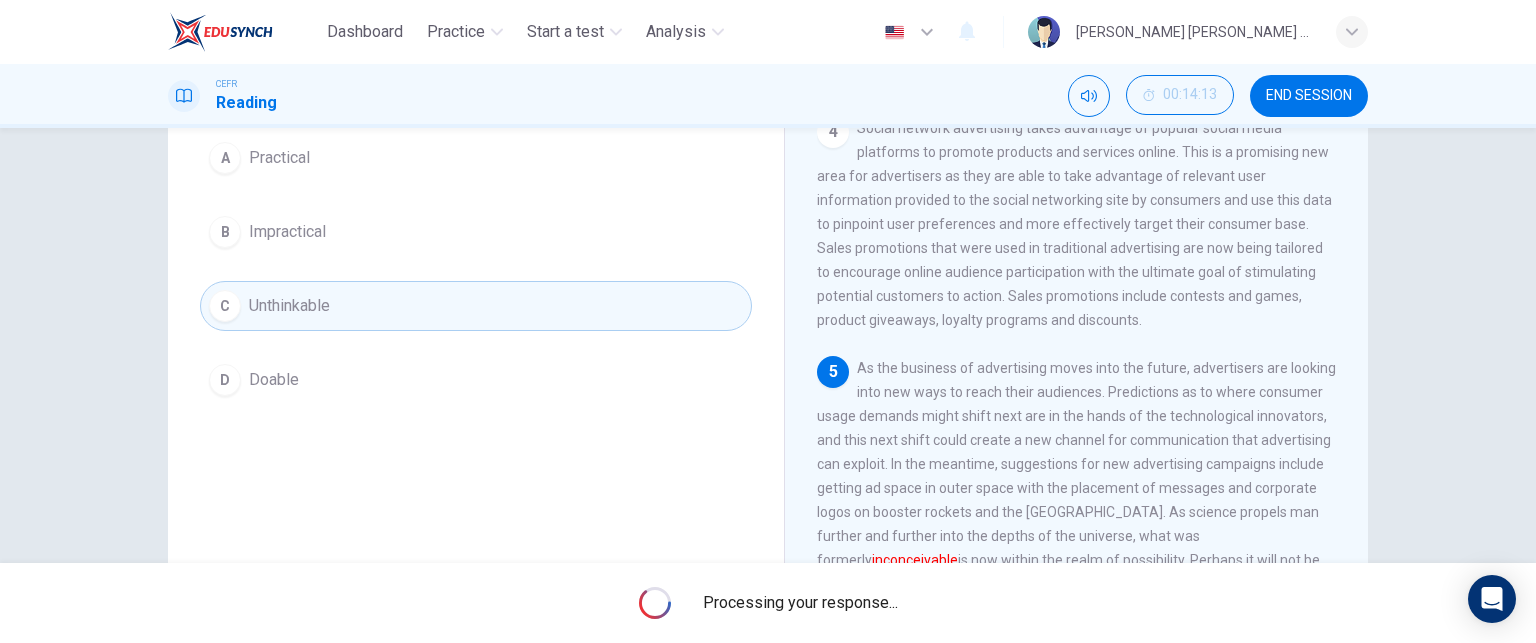 scroll, scrollTop: 191, scrollLeft: 0, axis: vertical 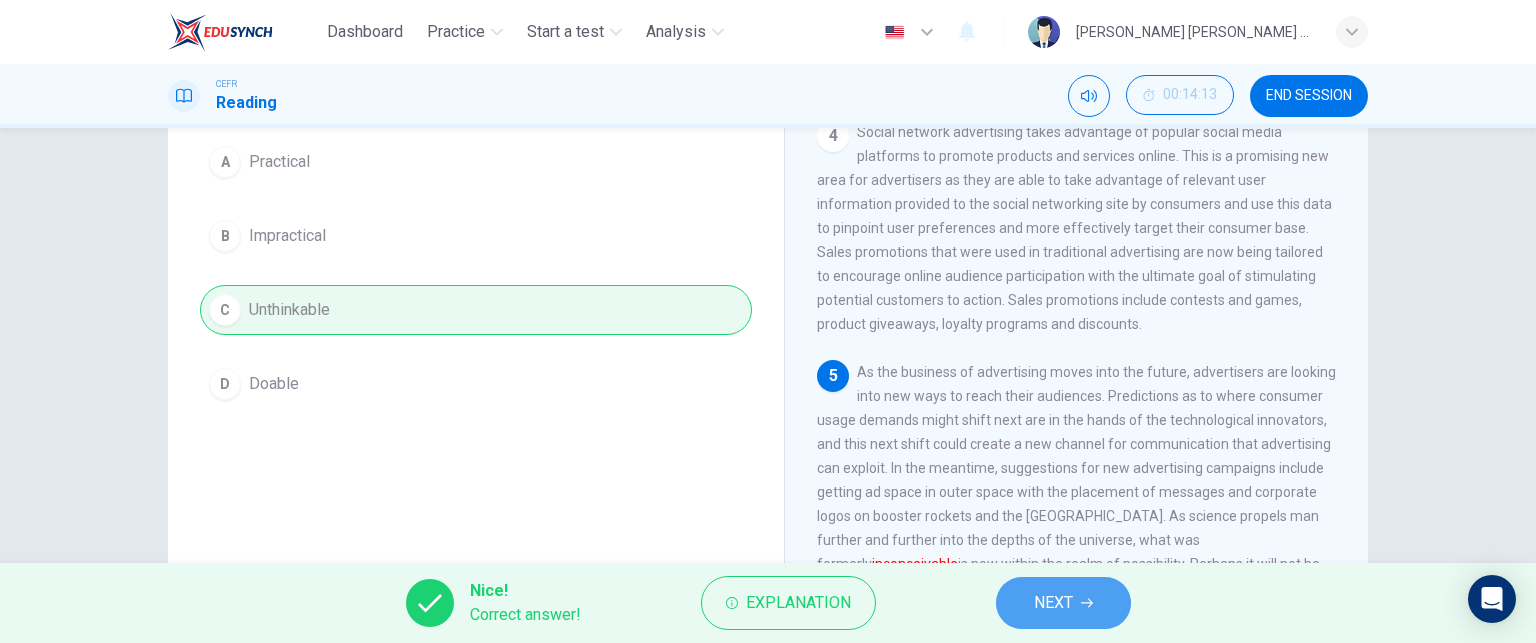 click on "NEXT" at bounding box center (1063, 603) 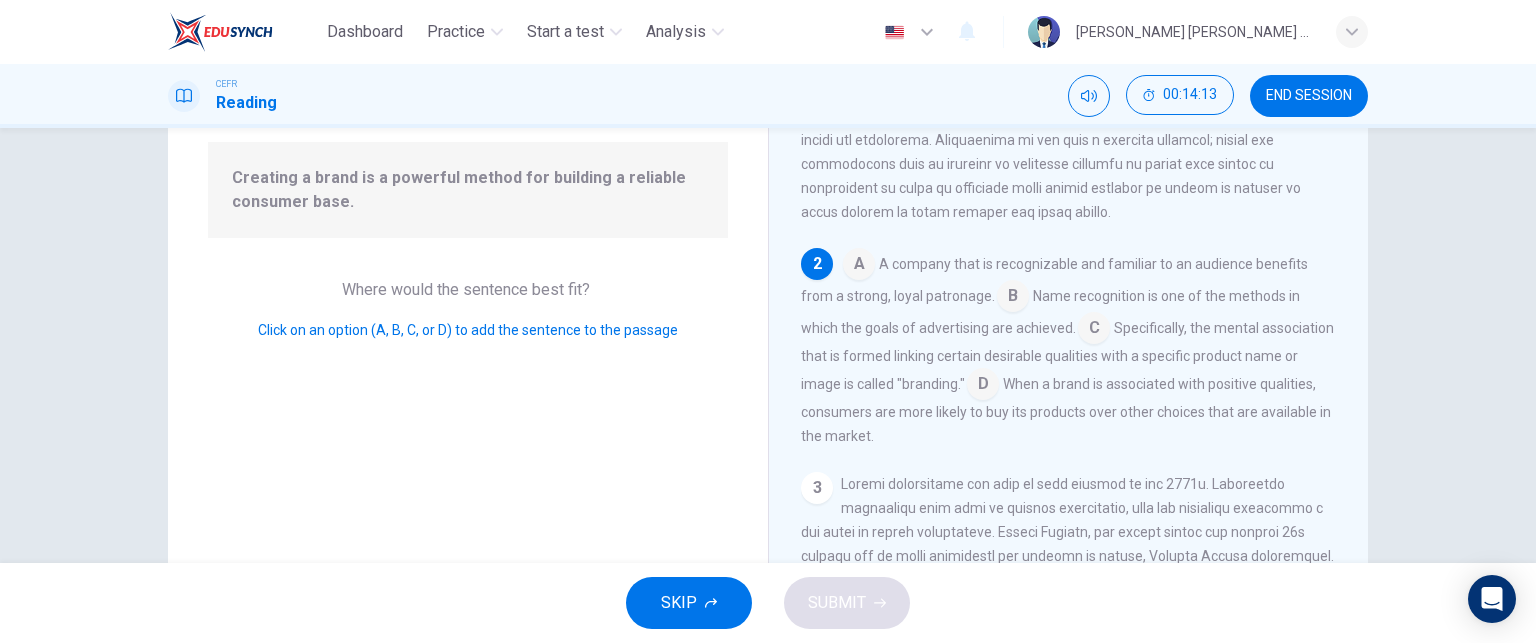 scroll, scrollTop: 245, scrollLeft: 0, axis: vertical 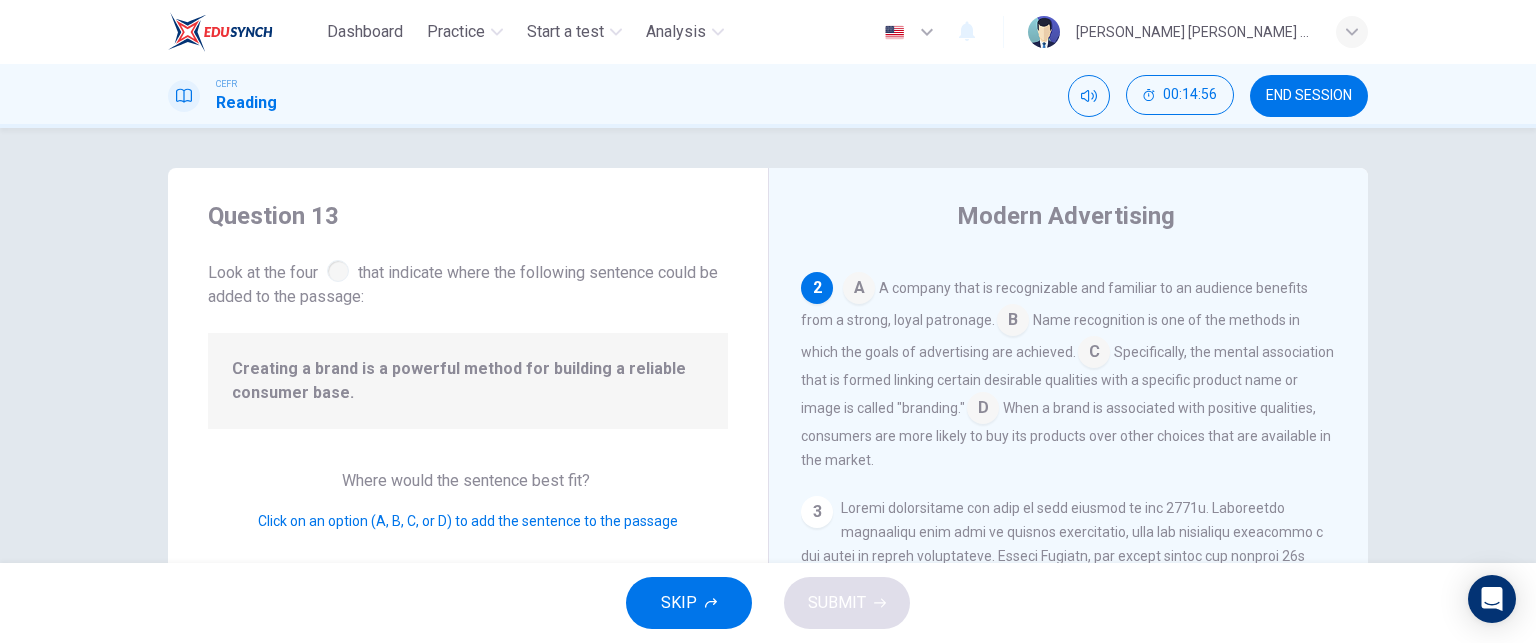 click at bounding box center [859, 290] 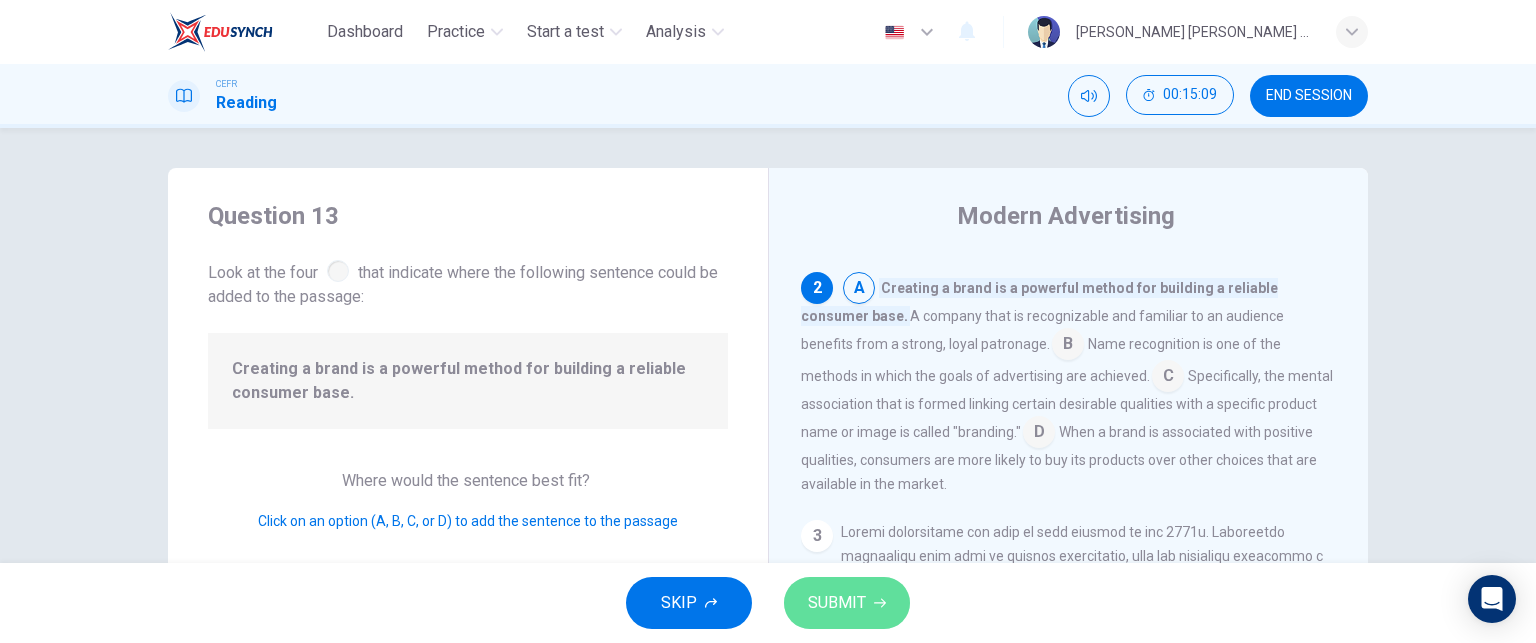 click on "SUBMIT" at bounding box center [837, 603] 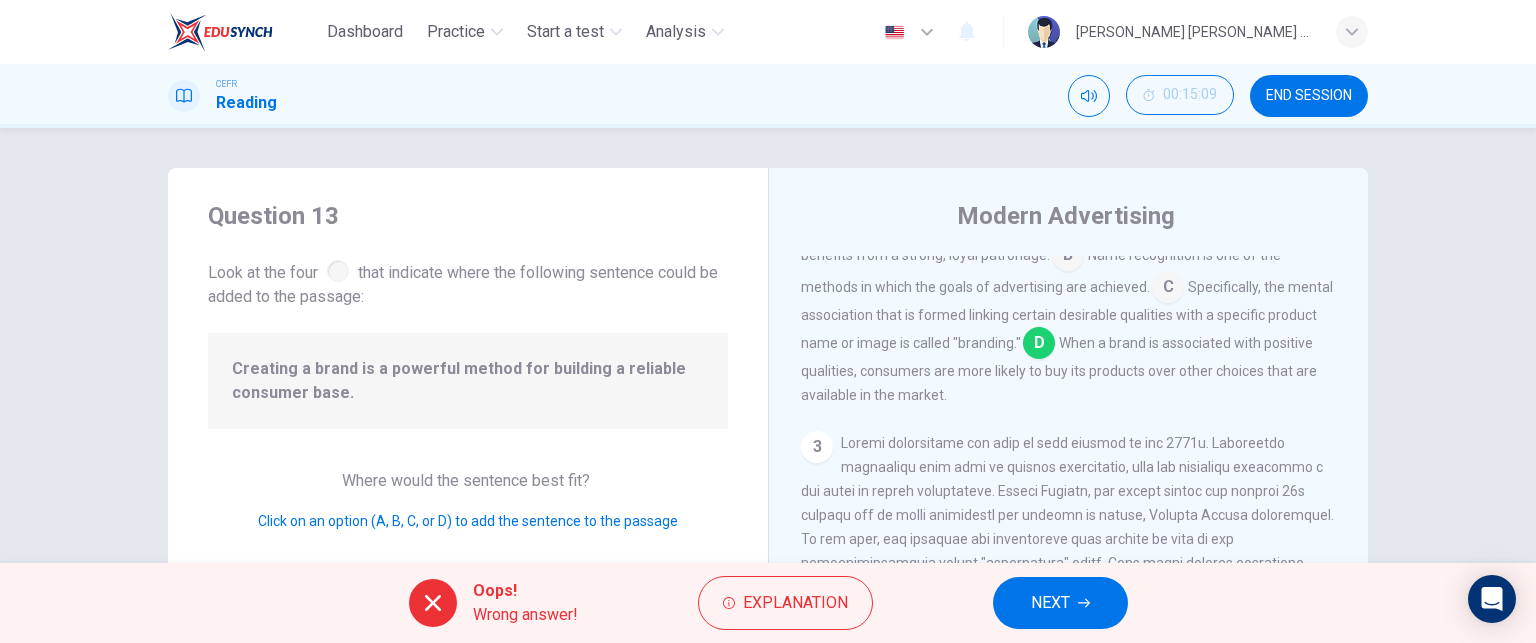scroll, scrollTop: 660, scrollLeft: 0, axis: vertical 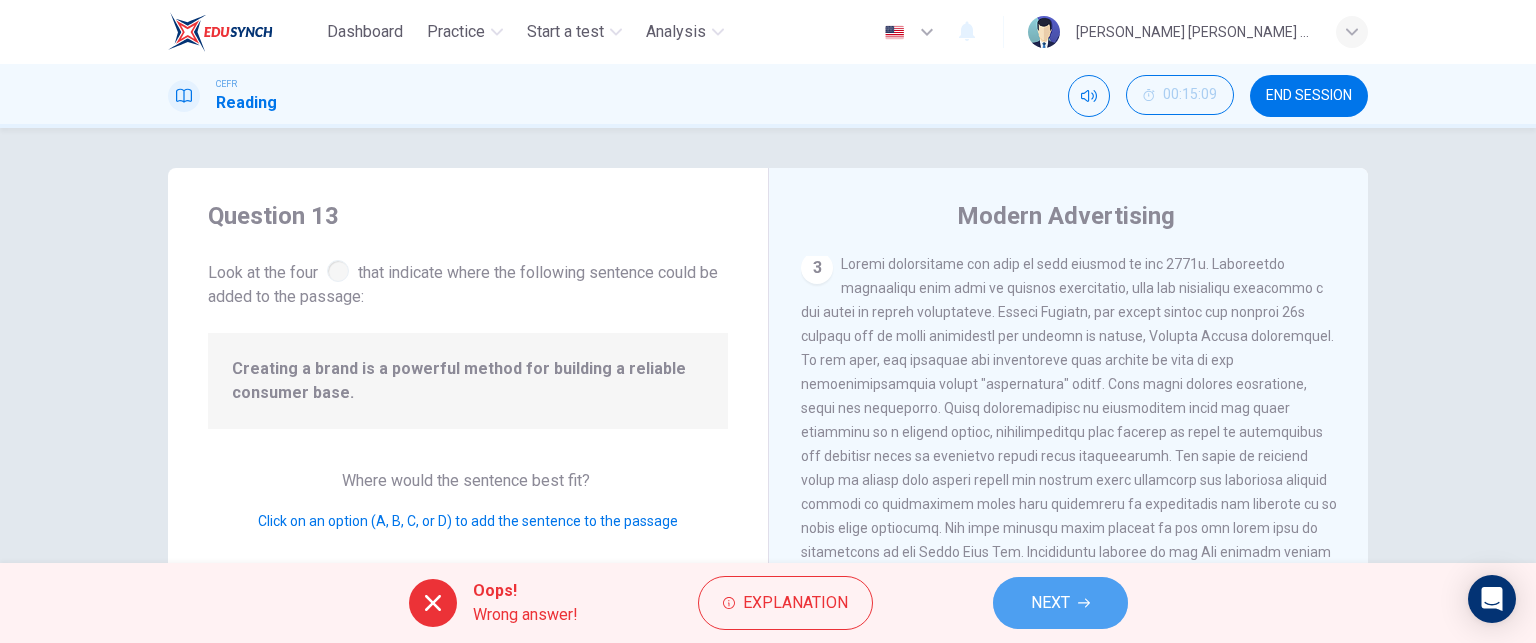 click on "NEXT" at bounding box center [1060, 603] 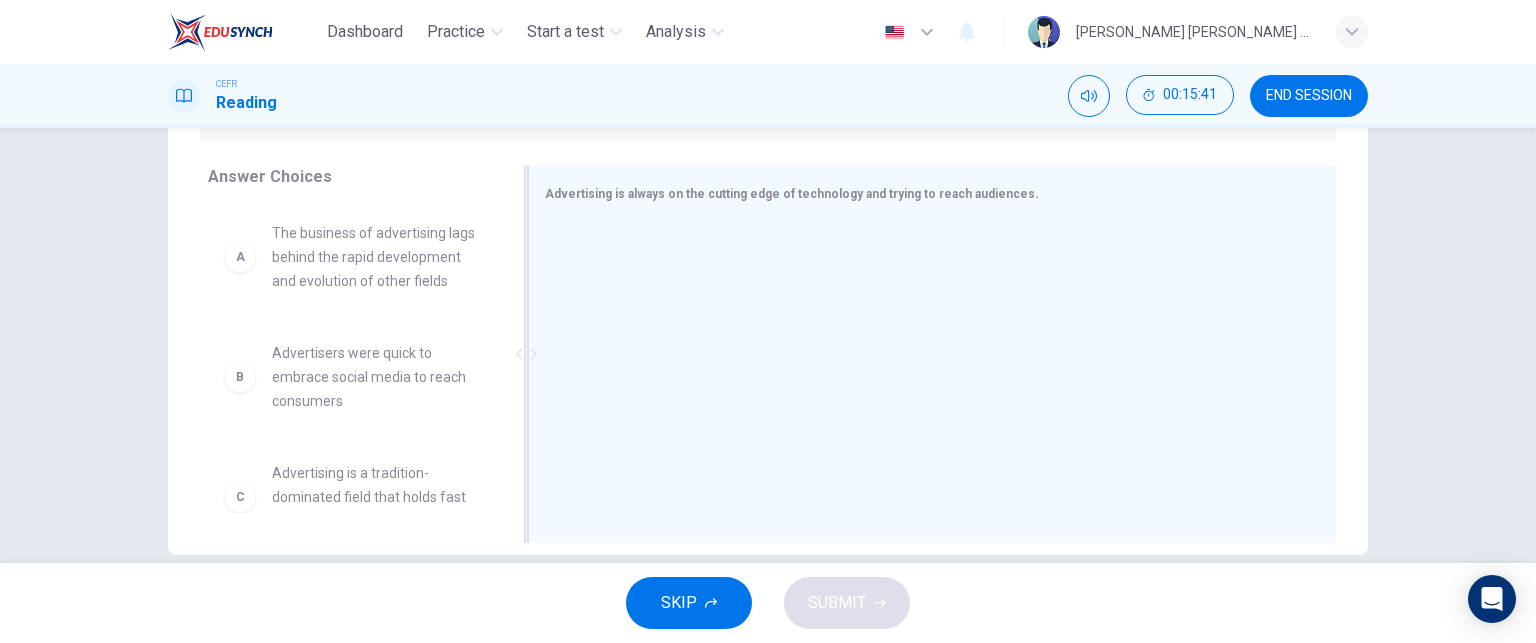 scroll, scrollTop: 310, scrollLeft: 0, axis: vertical 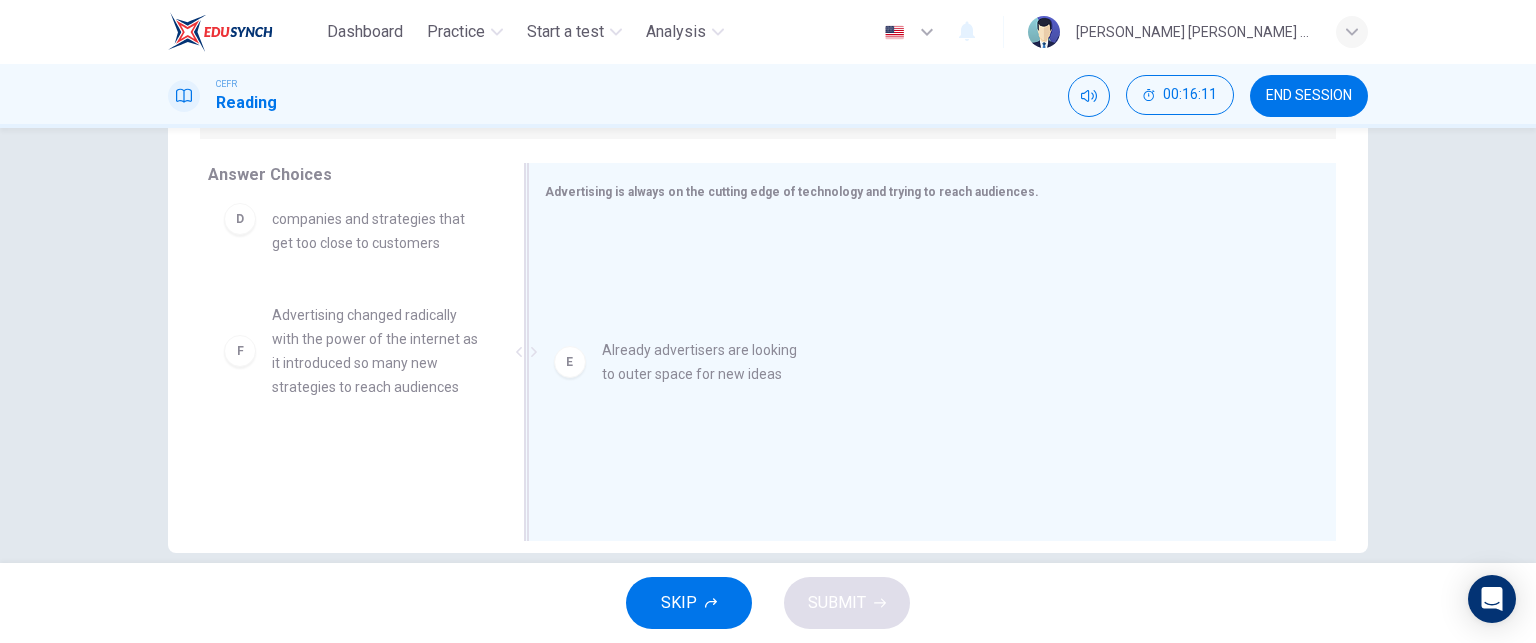 drag, startPoint x: 229, startPoint y: 341, endPoint x: 591, endPoint y: 383, distance: 364.4283 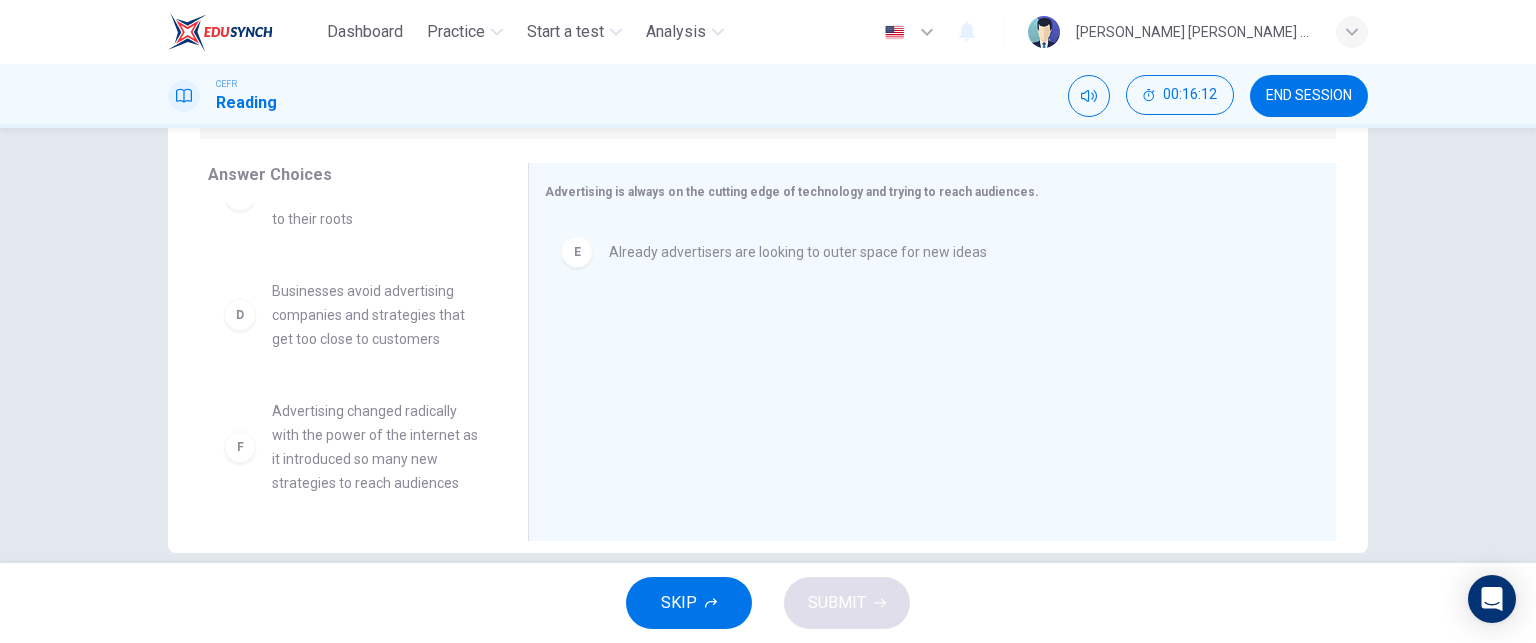 scroll, scrollTop: 324, scrollLeft: 0, axis: vertical 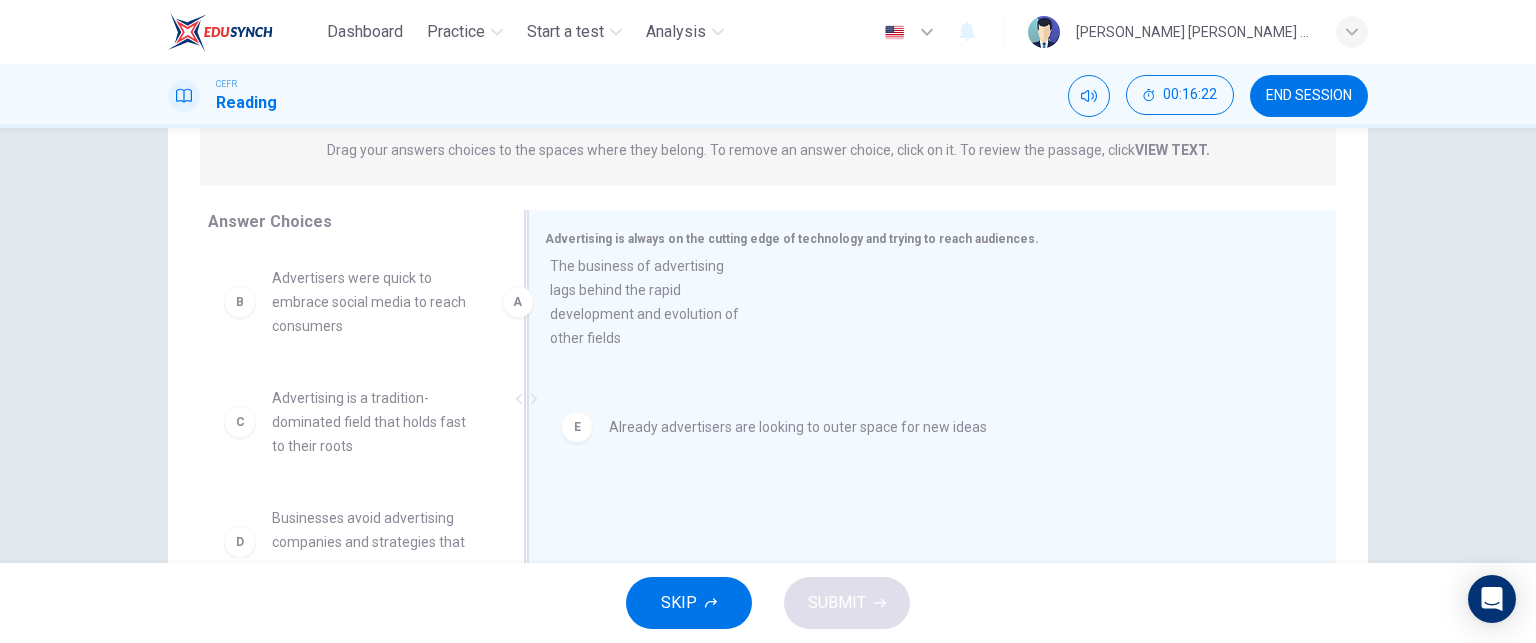 drag, startPoint x: 253, startPoint y: 331, endPoint x: 559, endPoint y: 323, distance: 306.10455 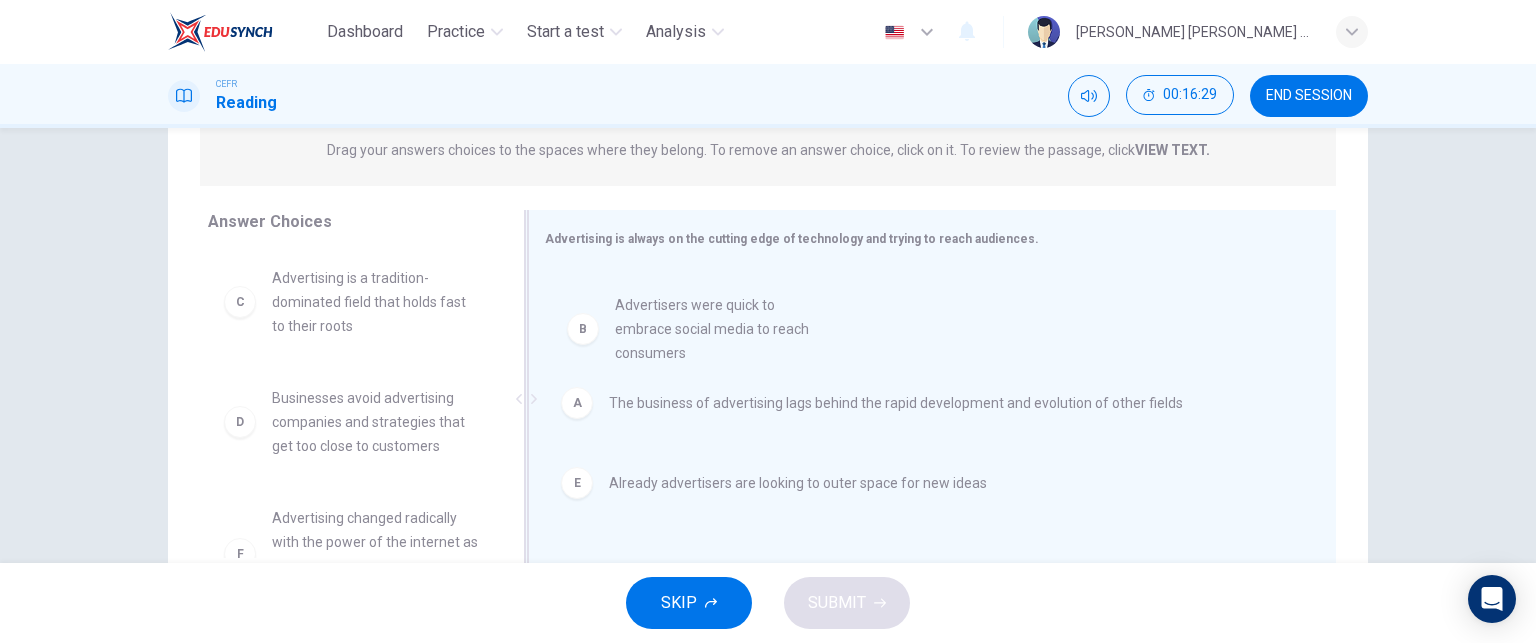 drag, startPoint x: 246, startPoint y: 305, endPoint x: 608, endPoint y: 334, distance: 363.15976 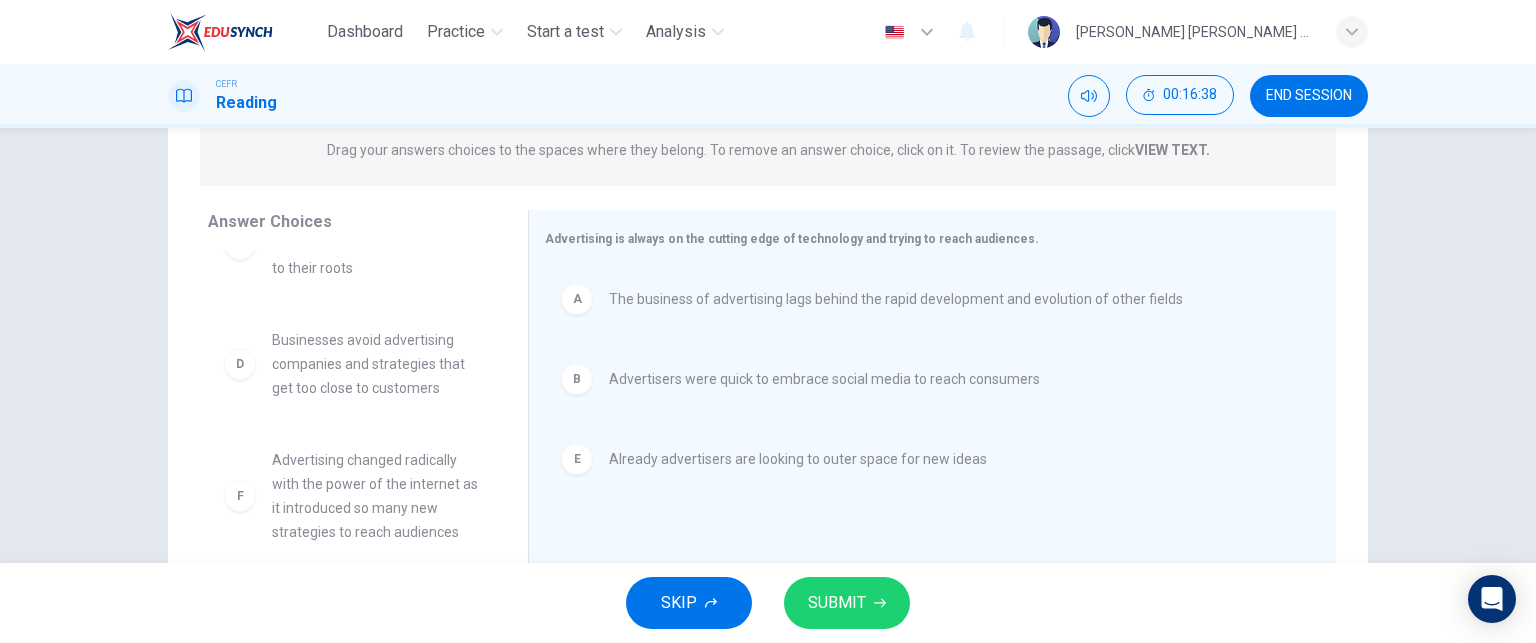 scroll, scrollTop: 60, scrollLeft: 0, axis: vertical 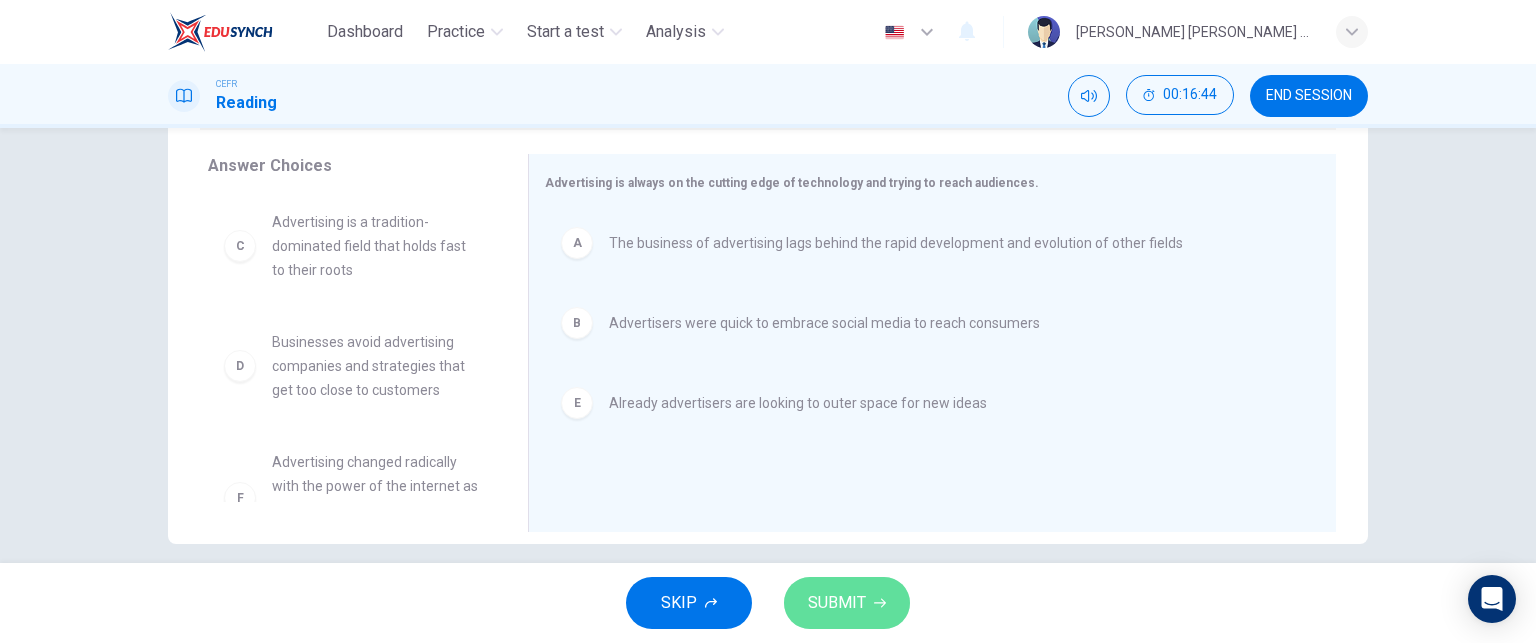 click on "SUBMIT" at bounding box center (837, 603) 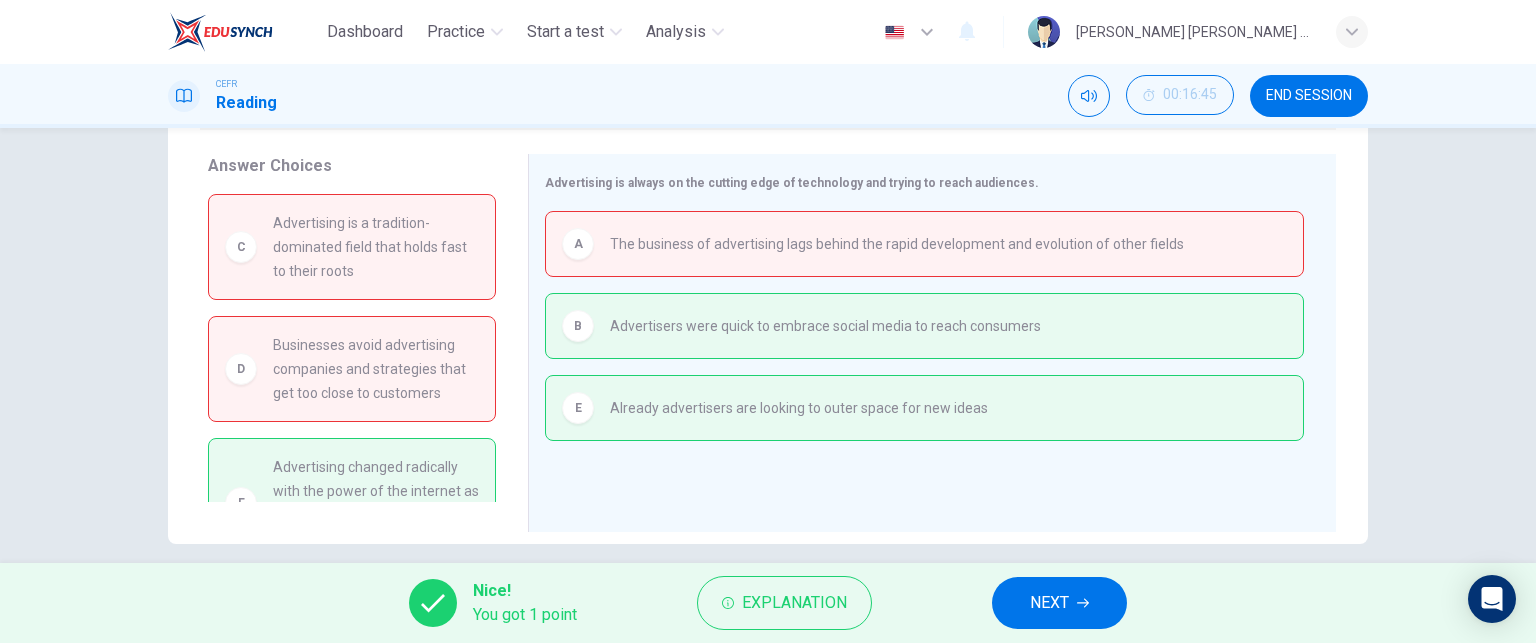 scroll, scrollTop: 64, scrollLeft: 0, axis: vertical 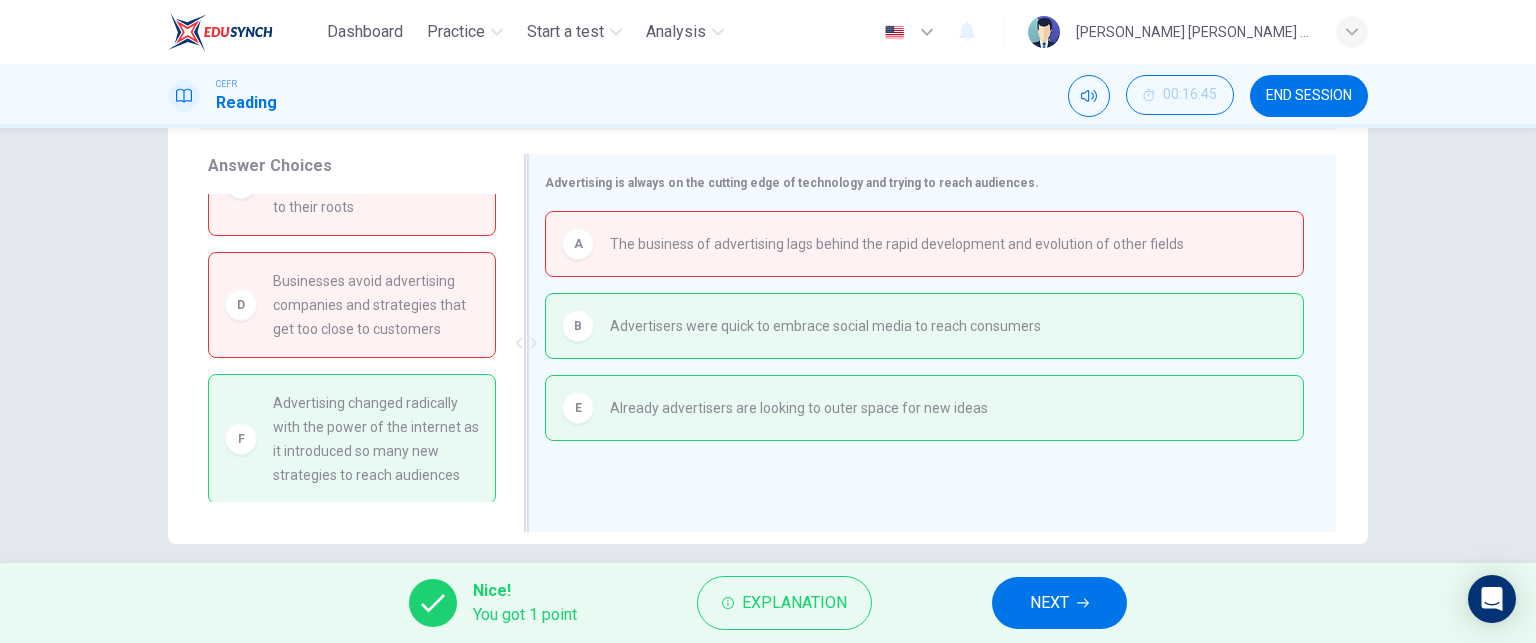 drag, startPoint x: 370, startPoint y: 433, endPoint x: 550, endPoint y: 343, distance: 201.24612 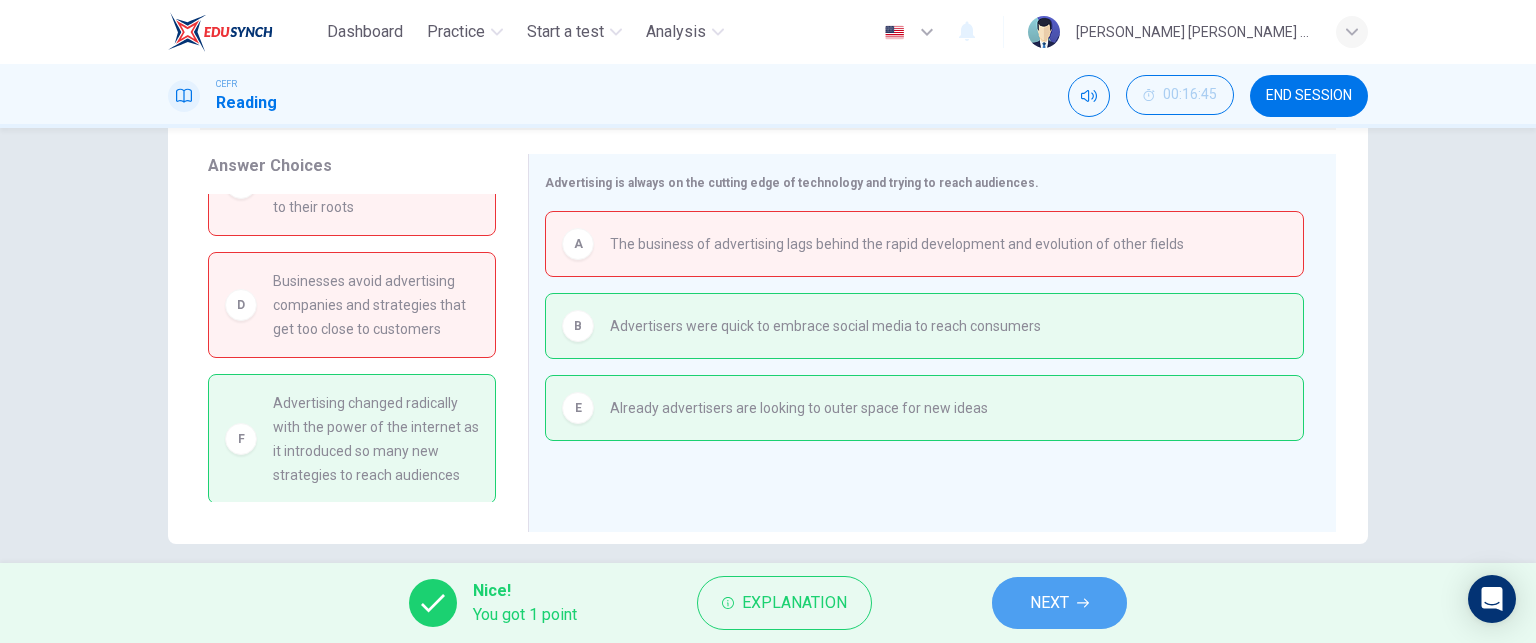 click on "NEXT" at bounding box center [1049, 603] 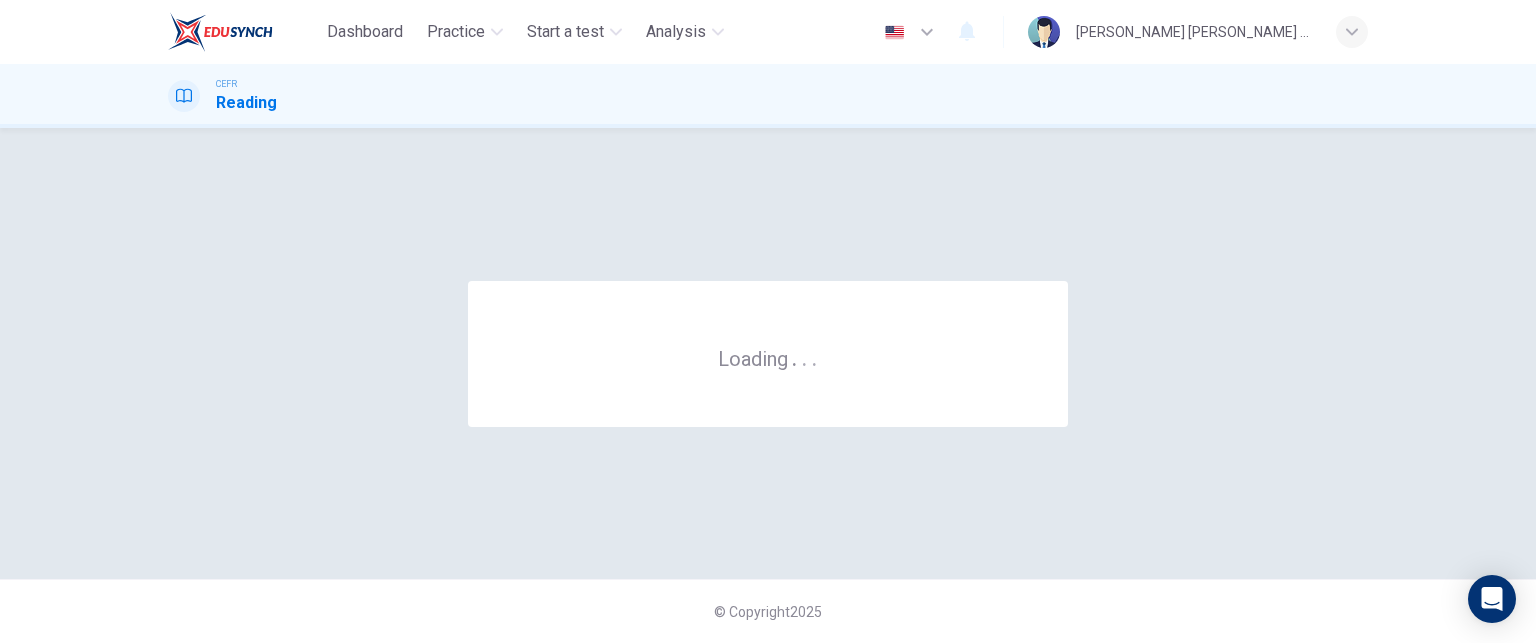 scroll, scrollTop: 0, scrollLeft: 0, axis: both 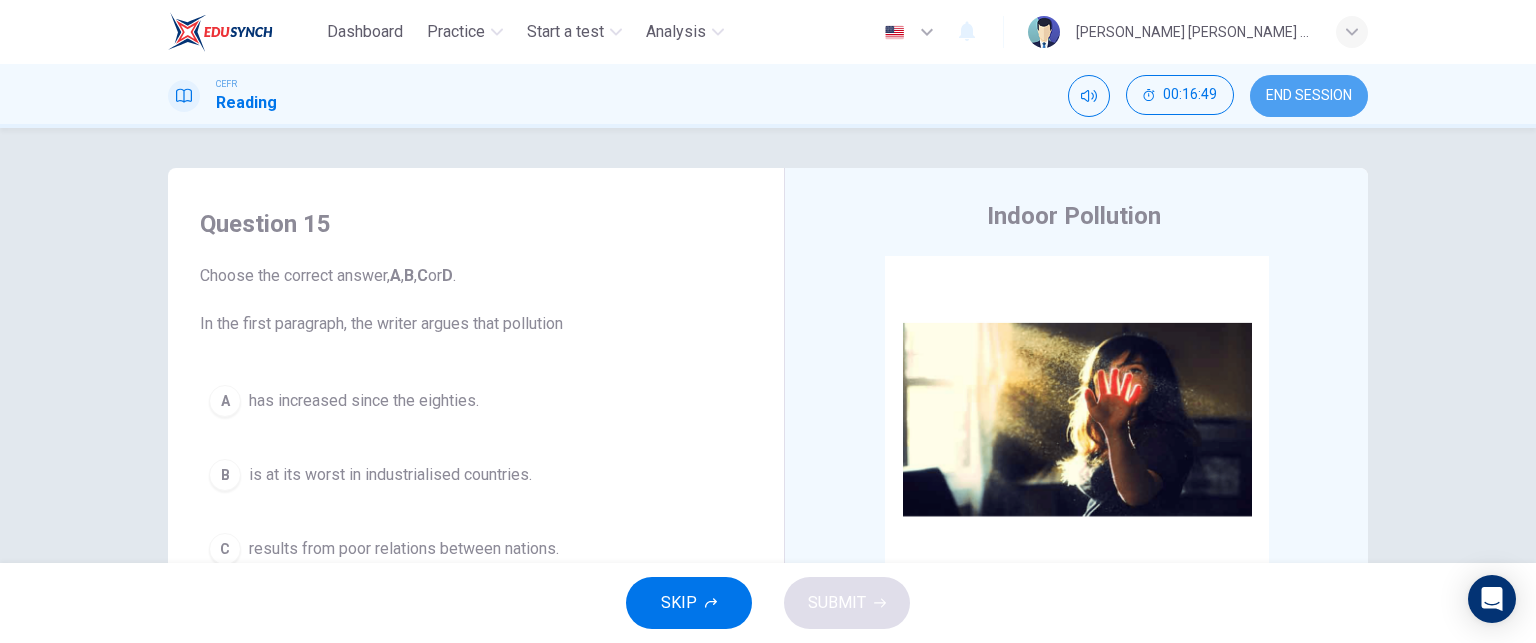 click on "END SESSION" at bounding box center (1309, 96) 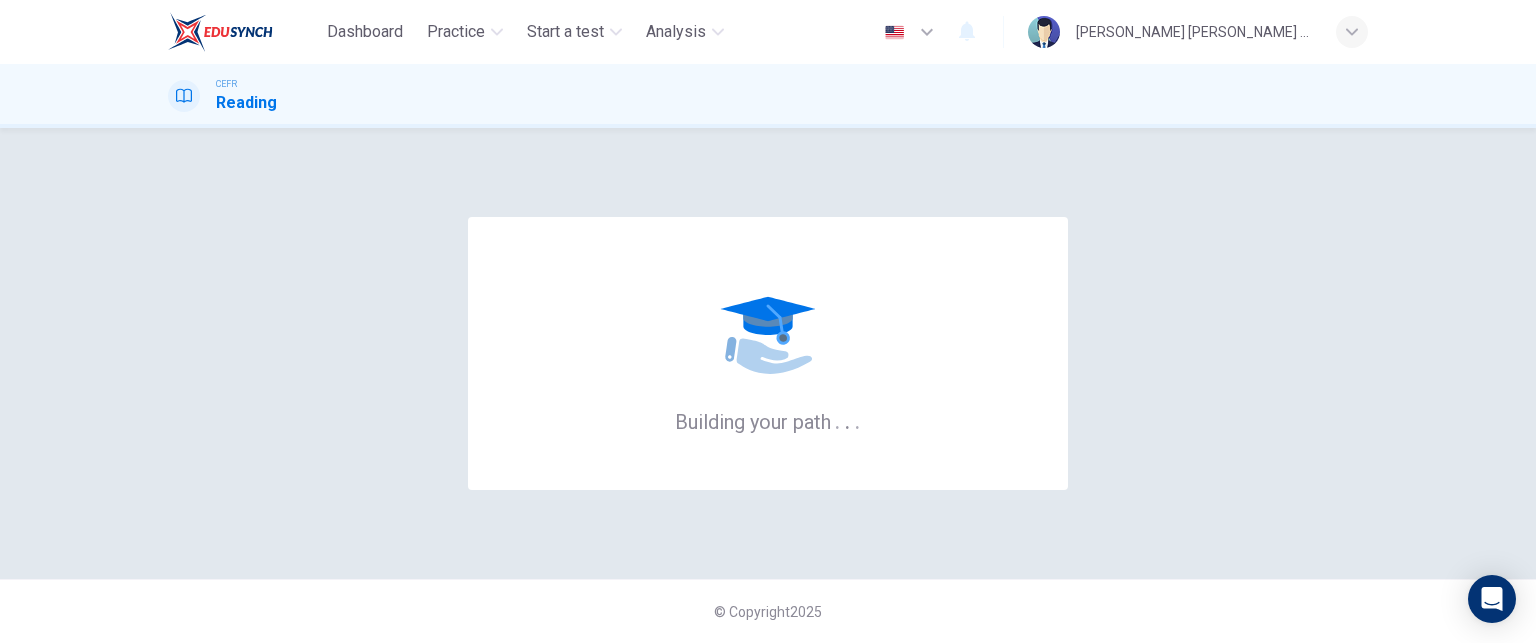 scroll, scrollTop: 0, scrollLeft: 0, axis: both 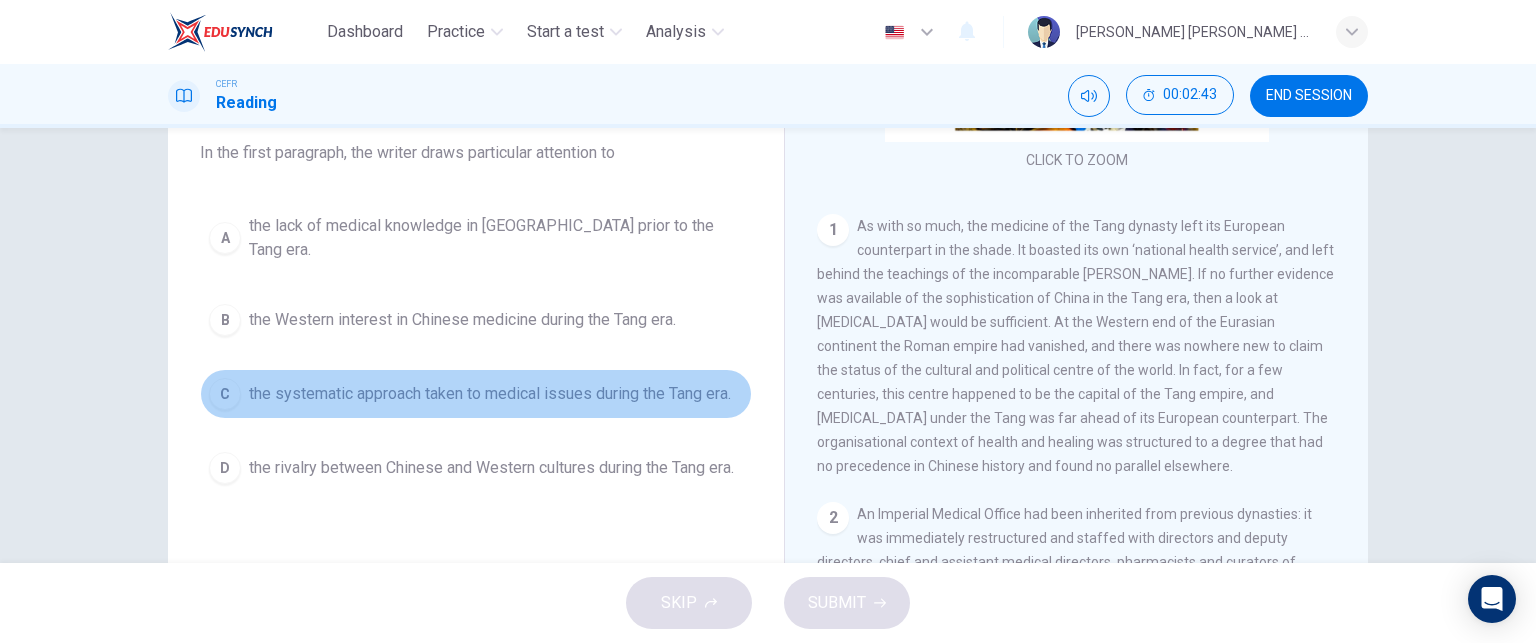 click on "C" at bounding box center (225, 394) 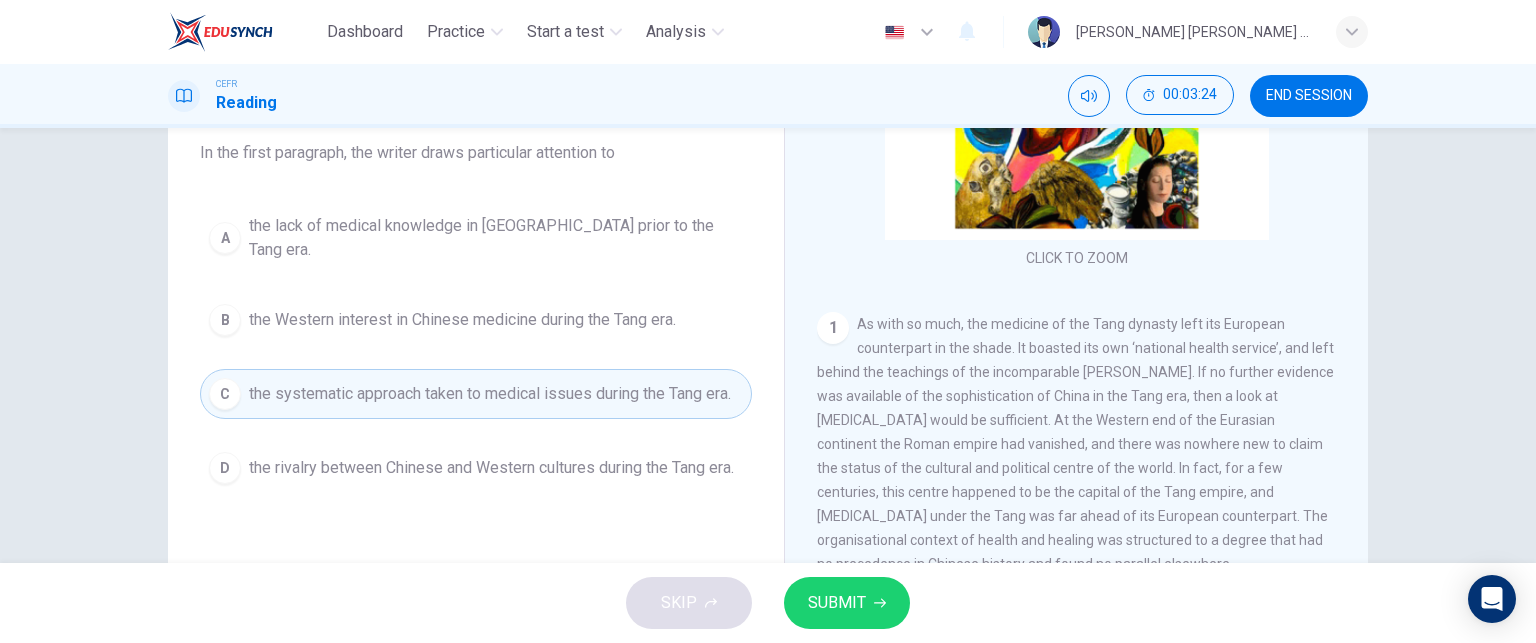 scroll, scrollTop: 174, scrollLeft: 0, axis: vertical 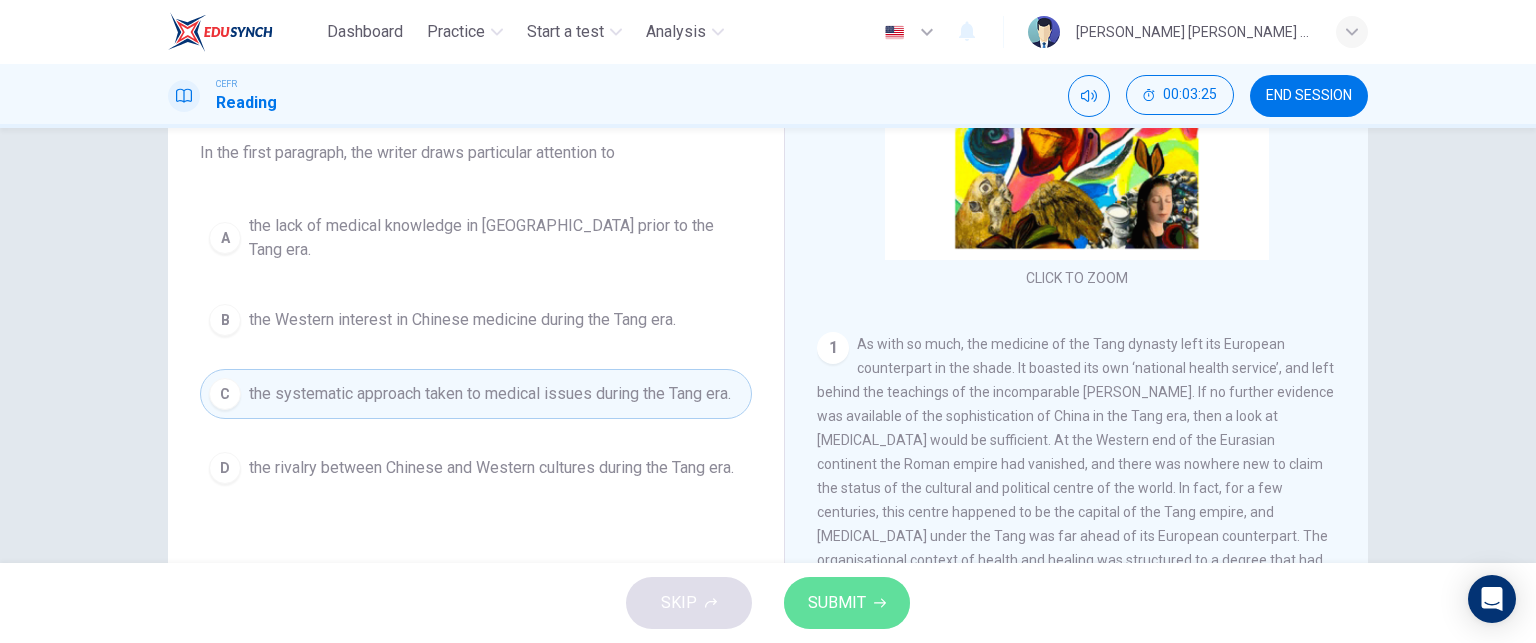 click on "SUBMIT" at bounding box center [837, 603] 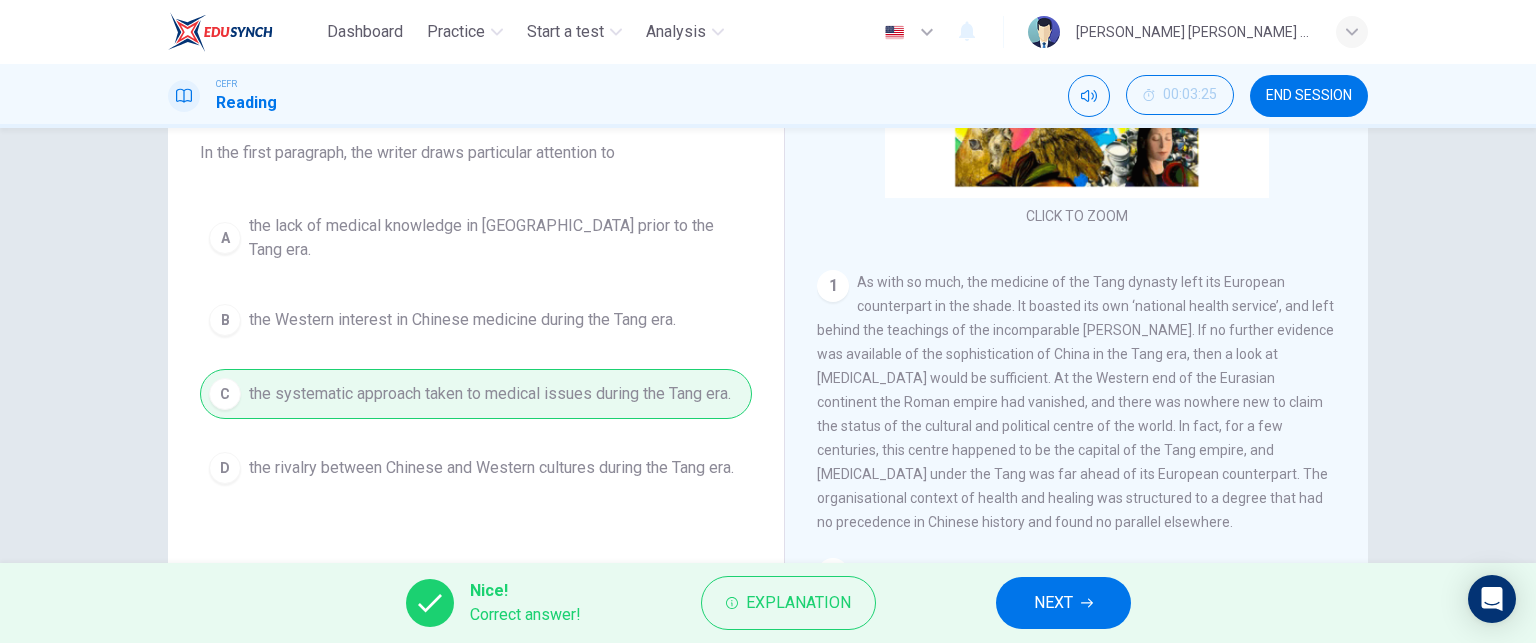 scroll, scrollTop: 236, scrollLeft: 0, axis: vertical 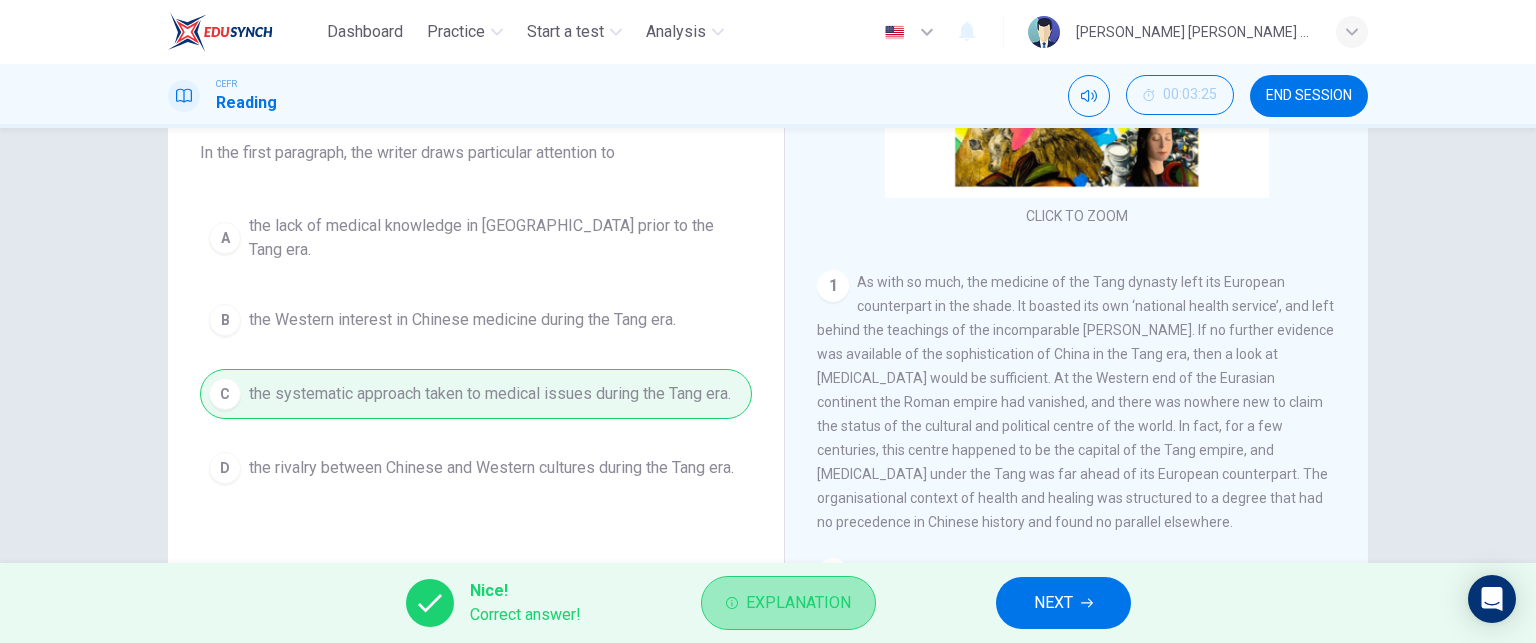 click on "Explanation" at bounding box center [788, 603] 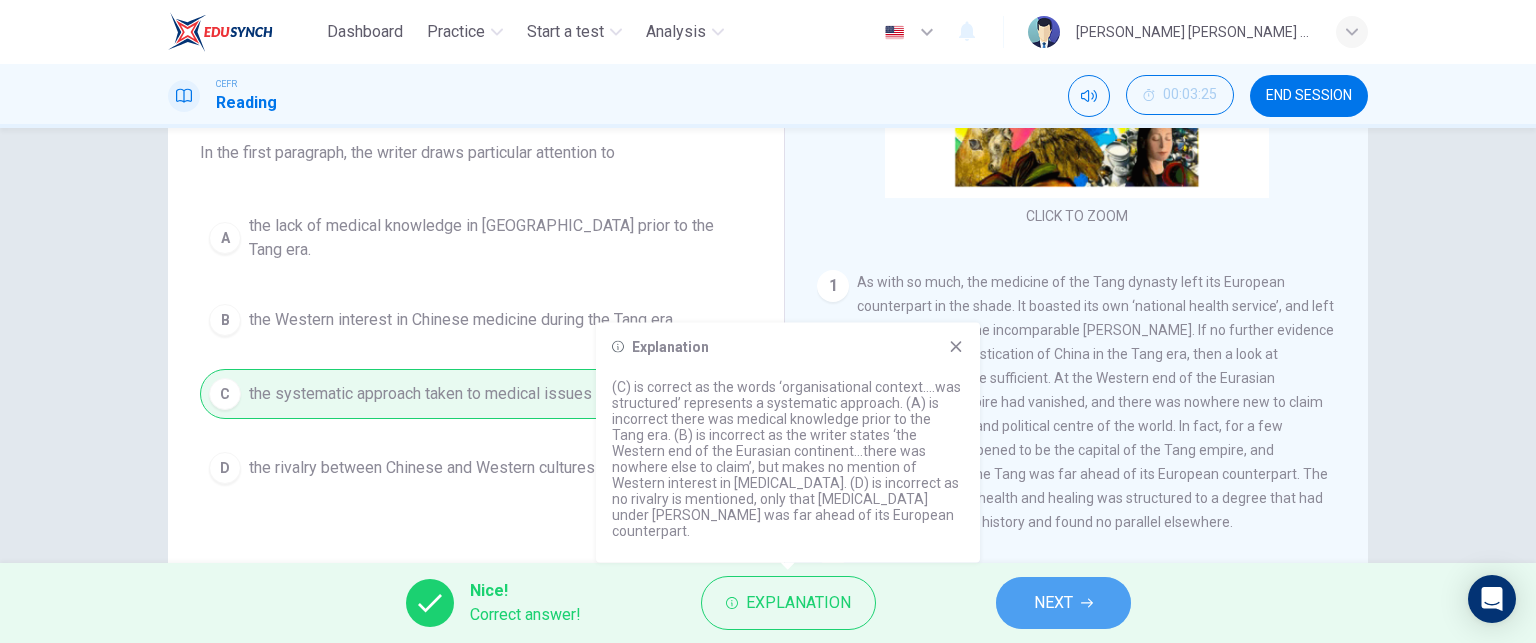 click on "NEXT" at bounding box center (1053, 603) 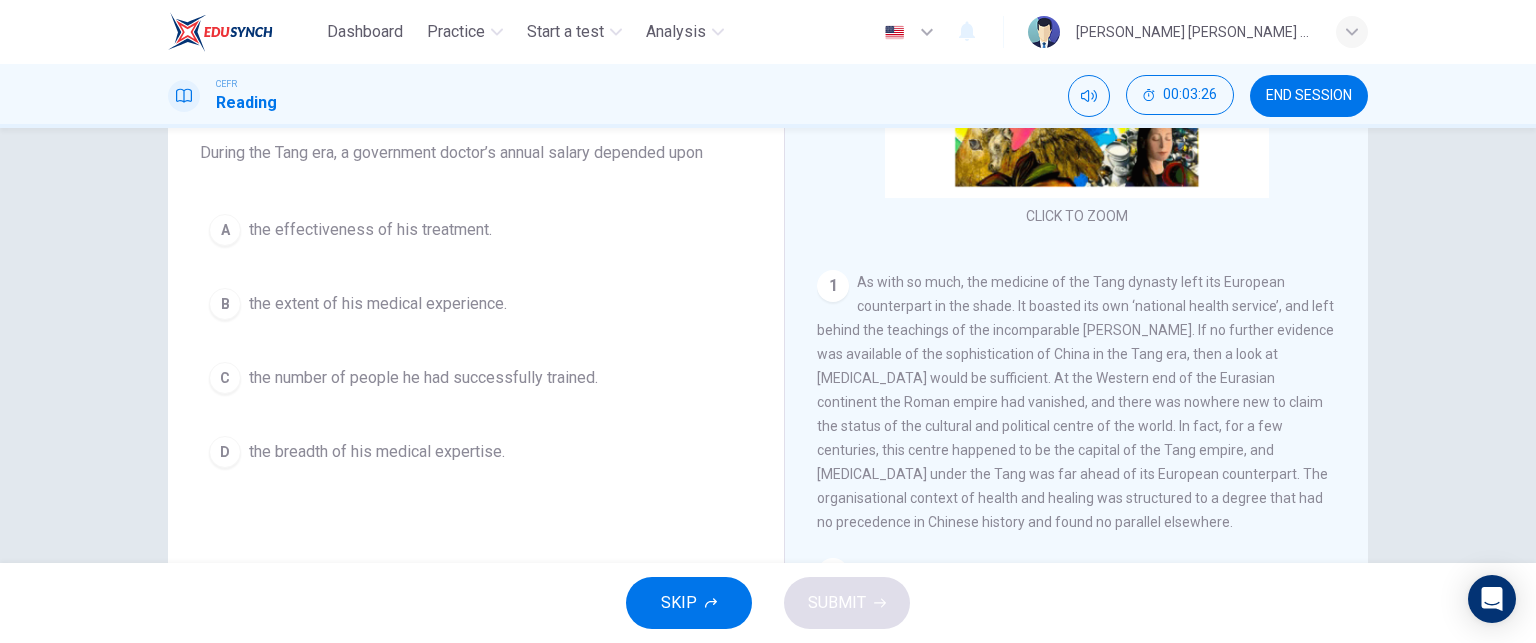 scroll, scrollTop: 27, scrollLeft: 0, axis: vertical 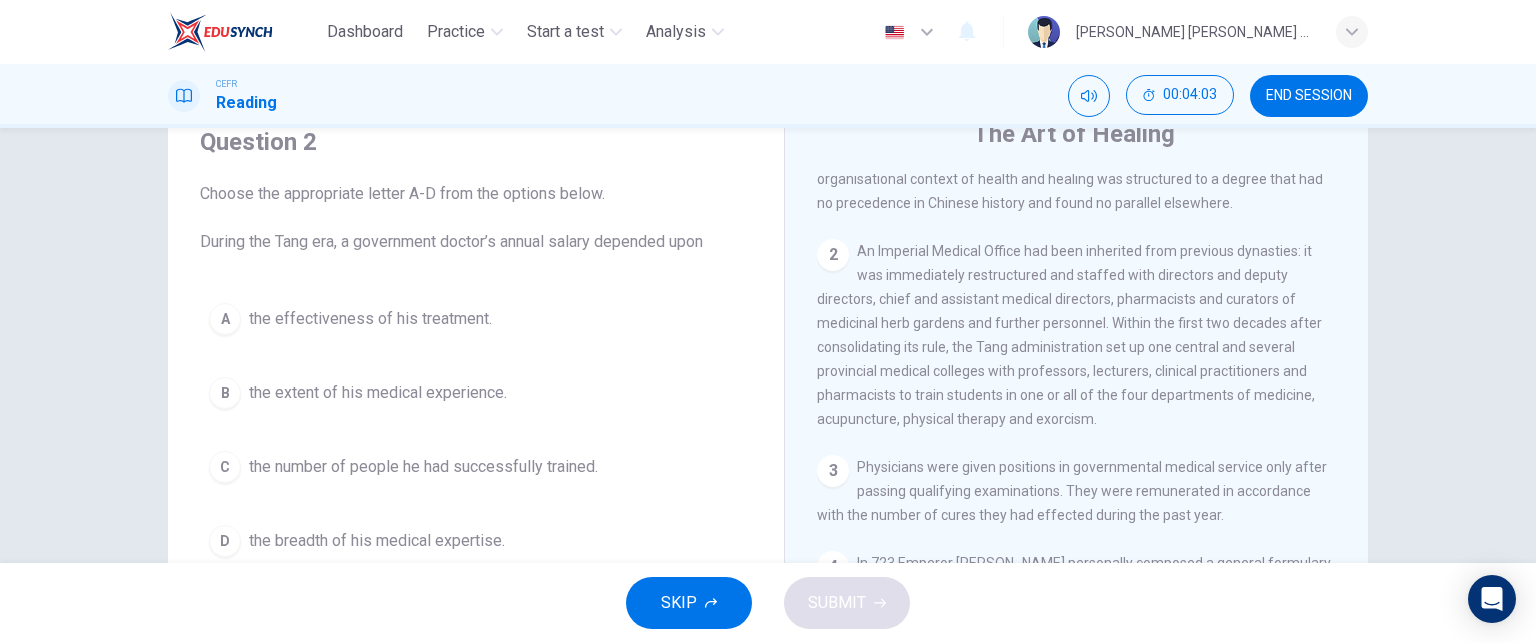 drag, startPoint x: 878, startPoint y: 308, endPoint x: 1215, endPoint y: 327, distance: 337.5352 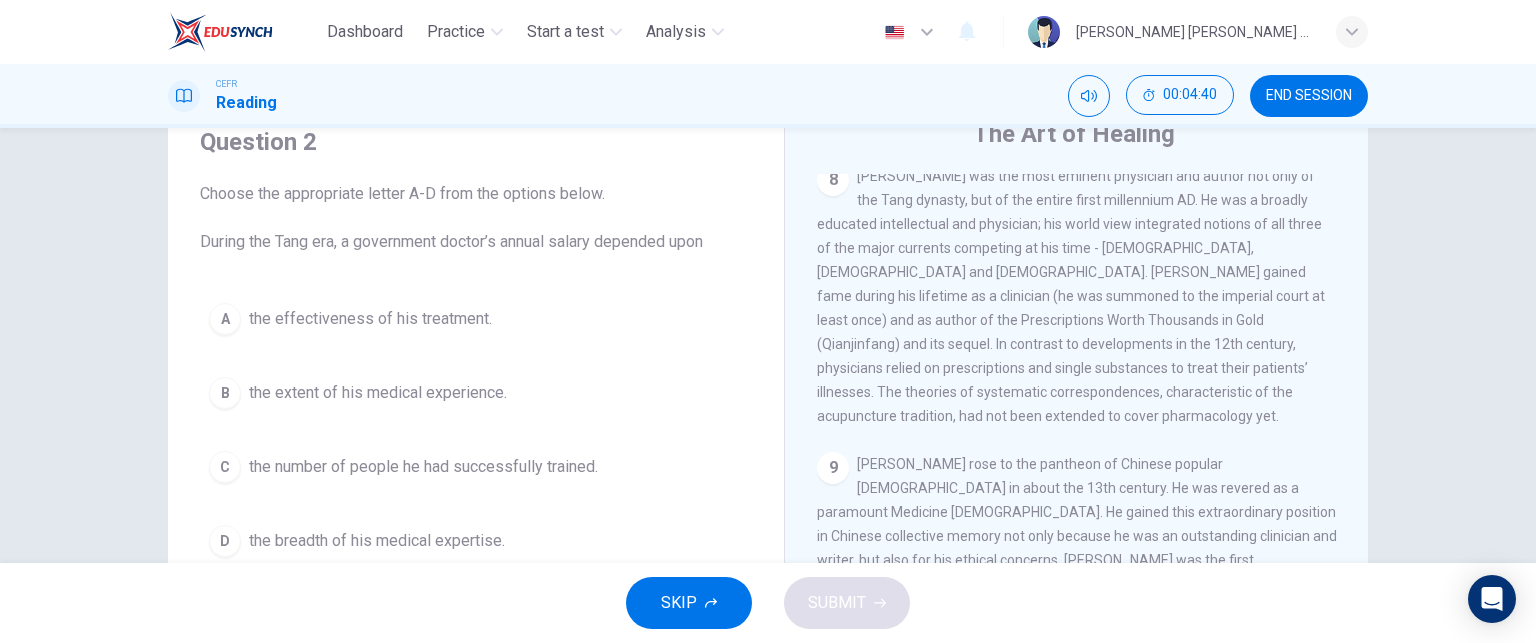 scroll, scrollTop: 2037, scrollLeft: 0, axis: vertical 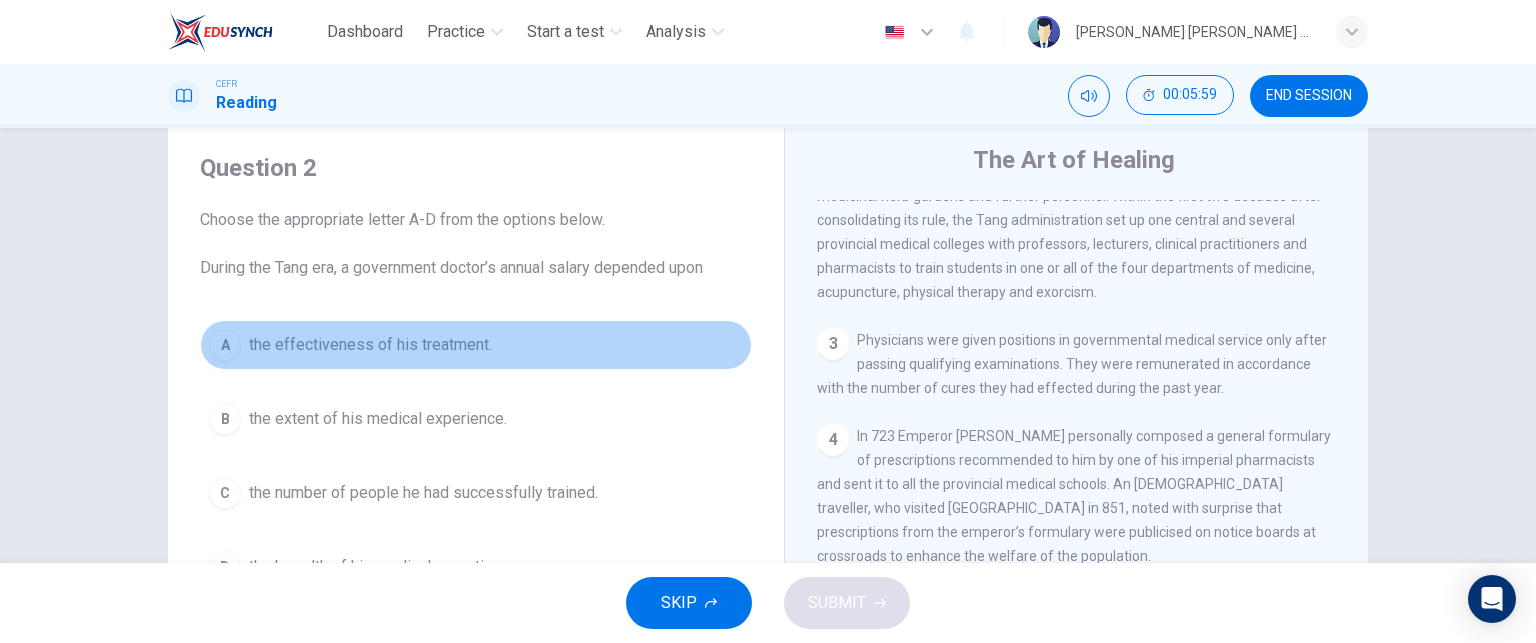 click on "A" at bounding box center (225, 345) 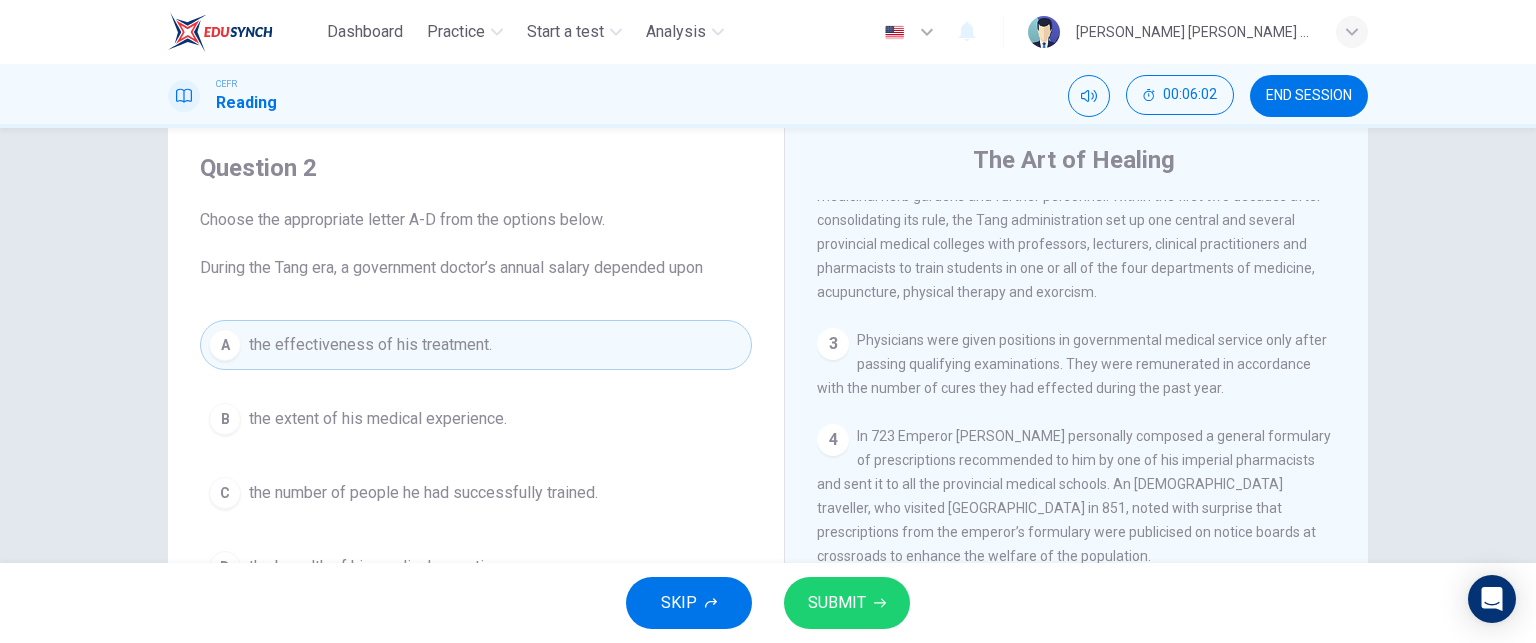 click on "SUBMIT" at bounding box center (837, 603) 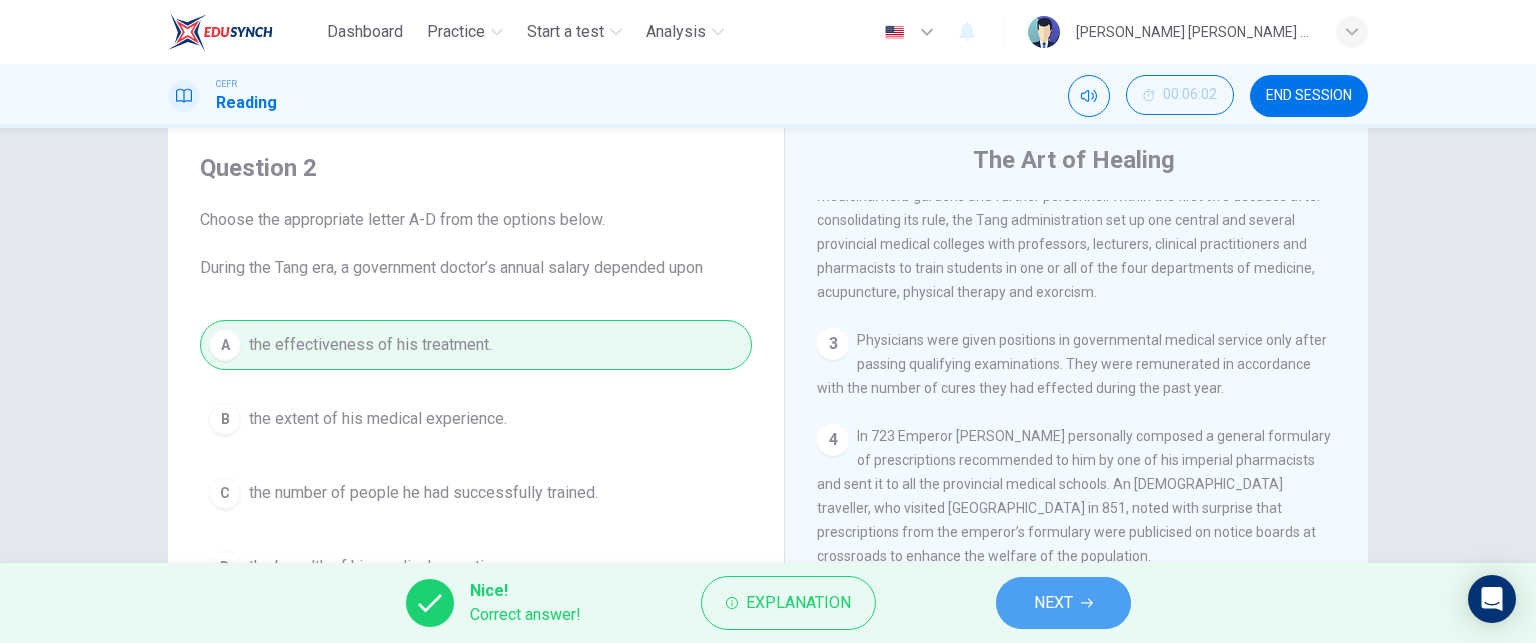 click on "NEXT" at bounding box center [1063, 603] 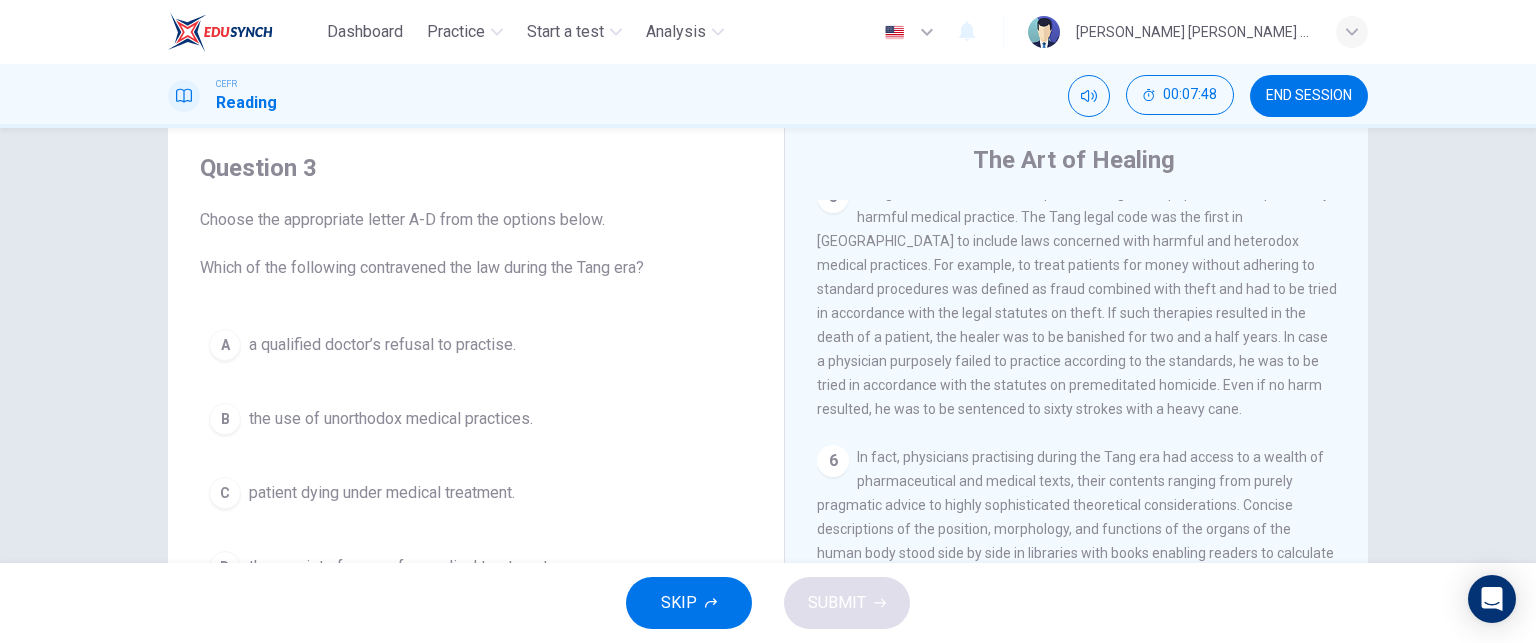 scroll, scrollTop: 1204, scrollLeft: 0, axis: vertical 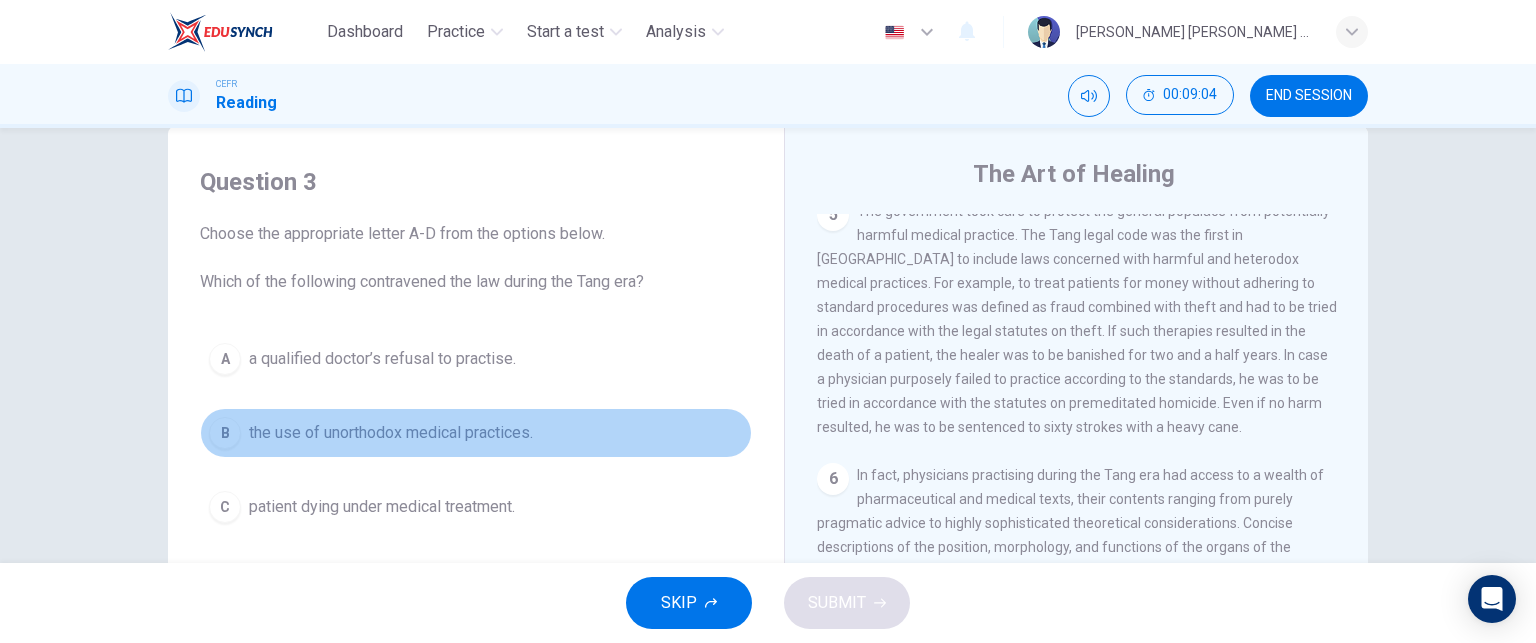 click on "B" at bounding box center (225, 433) 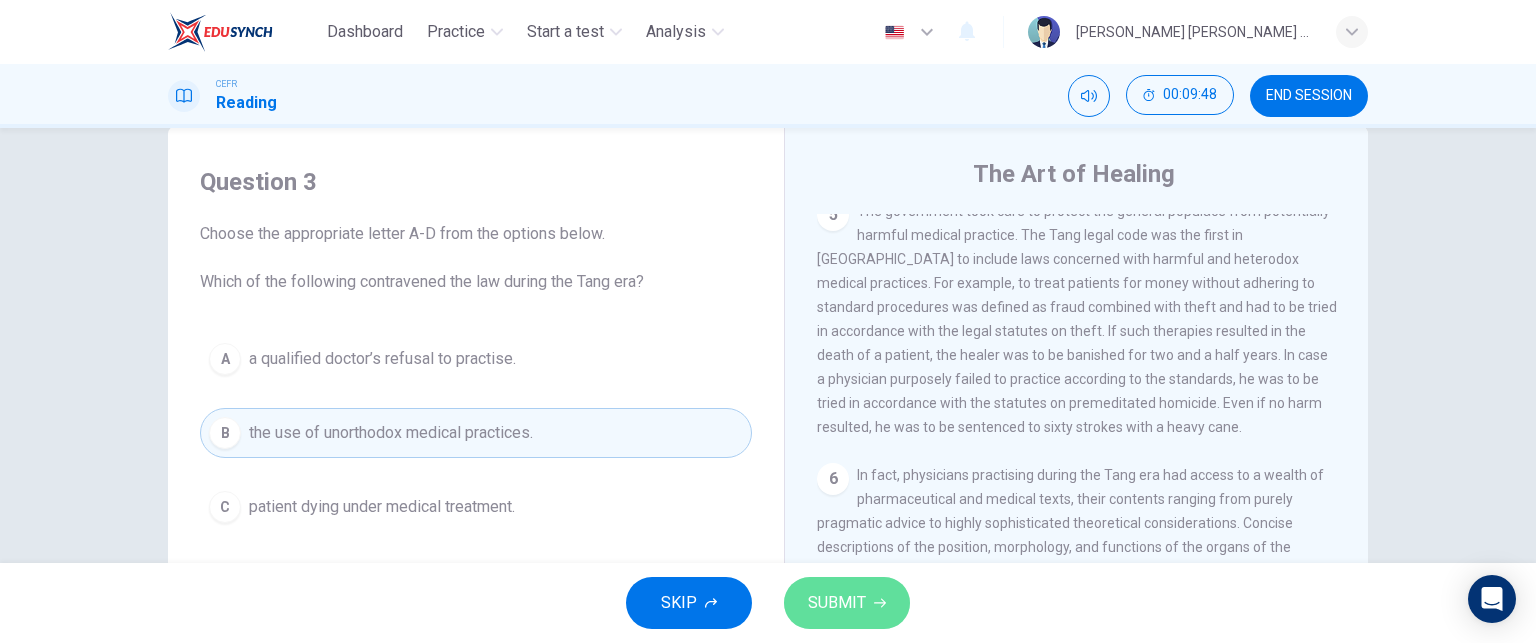 click on "SUBMIT" at bounding box center [837, 603] 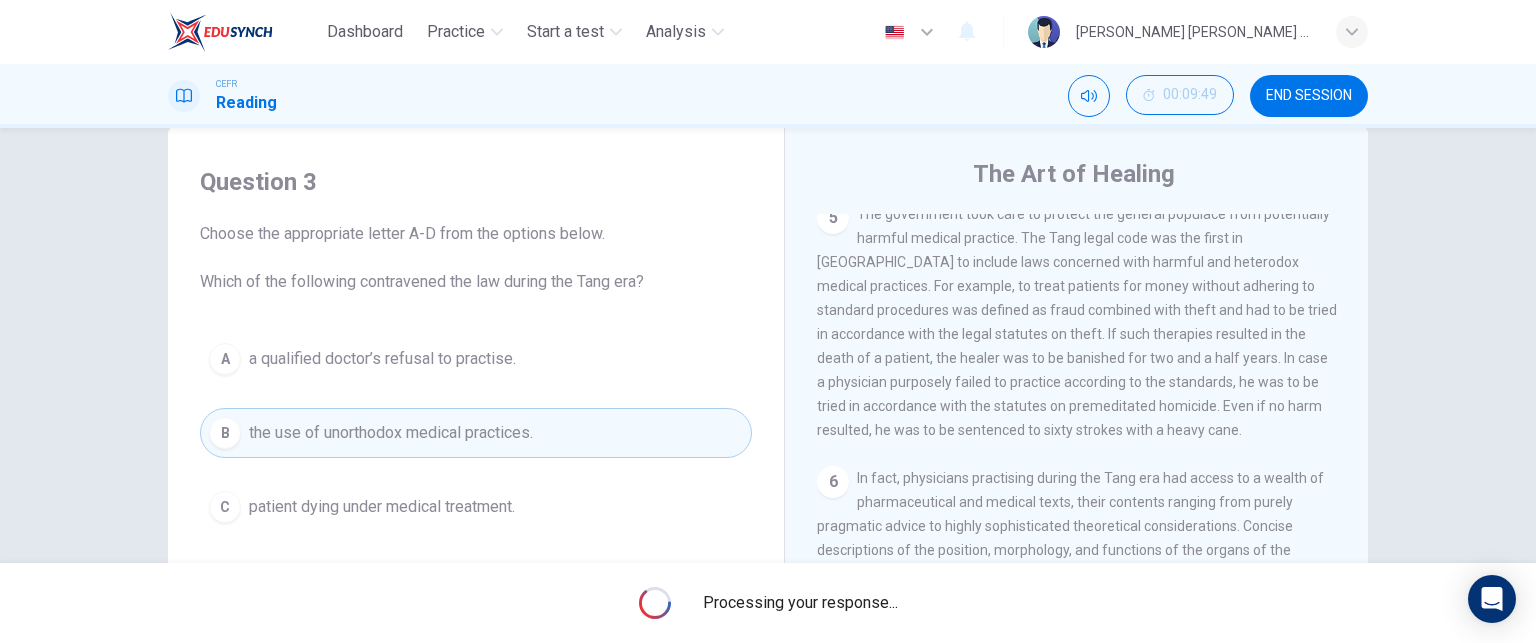 scroll, scrollTop: 1198, scrollLeft: 0, axis: vertical 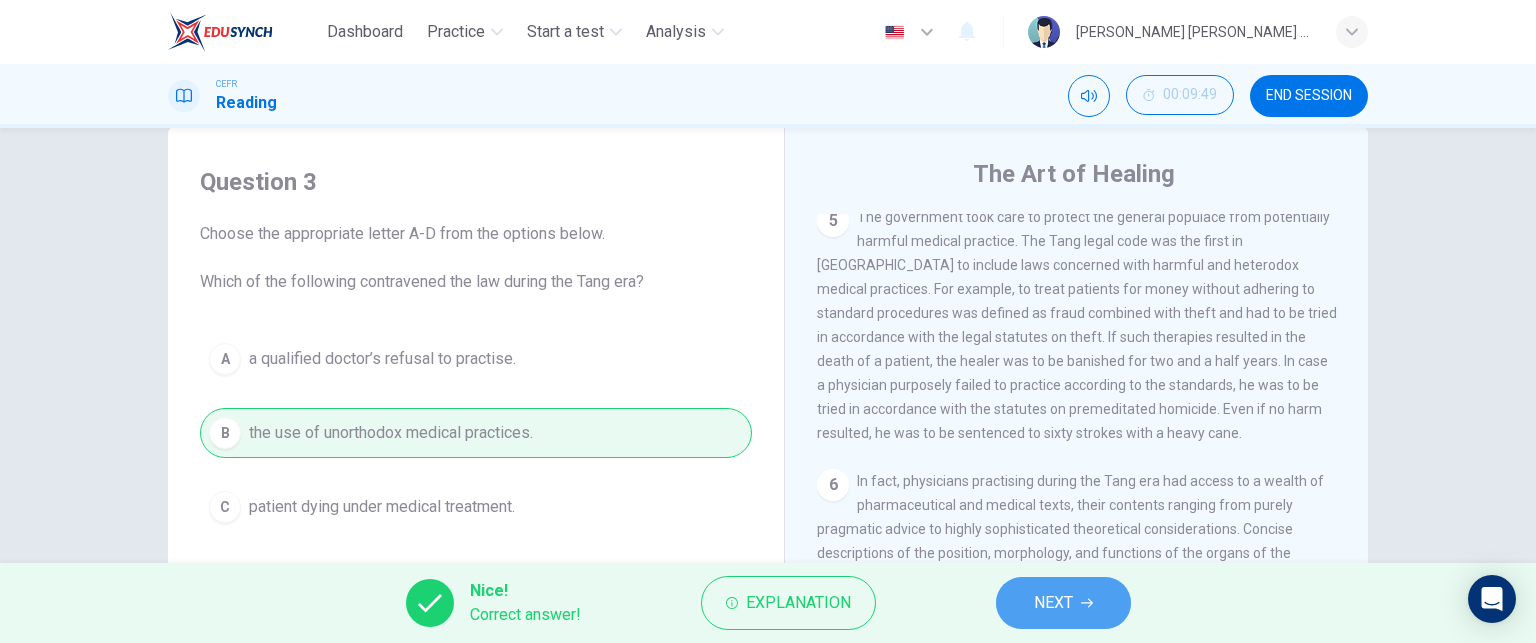 click on "NEXT" at bounding box center (1063, 603) 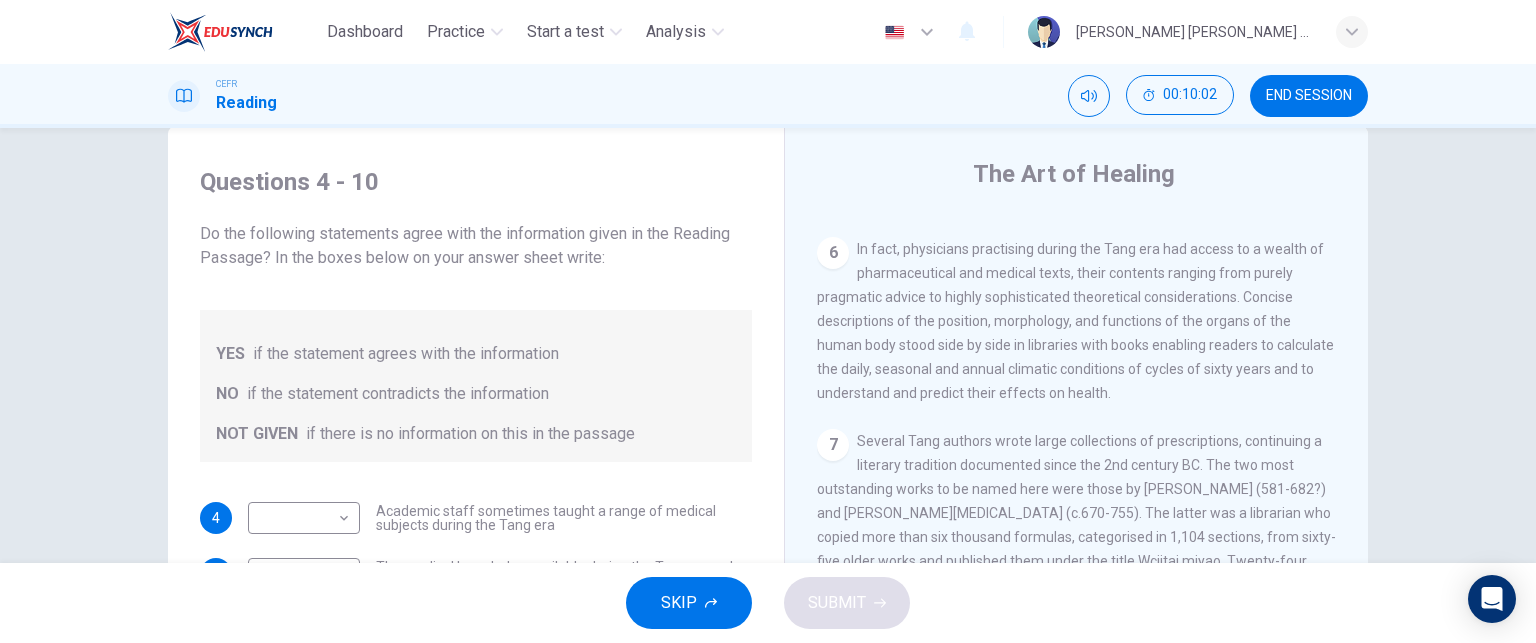 scroll, scrollTop: 1466, scrollLeft: 0, axis: vertical 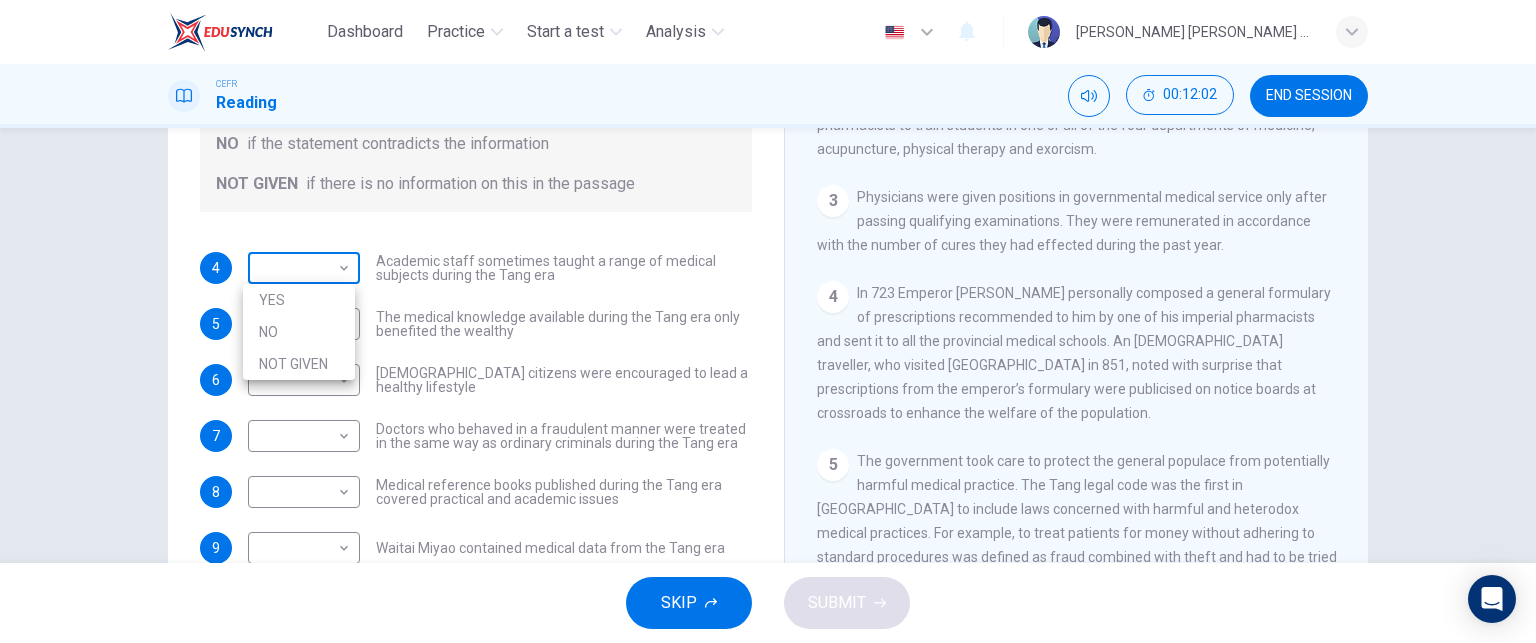 click on "Dashboard Practice Start a test Analysis English en ​ JUDITH OLIVIA JAOS CEFR Reading 00:12:02 END SESSION Questions 4 - 10 Do the following statements agree with the information given in the Reading Passage?
In the boxes below on your answer sheet write: YES if the statement agrees with the information NO if the statement contradicts the information NOT GIVEN if there is no information on this in the passage 4 ​ ​ Academic staff sometimes taught a range of medical subjects during the Tang era 5 ​ ​ The medical knowledge available during the Tang era only benefited the wealthy 6 ​ ​ Tang citizens were encouraged to lead a healthy lifestyle 7 ​ ​ Doctors who behaved in a fraudulent manner were treated in the same way as ordinary criminals during the Tang era 8 ​ ​ Medical reference books published during the Tang era covered practical and academic issues 9 ​ ​ Waitai Miyao contained medical data from the Tang era 10 ​ ​ The Art of Healing CLICK TO ZOOM Click to Zoom 1 2 3 4 5 6 7" at bounding box center (768, 321) 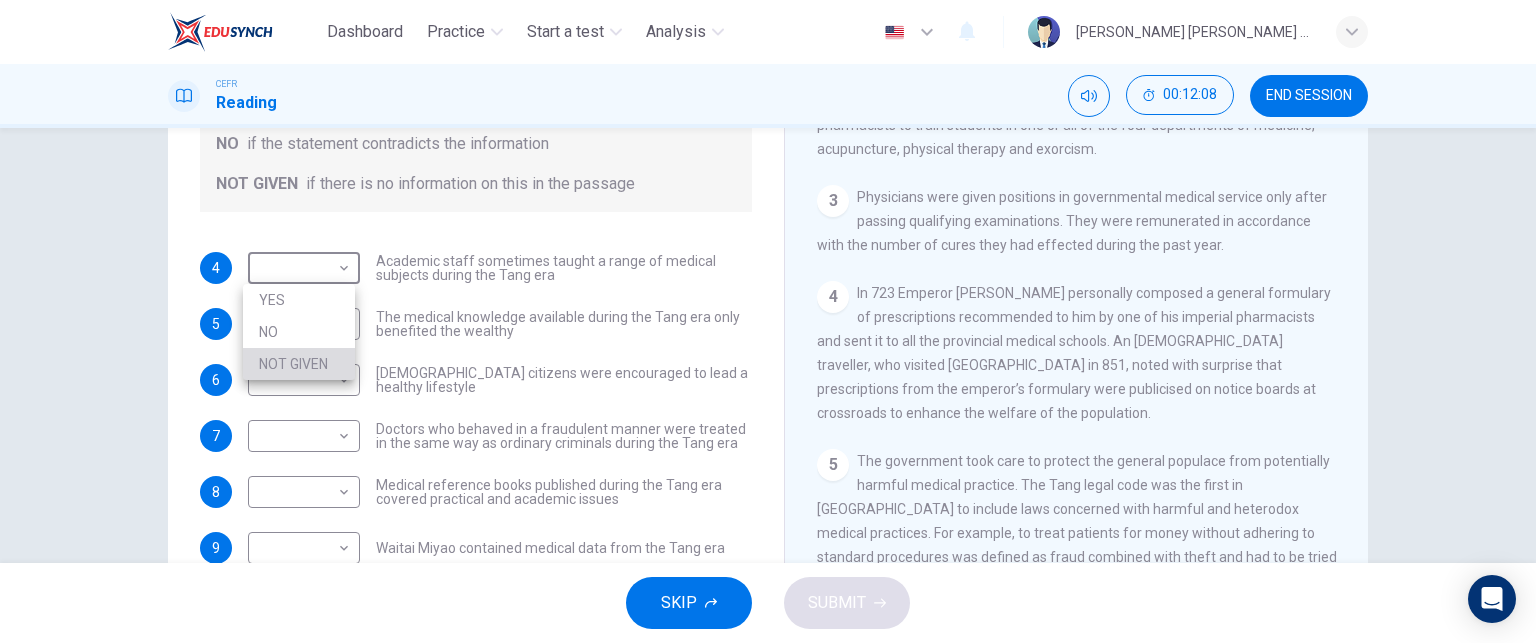 click on "NOT GIVEN" at bounding box center [299, 364] 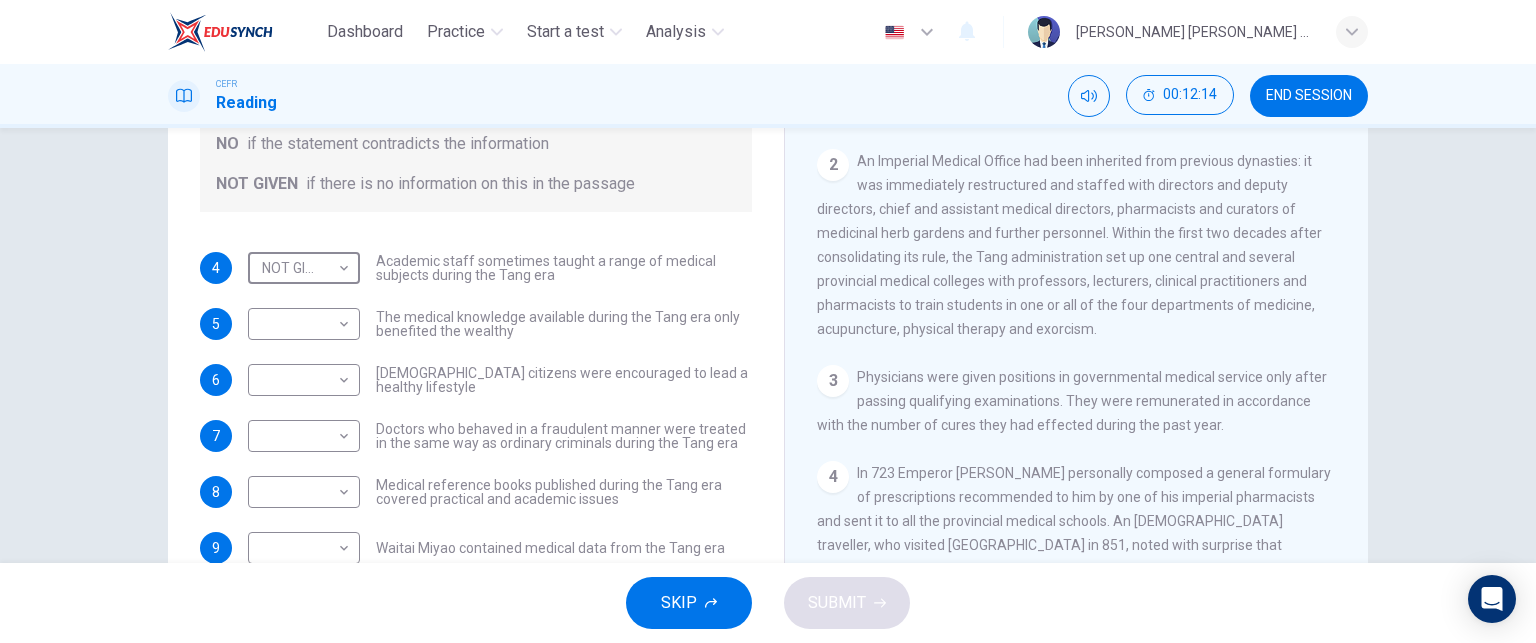 scroll, scrollTop: 516, scrollLeft: 0, axis: vertical 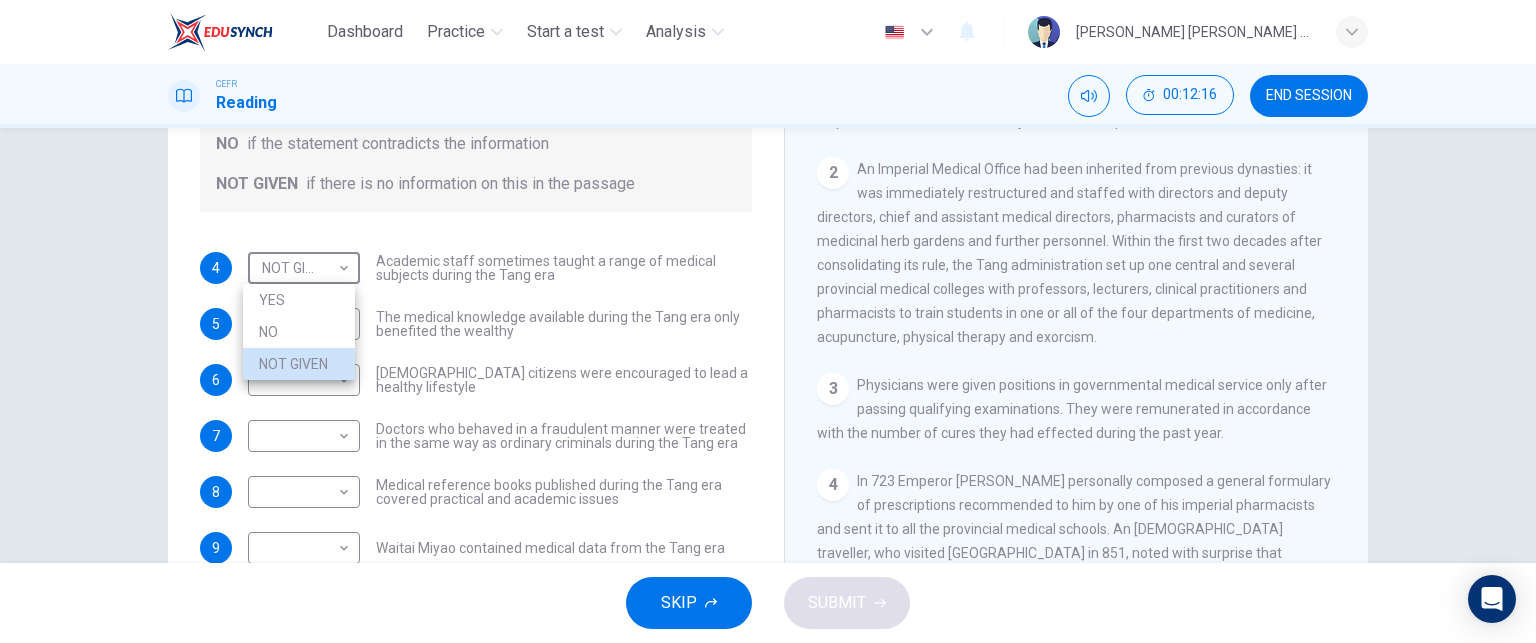 type 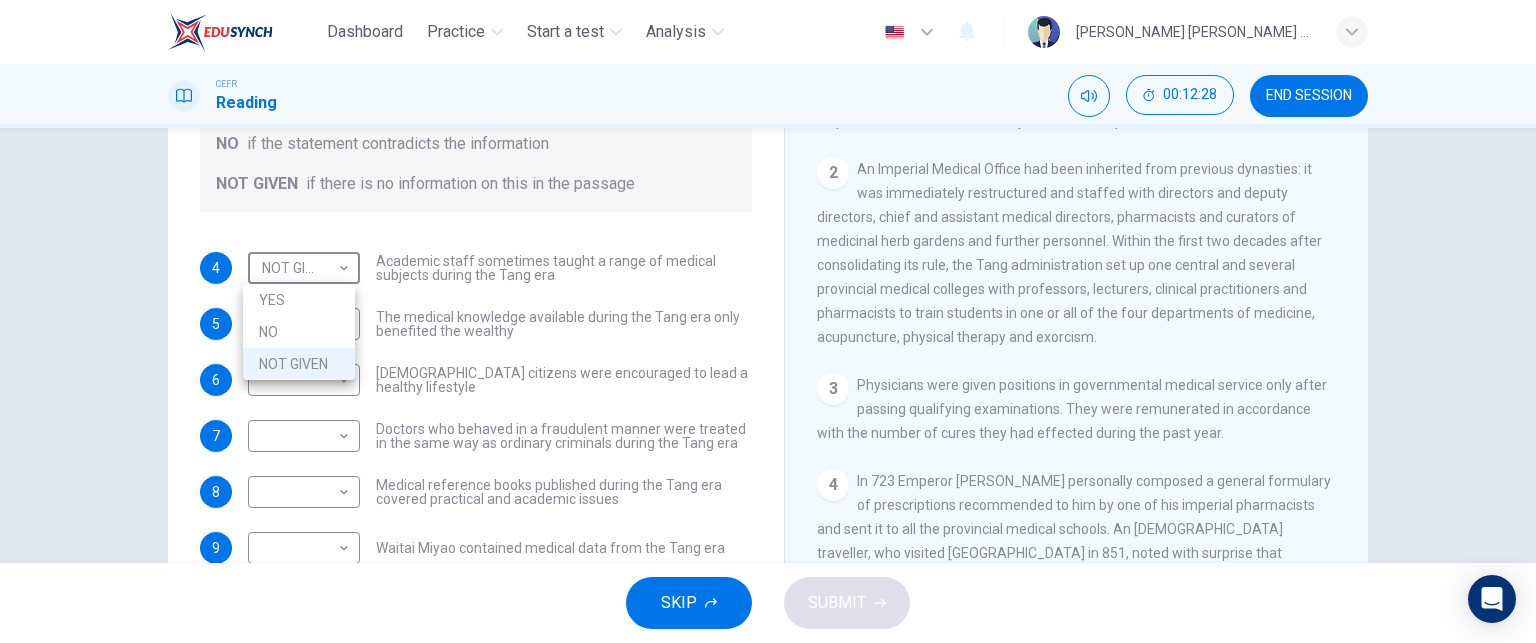 click at bounding box center [768, 321] 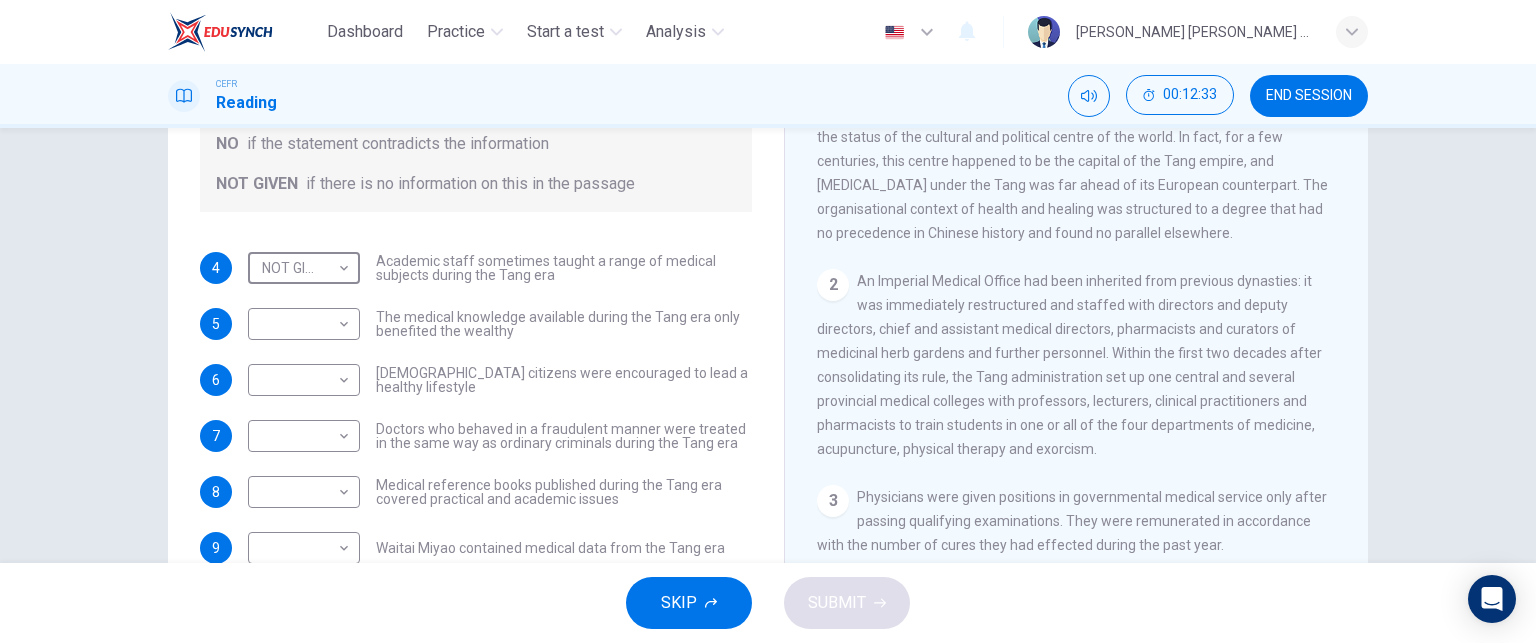 scroll, scrollTop: 432, scrollLeft: 0, axis: vertical 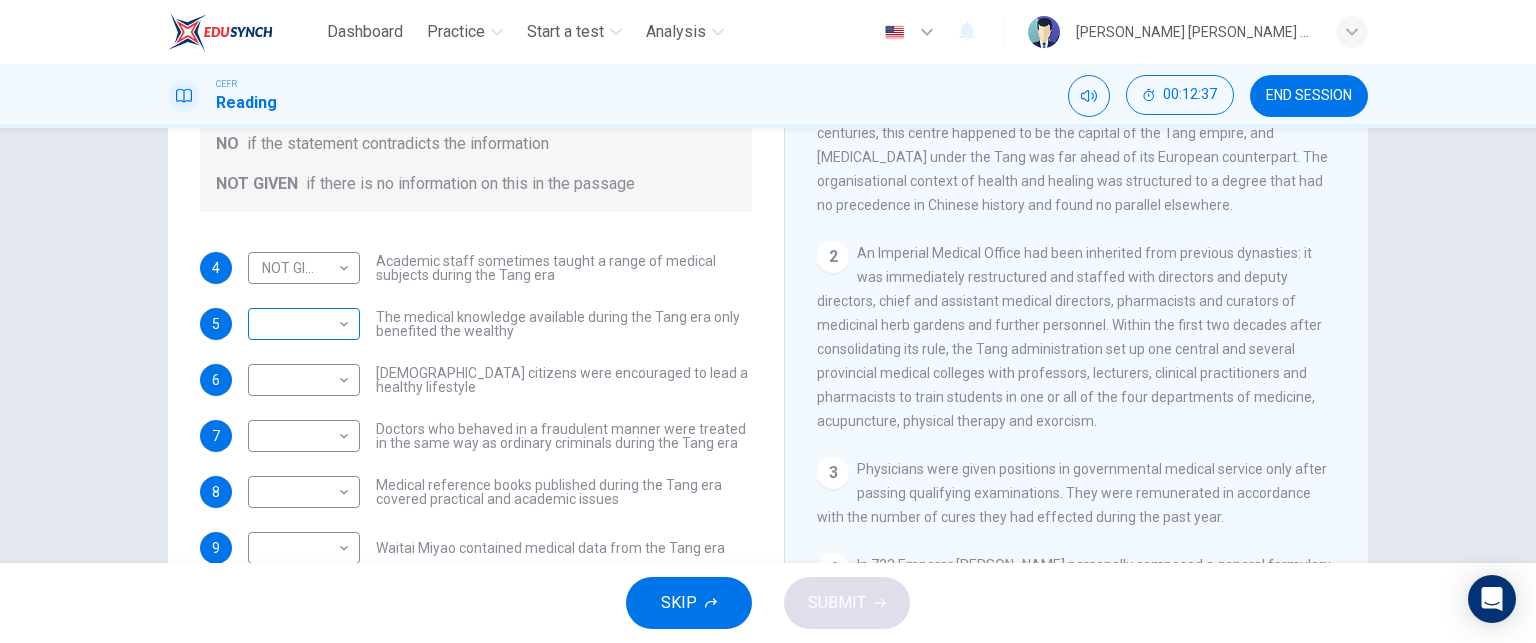 click on "​ ​" at bounding box center (304, 324) 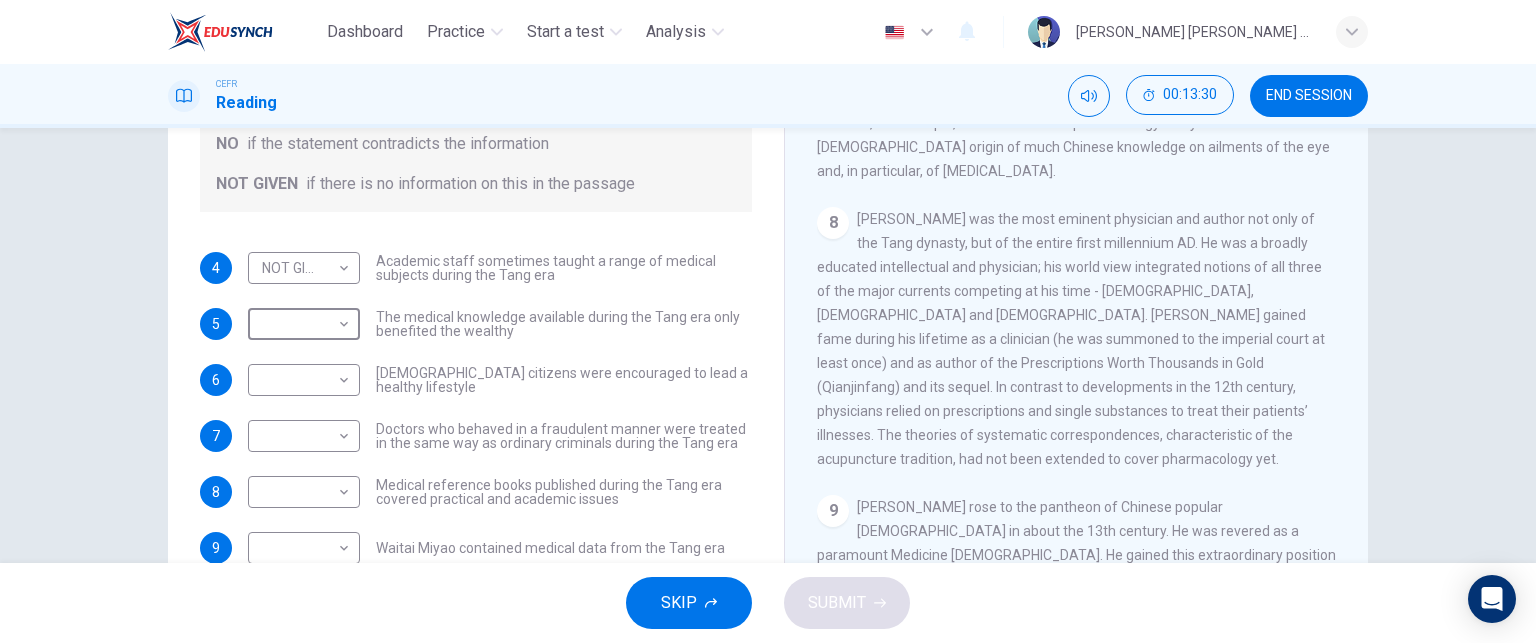 scroll, scrollTop: 1664, scrollLeft: 0, axis: vertical 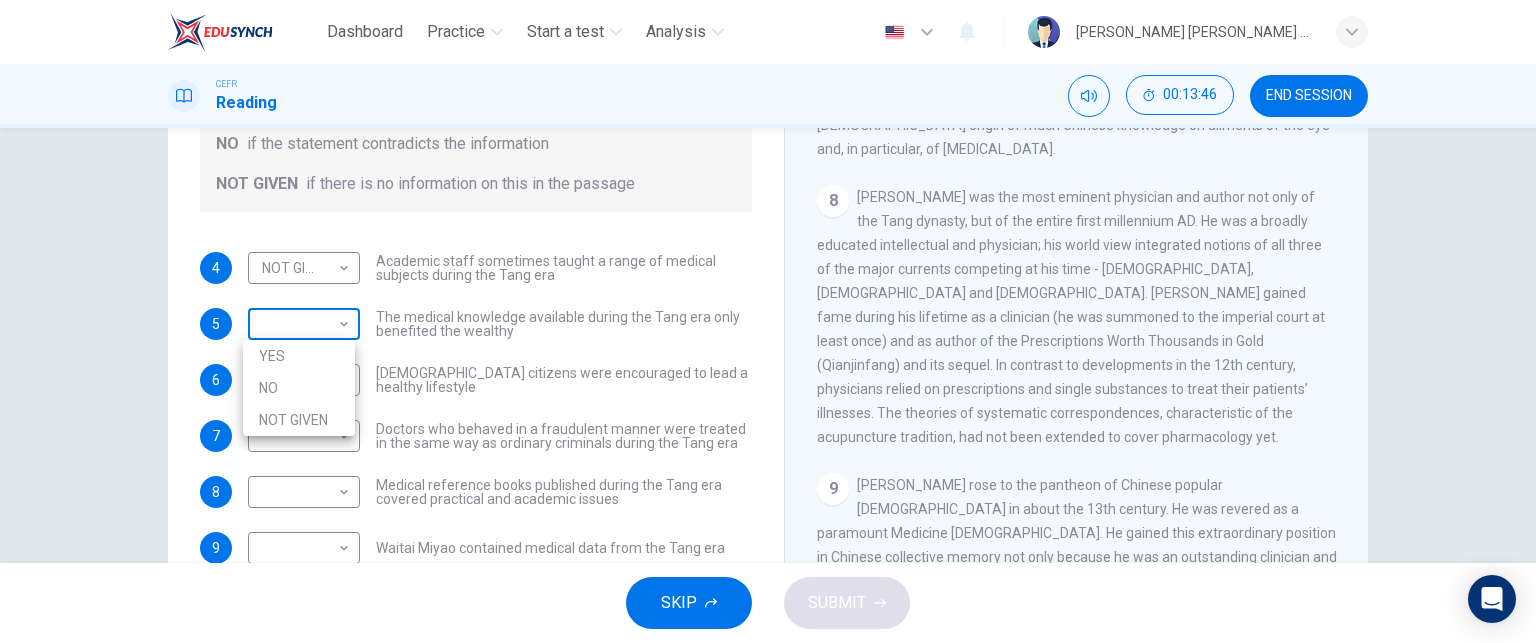 click on "Dashboard Practice Start a test Analysis English en ​ JUDITH OLIVIA JAOS CEFR Reading 00:13:46 END SESSION Questions 4 - 10 Do the following statements agree with the information given in the Reading Passage?
In the boxes below on your answer sheet write: YES if the statement agrees with the information NO if the statement contradicts the information NOT GIVEN if there is no information on this in the passage 4 NOT GIVEN NOT GIVEN ​ Academic staff sometimes taught a range of medical subjects during the Tang era 5 ​ ​ The medical knowledge available during the Tang era only benefited the wealthy 6 ​ ​ Tang citizens were encouraged to lead a healthy lifestyle 7 ​ ​ Doctors who behaved in a fraudulent manner were treated in the same way as ordinary criminals during the Tang era 8 ​ ​ Medical reference books published during the Tang era covered practical and academic issues 9 ​ ​ Waitai Miyao contained medical data from the Tang era 10 ​ ​ The Art of Healing CLICK TO ZOOM 1 2 3 4 5 6" at bounding box center (768, 321) 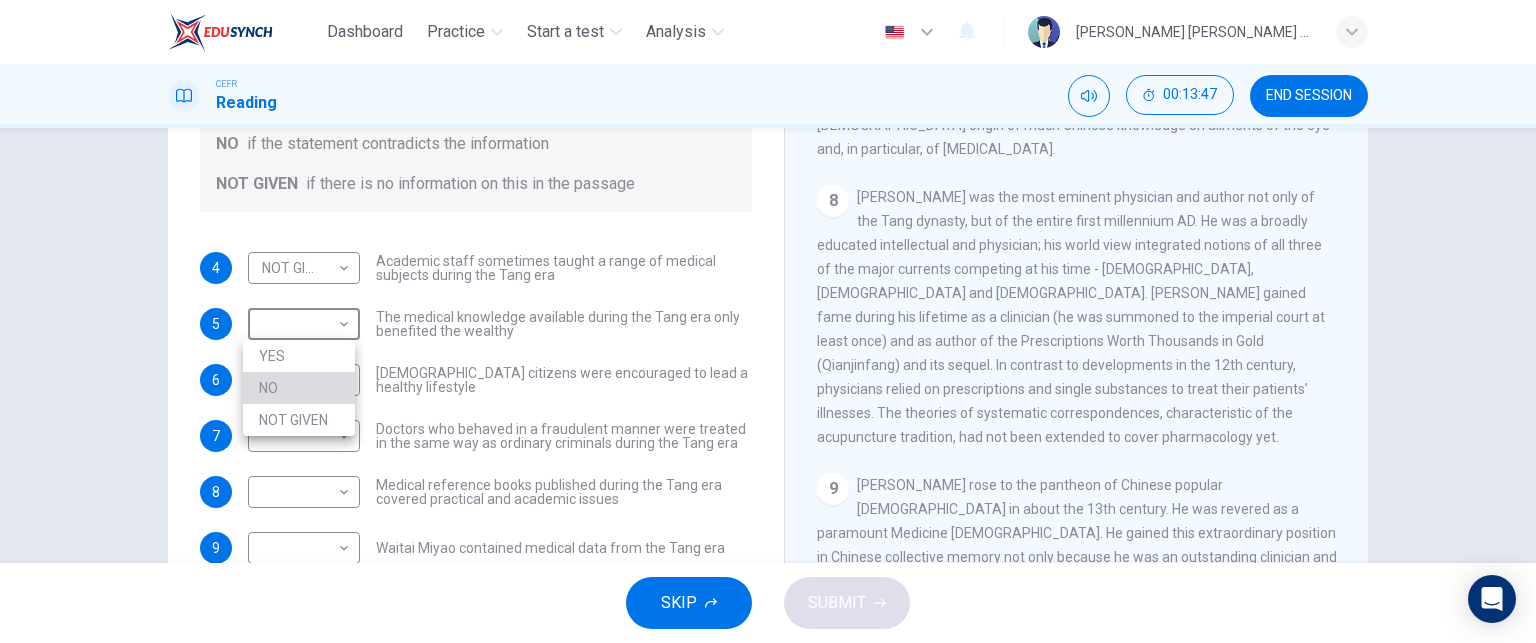 click on "NO" at bounding box center (299, 388) 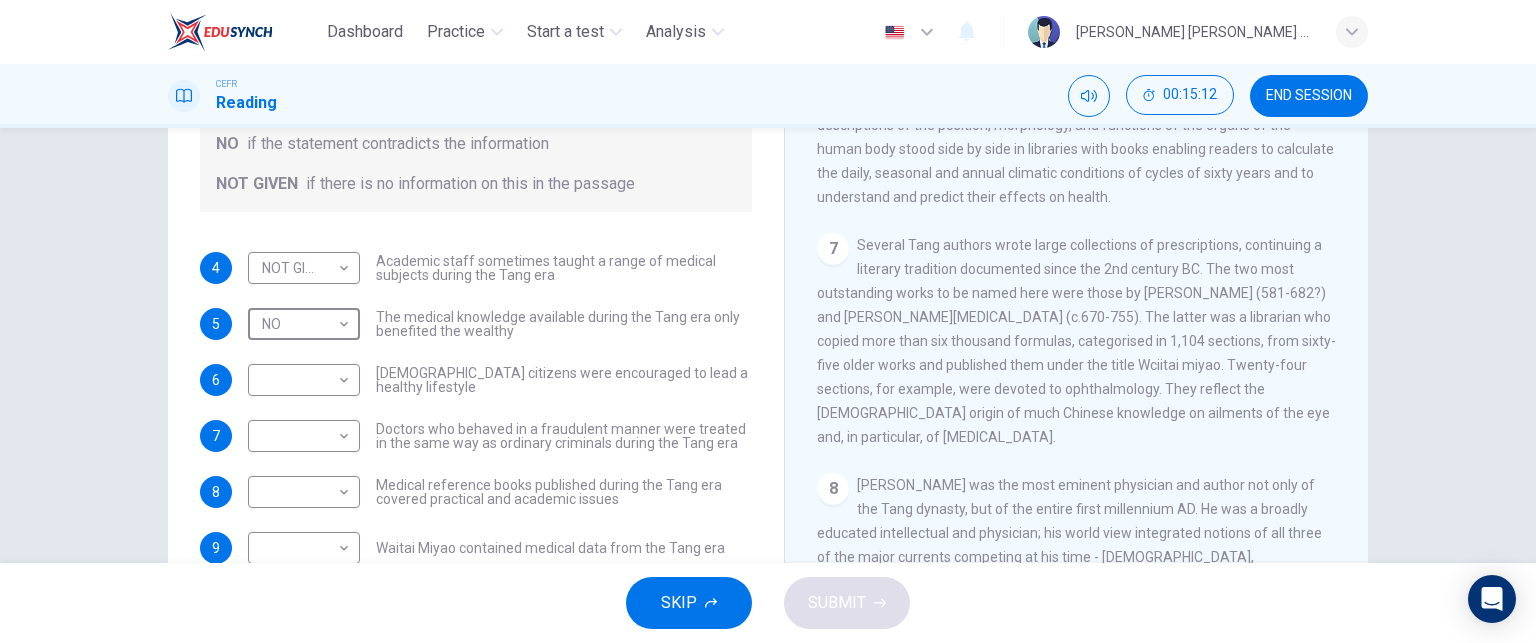 scroll, scrollTop: 1374, scrollLeft: 0, axis: vertical 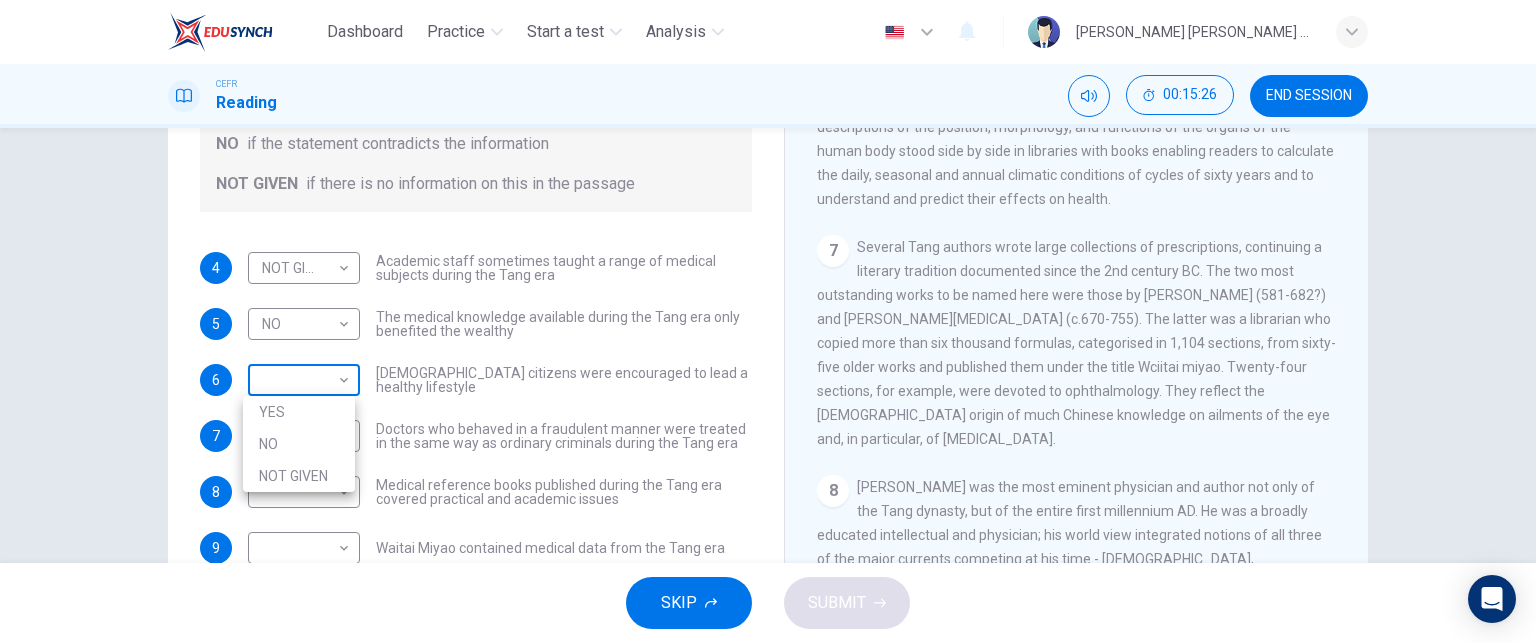 click on "Dashboard Practice Start a test Analysis English en ​ JUDITH OLIVIA JAOS CEFR Reading 00:15:26 END SESSION Questions 4 - 10 Do the following statements agree with the information given in the Reading Passage?
In the boxes below on your answer sheet write: YES if the statement agrees with the information NO if the statement contradicts the information NOT GIVEN if there is no information on this in the passage 4 NOT GIVEN NOT GIVEN ​ Academic staff sometimes taught a range of medical subjects during the Tang era 5 NO NO ​ The medical knowledge available during the Tang era only benefited the wealthy 6 ​ ​ Tang citizens were encouraged to lead a healthy lifestyle 7 ​ ​ Doctors who behaved in a fraudulent manner were treated in the same way as ordinary criminals during the Tang era 8 ​ ​ Medical reference books published during the Tang era covered practical and academic issues 9 ​ ​ Waitai Miyao contained medical data from the Tang era 10 ​ ​ The Art of Healing CLICK TO ZOOM 1 2 3 4 5" at bounding box center [768, 321] 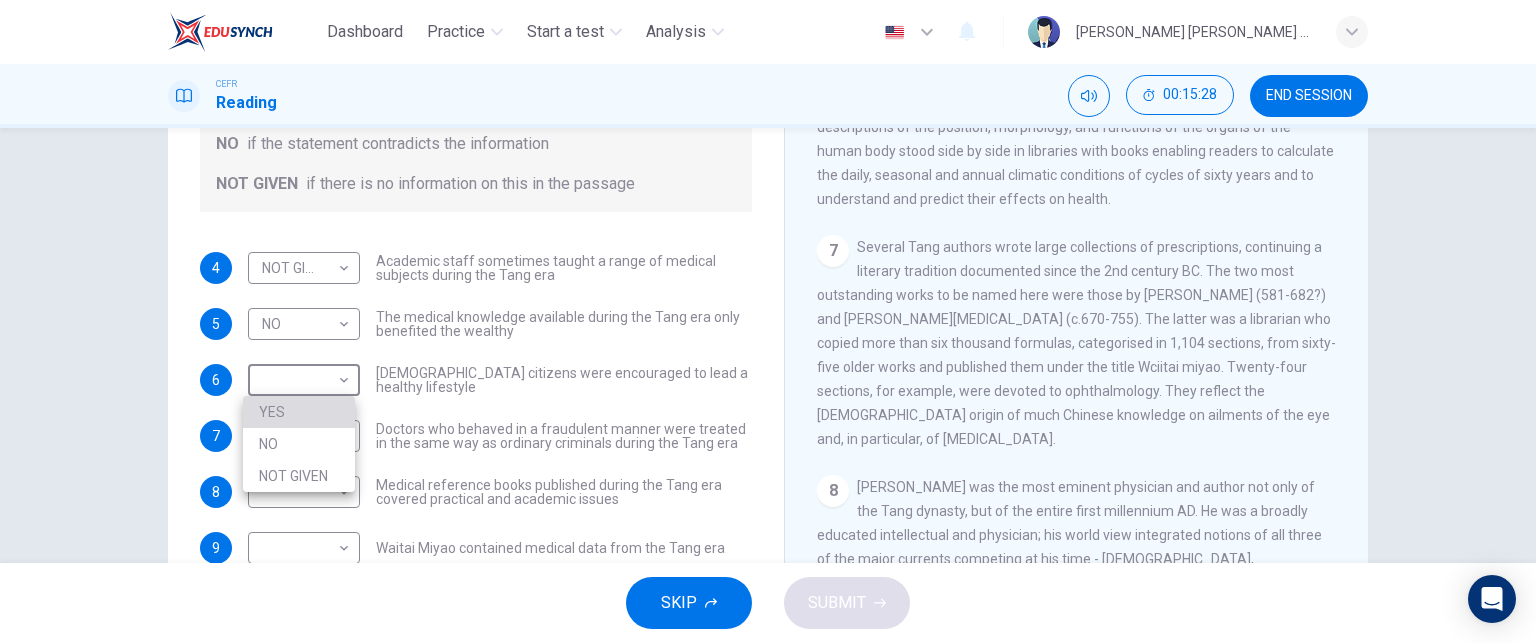click on "YES" at bounding box center (299, 412) 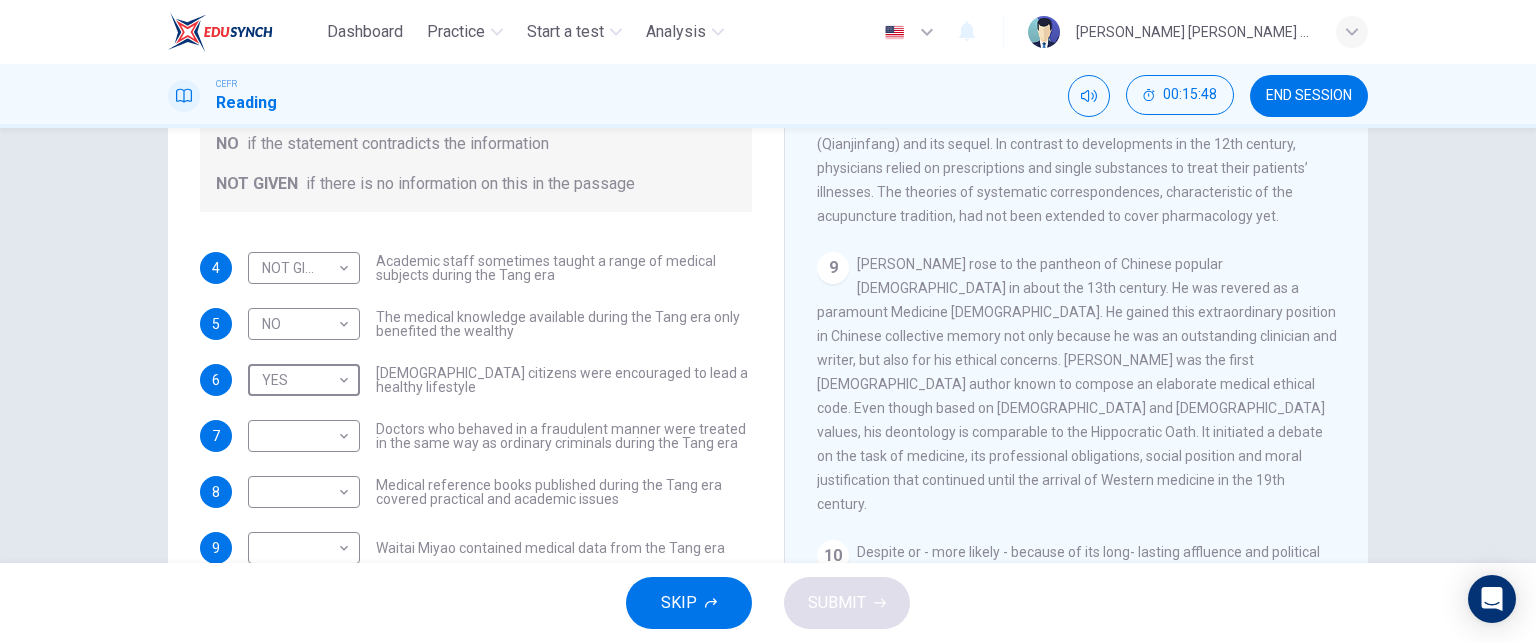 scroll, scrollTop: 1896, scrollLeft: 0, axis: vertical 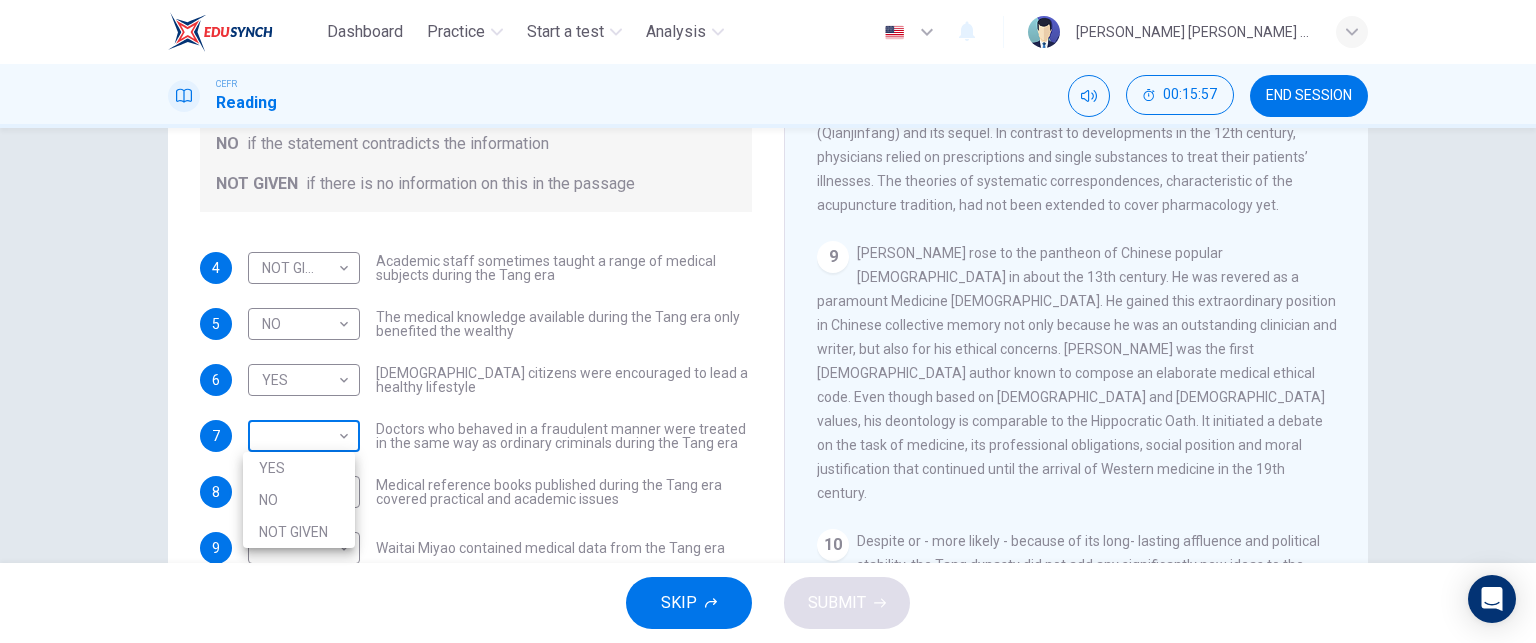 click on "Dashboard Practice Start a test Analysis English en ​ JUDITH OLIVIA JAOS CEFR Reading 00:15:57 END SESSION Questions 4 - 10 Do the following statements agree with the information given in the Reading Passage?
In the boxes below on your answer sheet write: YES if the statement agrees with the information NO if the statement contradicts the information NOT GIVEN if there is no information on this in the passage 4 NOT GIVEN NOT GIVEN ​ Academic staff sometimes taught a range of medical subjects during the Tang era 5 NO NO ​ The medical knowledge available during the Tang era only benefited the wealthy 6 YES YES ​ Tang citizens were encouraged to lead a healthy lifestyle 7 ​ ​ Doctors who behaved in a fraudulent manner were treated in the same way as ordinary criminals during the Tang era 8 ​ ​ Medical reference books published during the Tang era covered practical and academic issues 9 ​ ​ Waitai Miyao contained medical data from the Tang era 10 ​ ​ The Art of Healing CLICK TO ZOOM 1 2 3" at bounding box center [768, 321] 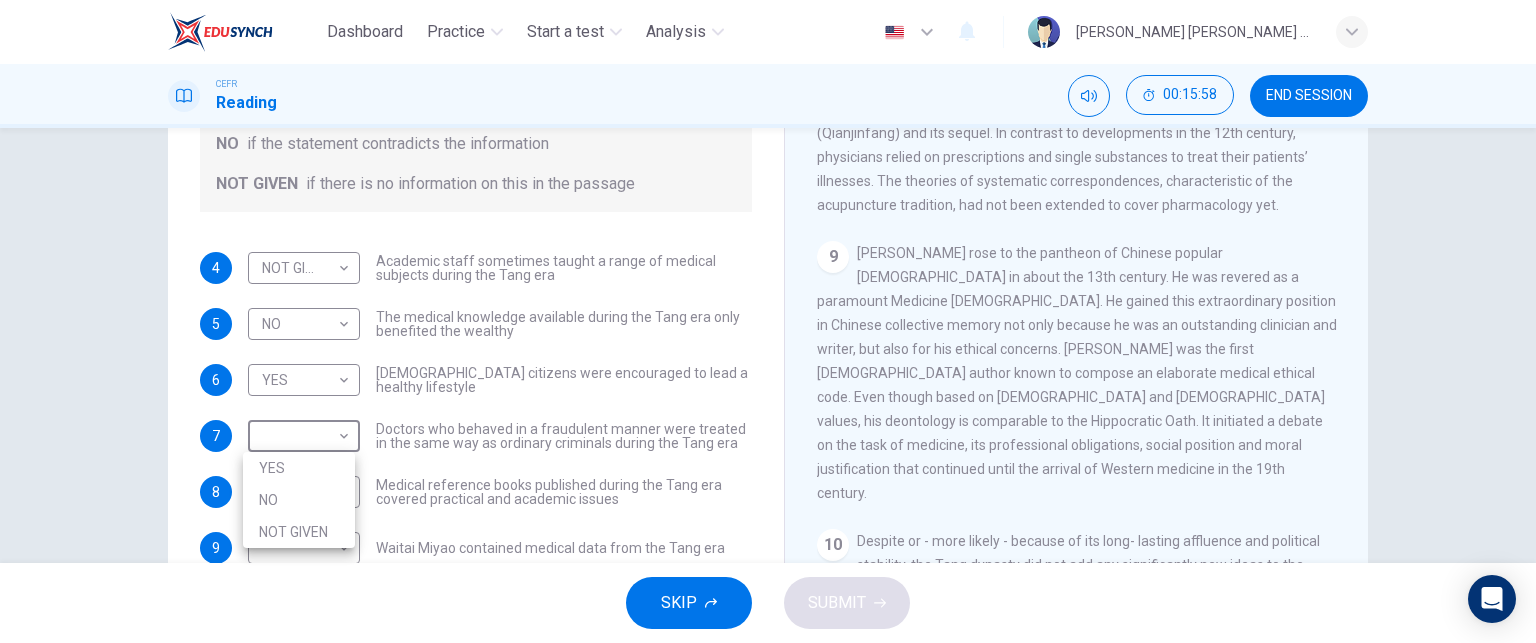 click on "YES" at bounding box center [299, 468] 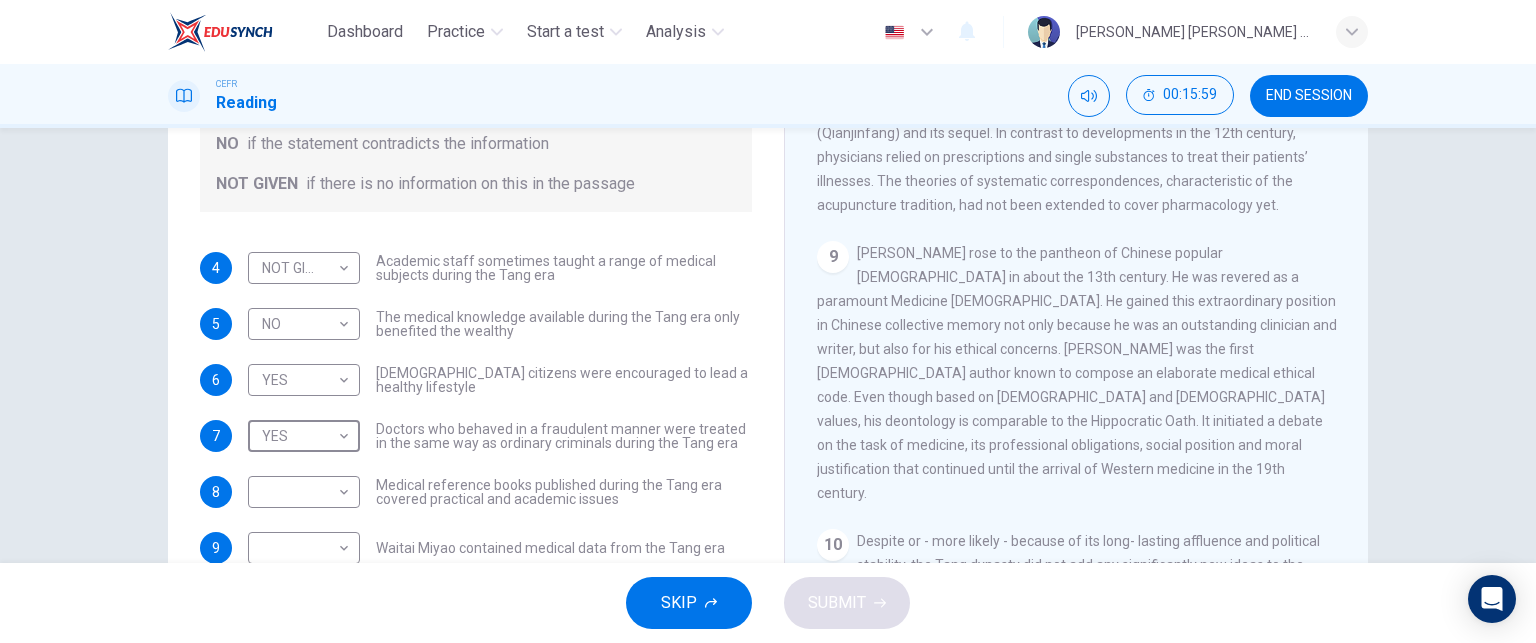 type on "YES" 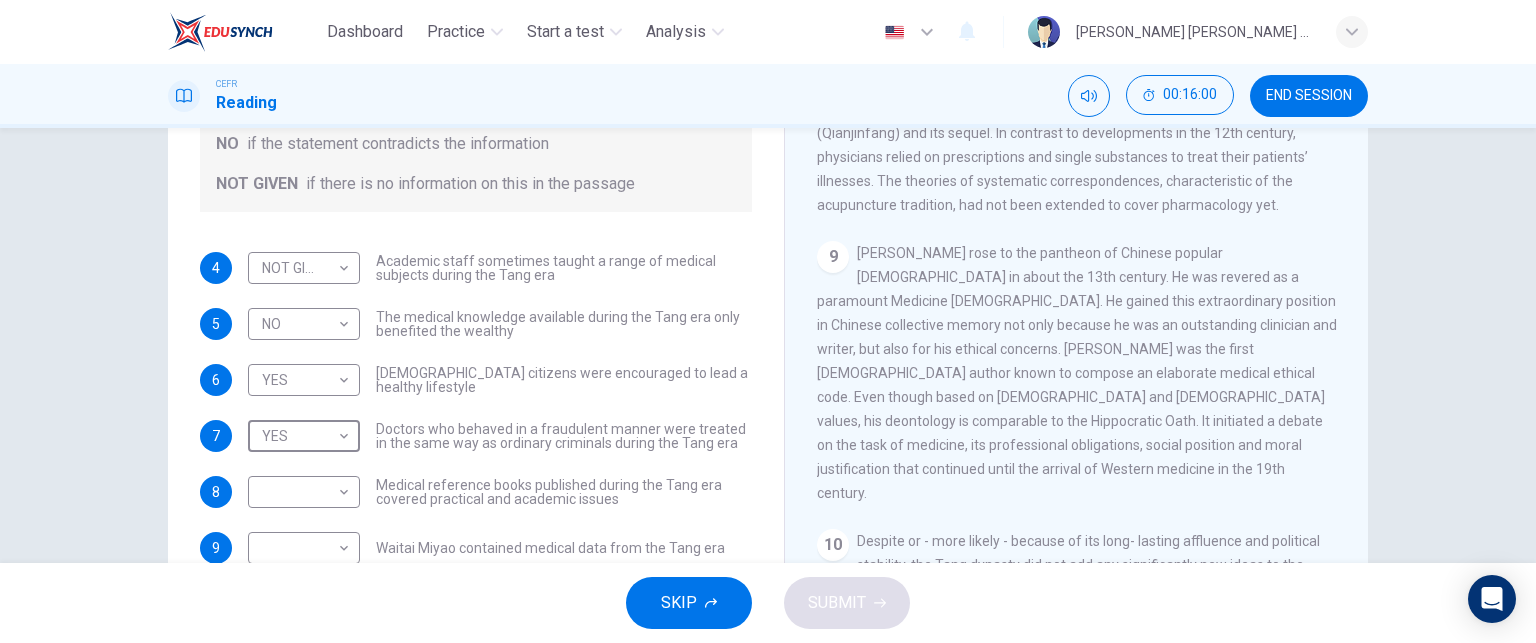 scroll, scrollTop: 88, scrollLeft: 0, axis: vertical 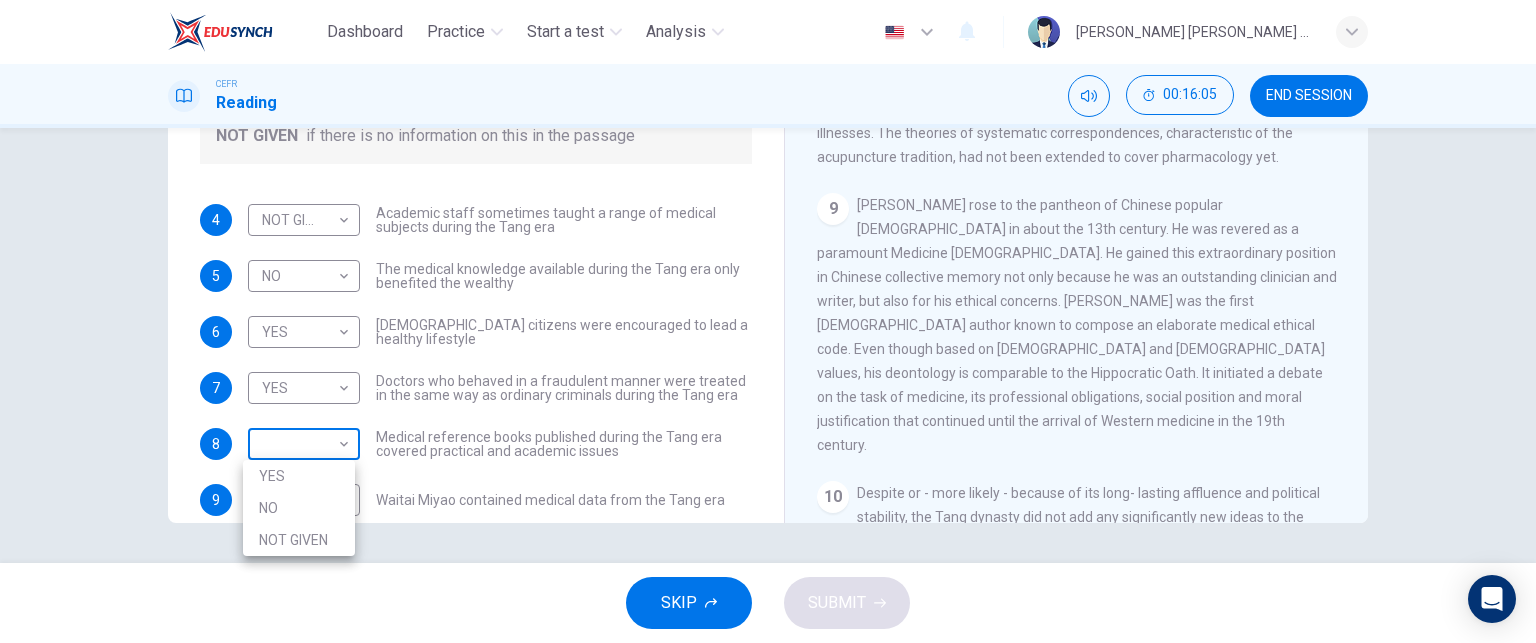 click on "Dashboard Practice Start a test Analysis English en ​ JUDITH OLIVIA JAOS CEFR Reading 00:16:05 END SESSION Questions 4 - 10 Do the following statements agree with the information given in the Reading Passage?
In the boxes below on your answer sheet write: YES if the statement agrees with the information NO if the statement contradicts the information NOT GIVEN if there is no information on this in the passage 4 NOT GIVEN NOT GIVEN ​ Academic staff sometimes taught a range of medical subjects during the Tang era 5 NO NO ​ The medical knowledge available during the Tang era only benefited the wealthy 6 YES YES ​ Tang citizens were encouraged to lead a healthy lifestyle 7 YES YES ​ Doctors who behaved in a fraudulent manner were treated in the same way as ordinary criminals during the Tang era 8 ​ ​ Medical reference books published during the Tang era covered practical and academic issues 9 ​ ​ Waitai Miyao contained medical data from the Tang era 10 ​ ​ The Art of Healing CLICK TO ZOOM 1" at bounding box center [768, 321] 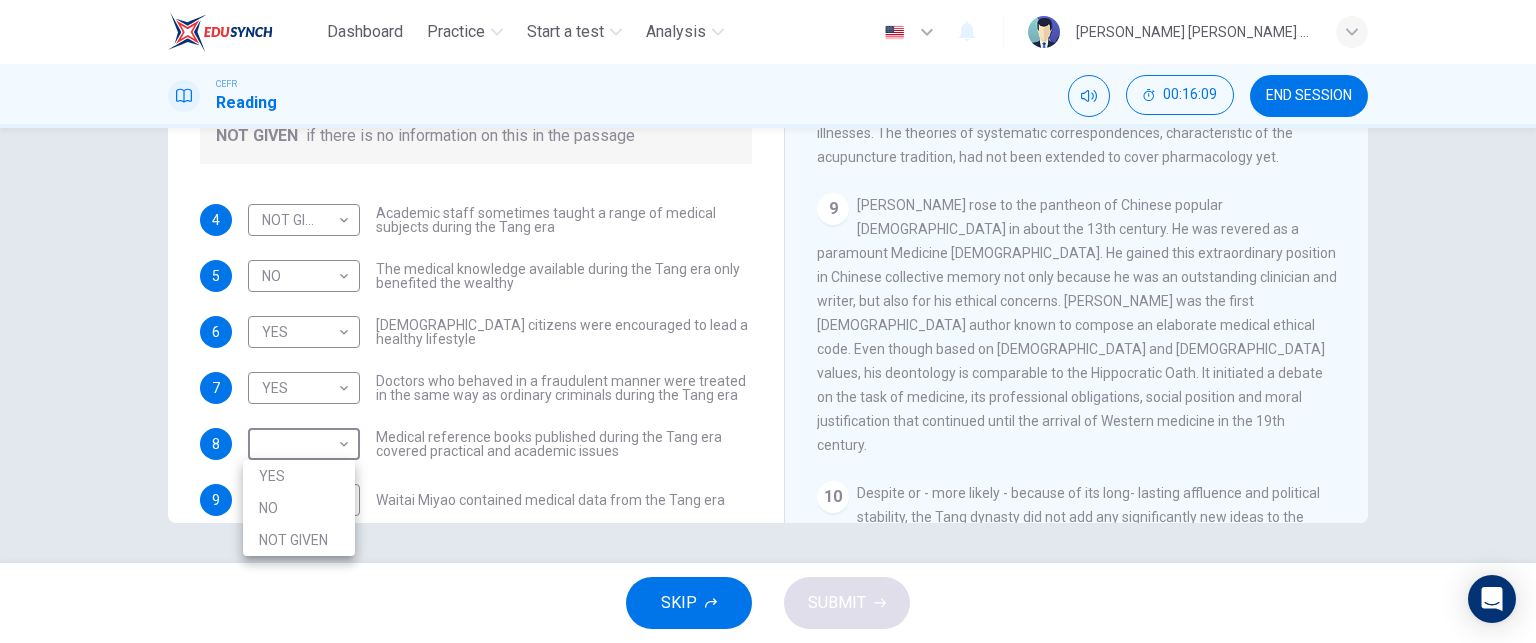 click at bounding box center (768, 321) 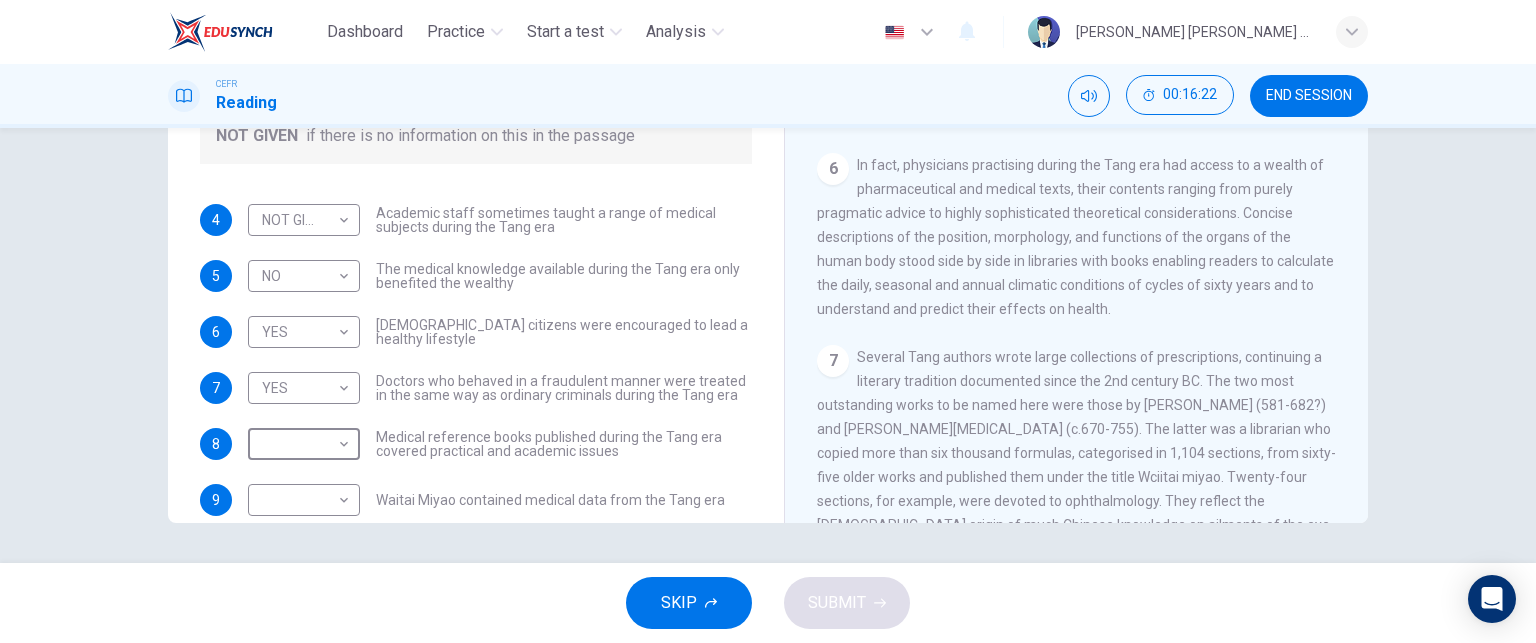 scroll, scrollTop: 1217, scrollLeft: 0, axis: vertical 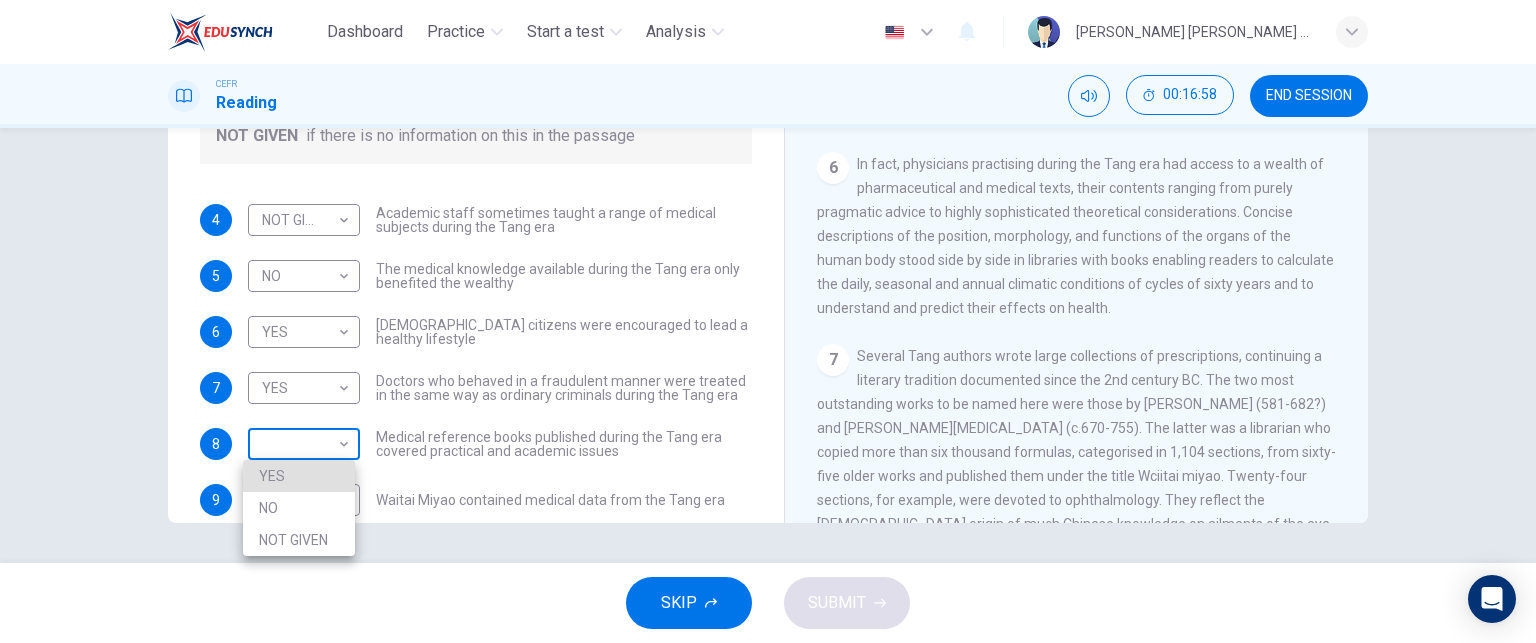 click on "Dashboard Practice Start a test Analysis English en ​ JUDITH OLIVIA JAOS CEFR Reading 00:16:58 END SESSION Questions 4 - 10 Do the following statements agree with the information given in the Reading Passage?
In the boxes below on your answer sheet write: YES if the statement agrees with the information NO if the statement contradicts the information NOT GIVEN if there is no information on this in the passage 4 NOT GIVEN NOT GIVEN ​ Academic staff sometimes taught a range of medical subjects during the Tang era 5 NO NO ​ The medical knowledge available during the Tang era only benefited the wealthy 6 YES YES ​ Tang citizens were encouraged to lead a healthy lifestyle 7 YES YES ​ Doctors who behaved in a fraudulent manner were treated in the same way as ordinary criminals during the Tang era 8 ​ ​ Medical reference books published during the Tang era covered practical and academic issues 9 ​ ​ Waitai Miyao contained medical data from the Tang era 10 ​ ​ The Art of Healing CLICK TO ZOOM 1" at bounding box center (768, 321) 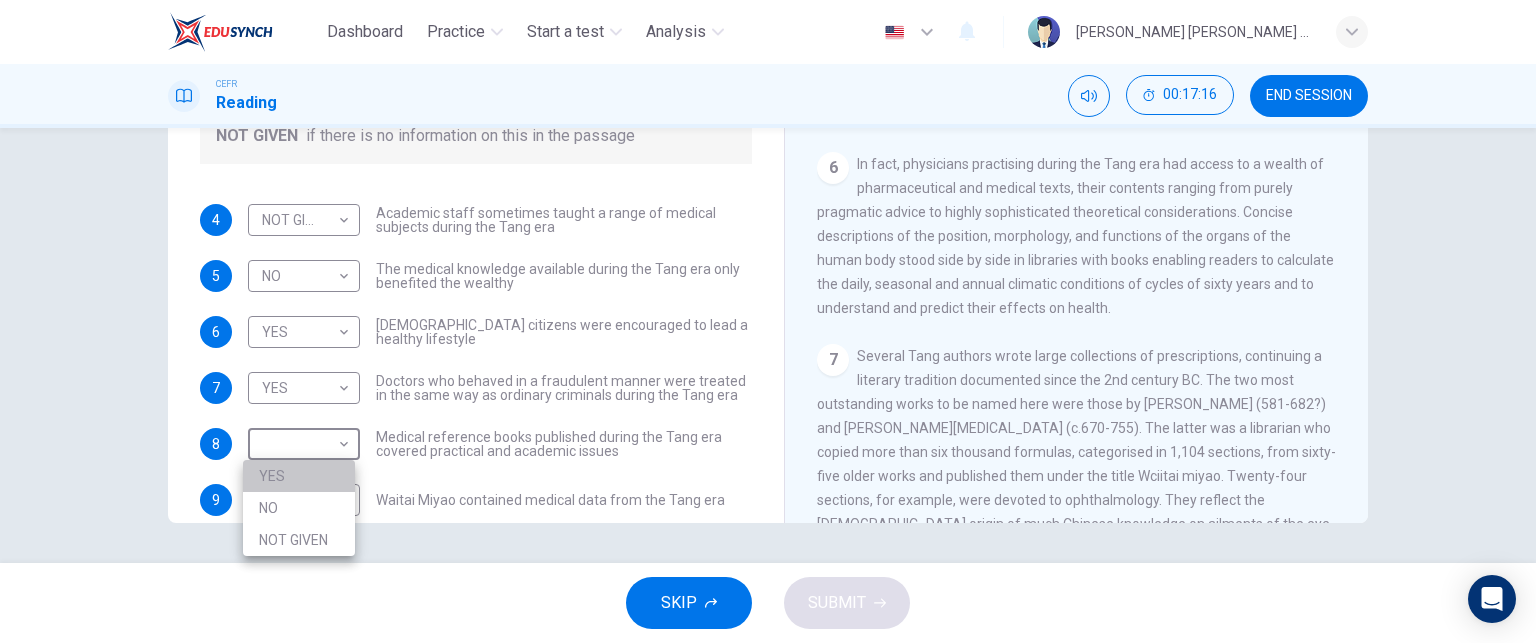 click on "YES" at bounding box center (299, 476) 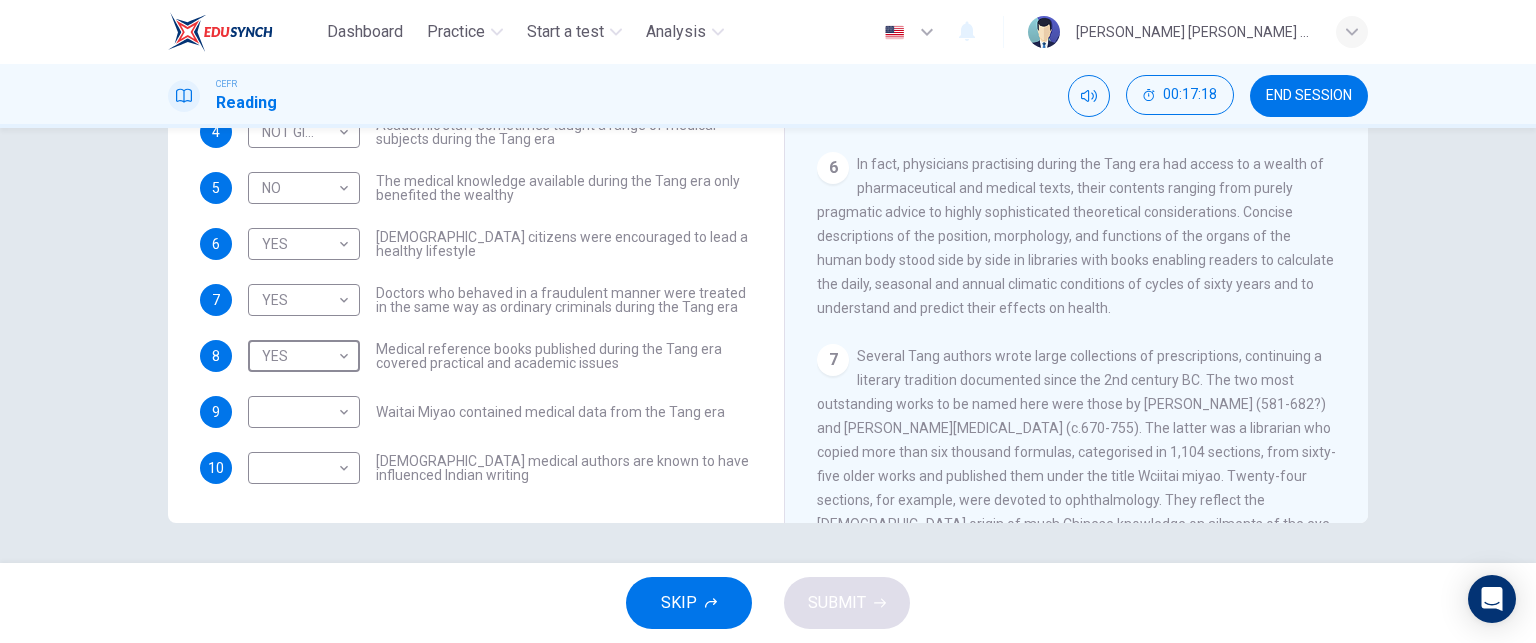 scroll, scrollTop: 88, scrollLeft: 0, axis: vertical 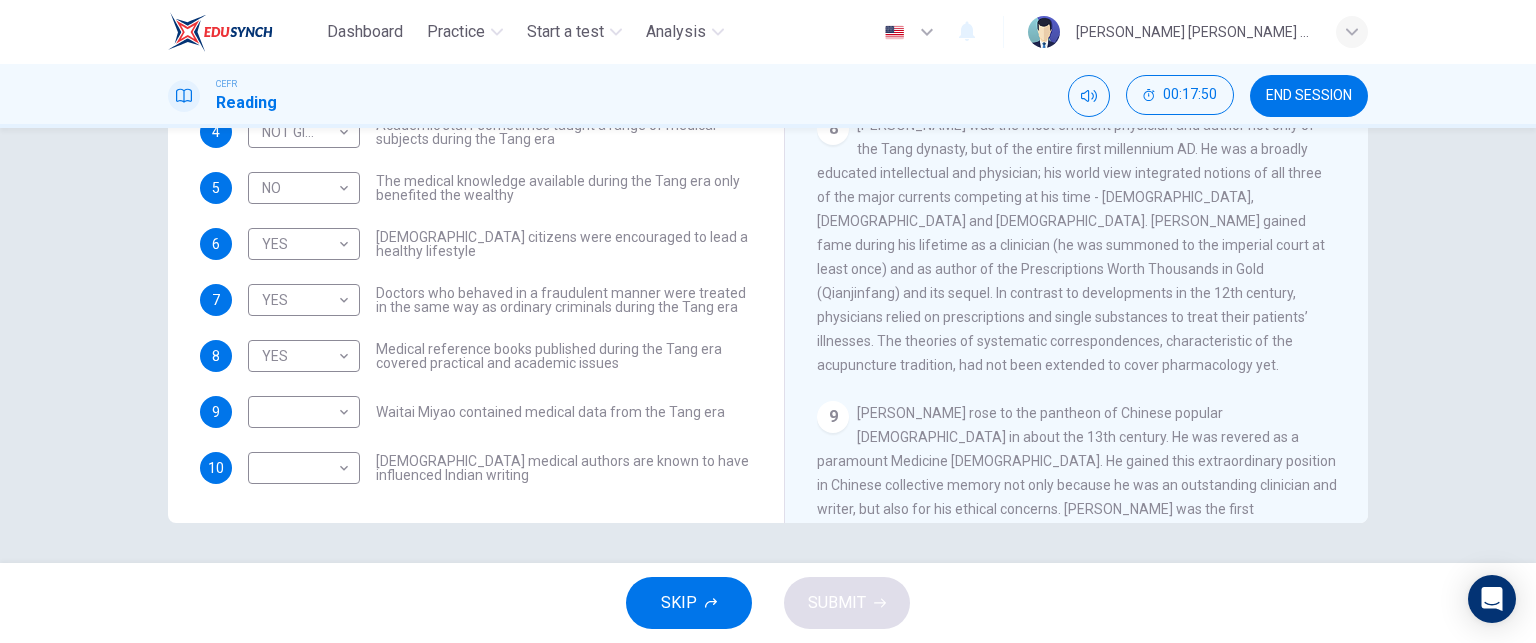 click on "Sun Simiao was the most eminent physician and author not only of the Tang dynasty, but of the entire first millennium AD. He was a broadly educated intellectual and physician; his world view integrated notions of all three of the major currents competing at his time - Confucianism, Daoism and Buddhism. Sun Simiao gained fame during his lifetime as a clinician (he was summoned to the imperial court at least once) and as author of the Prescriptions Worth Thousands in Gold (Qianjinfang) and its sequel. In contrast to developments in the 12th century, physicians relied on prescriptions and single substances to treat their patients’ illnesses. The theories of systematic correspondences, characteristic of the acupuncture tradition, had not been extended to cover pharmacology yet." at bounding box center (1071, 245) 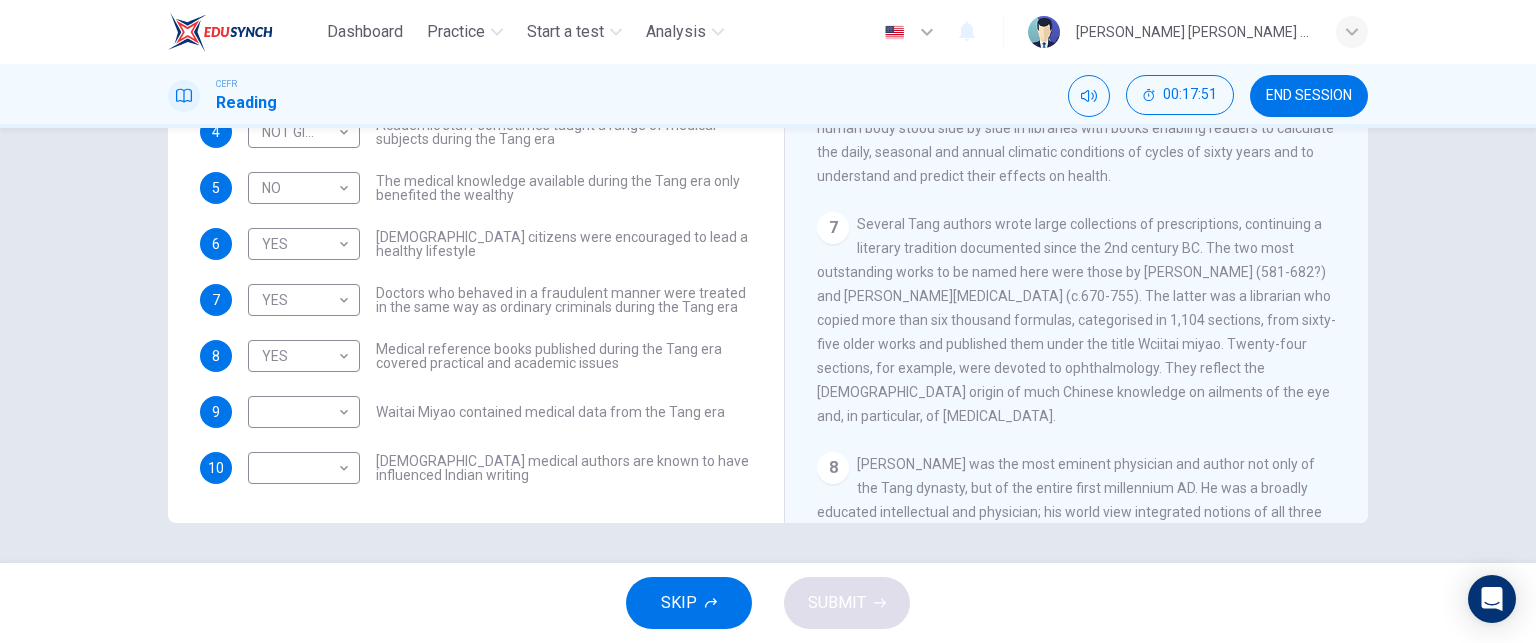 scroll, scrollTop: 1348, scrollLeft: 0, axis: vertical 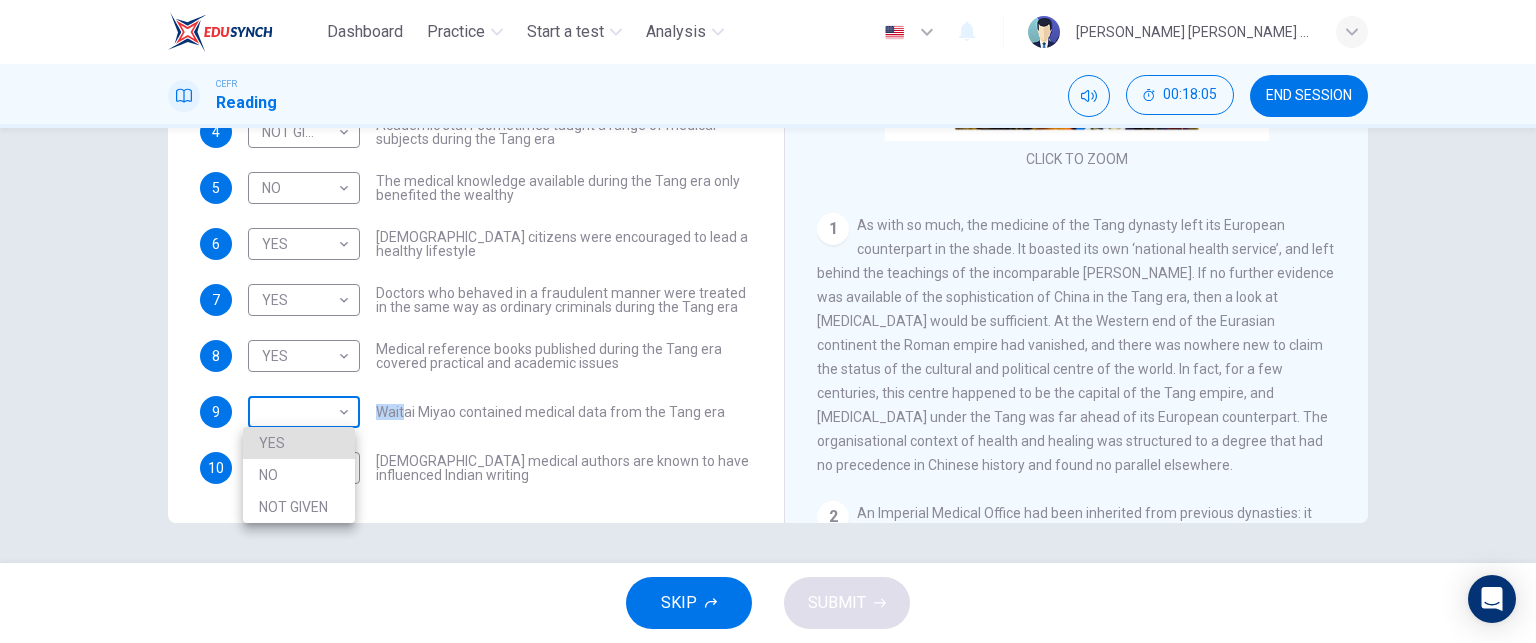 click on "Dashboard Practice Start a test Analysis English en ​ JUDITH OLIVIA JAOS CEFR Reading 00:18:05 END SESSION Questions 4 - 10 Do the following statements agree with the information given in the Reading Passage?
In the boxes below on your answer sheet write: YES if the statement agrees with the information NO if the statement contradicts the information NOT GIVEN if there is no information on this in the passage 4 NOT GIVEN NOT GIVEN ​ Academic staff sometimes taught a range of medical subjects during the Tang era 5 NO NO ​ The medical knowledge available during the Tang era only benefited the wealthy 6 YES YES ​ Tang citizens were encouraged to lead a healthy lifestyle 7 YES YES ​ Doctors who behaved in a fraudulent manner were treated in the same way as ordinary criminals during the Tang era 8 YES YES ​ Medical reference books published during the Tang era covered practical and academic issues 9 ​ ​ Waitai Miyao contained medical data from the Tang era 10 ​ ​ The Art of Healing 1 2 3 4 5 6" at bounding box center [768, 321] 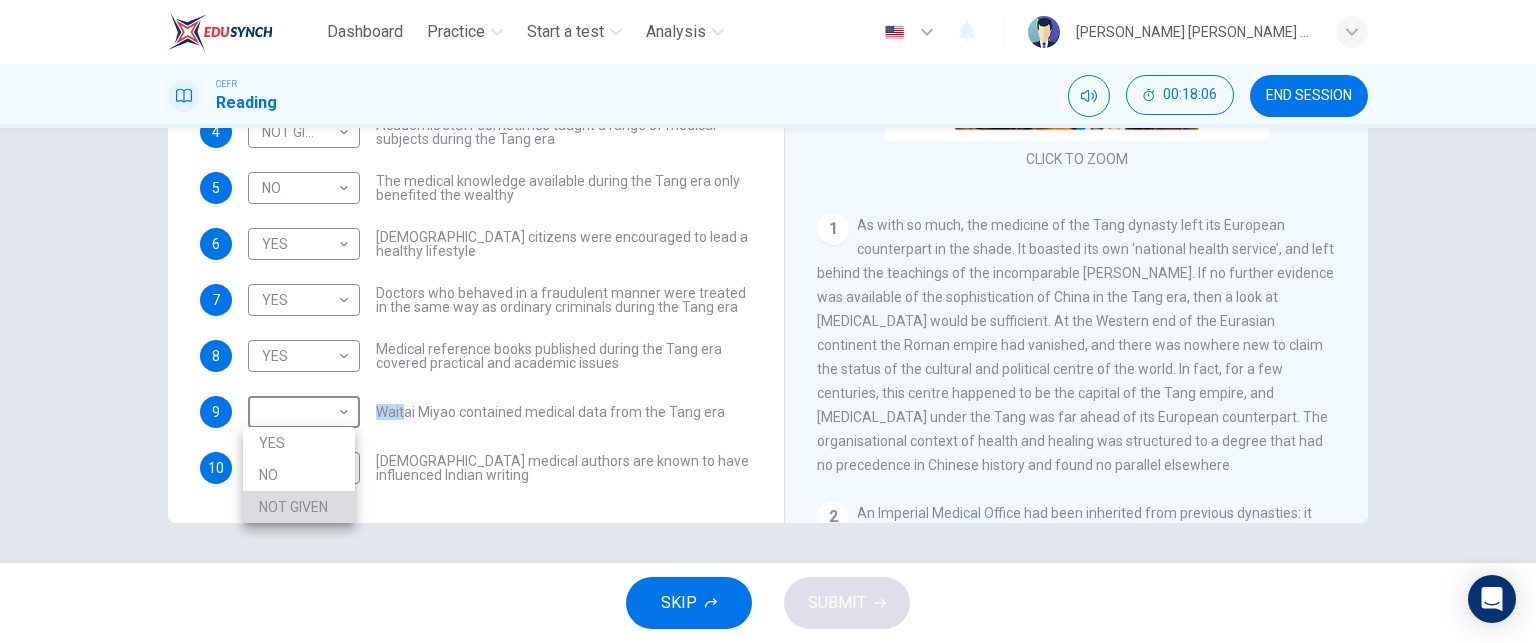click on "NOT GIVEN" at bounding box center [299, 507] 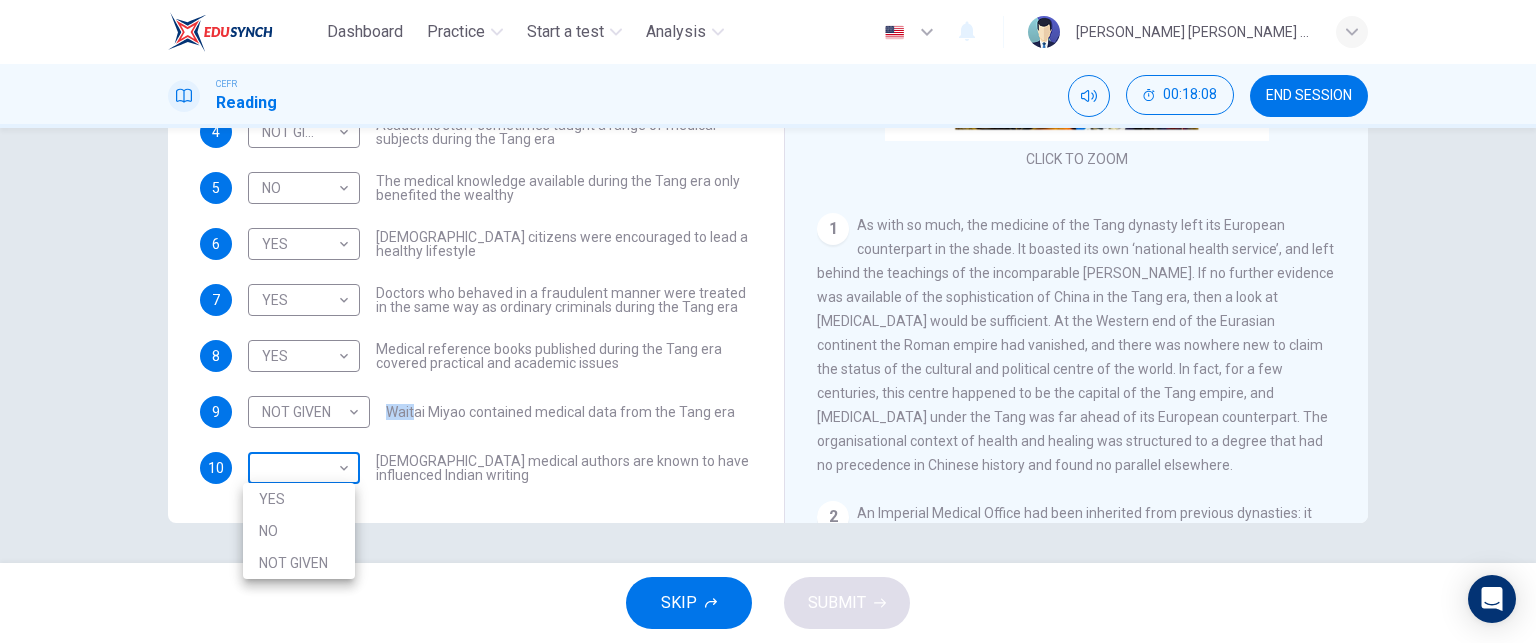 click on "Dashboard Practice Start a test Analysis English en ​ JUDITH OLIVIA JAOS CEFR Reading 00:18:08 END SESSION Questions 4 - 10 Do the following statements agree with the information given in the Reading Passage?
In the boxes below on your answer sheet write: YES if the statement agrees with the information NO if the statement contradicts the information NOT GIVEN if there is no information on this in the passage 4 NOT GIVEN NOT GIVEN ​ Academic staff sometimes taught a range of medical subjects during the Tang era 5 NO NO ​ The medical knowledge available during the Tang era only benefited the wealthy 6 YES YES ​ Tang citizens were encouraged to lead a healthy lifestyle 7 YES YES ​ Doctors who behaved in a fraudulent manner were treated in the same way as ordinary criminals during the Tang era 8 YES YES ​ Medical reference books published during the Tang era covered practical and academic issues 9 NOT GIVEN NOT GIVEN ​ Waitai Miyao contained medical data from the Tang era 10 ​ ​ CLICK TO ZOOM" at bounding box center (768, 321) 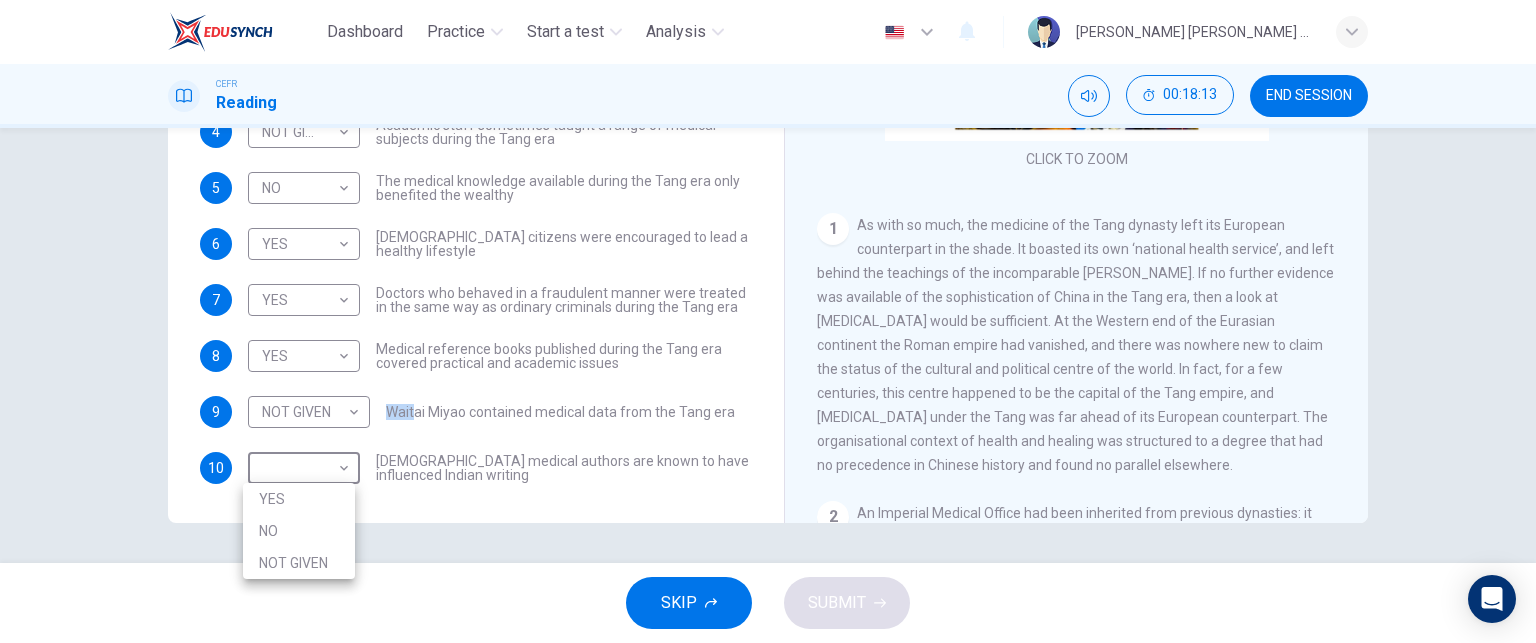click at bounding box center (768, 321) 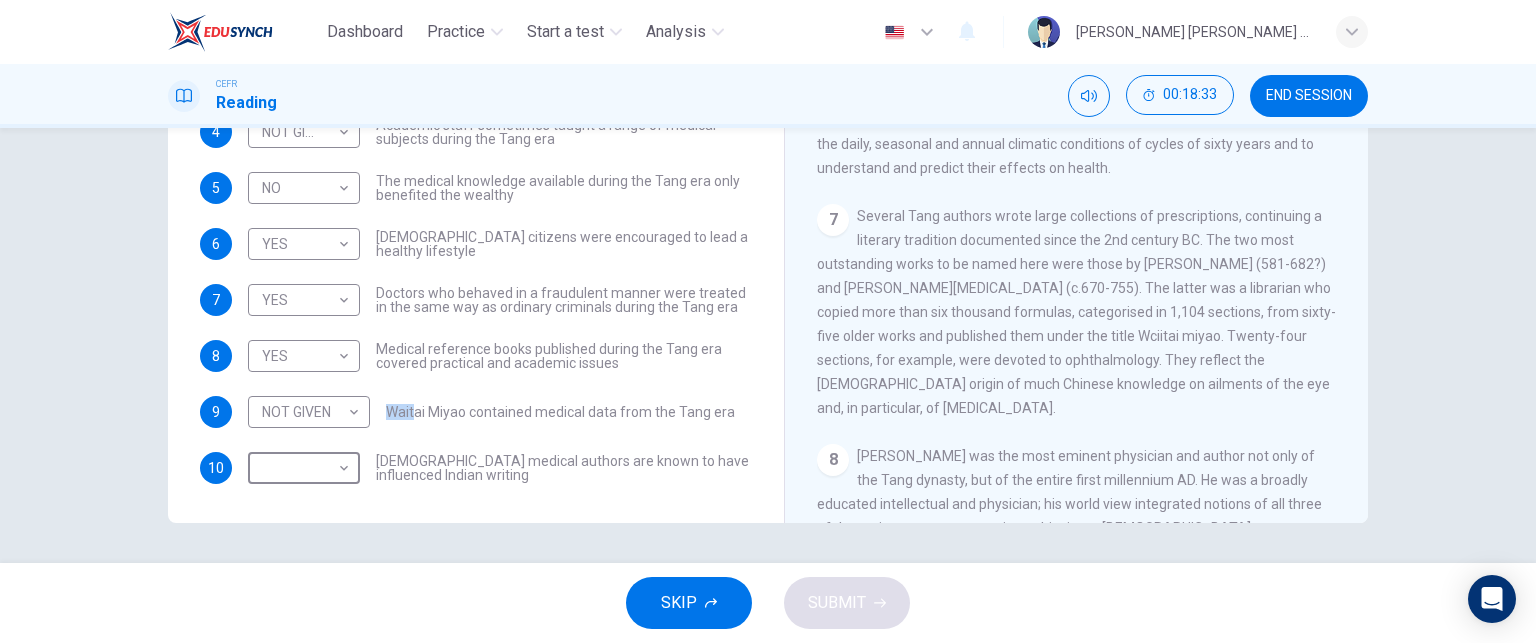 scroll, scrollTop: 1358, scrollLeft: 0, axis: vertical 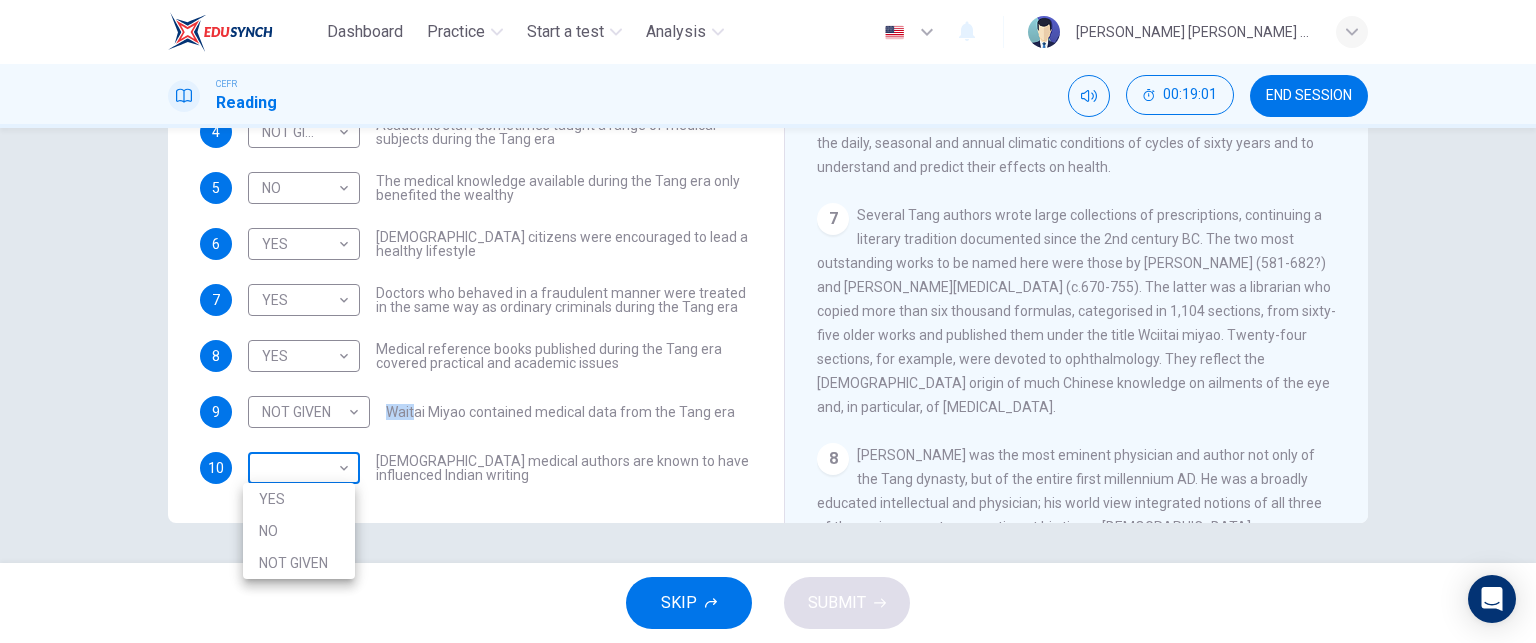 click on "Dashboard Practice Start a test Analysis English en ​ JUDITH OLIVIA JAOS CEFR Reading 00:19:01 END SESSION Questions 4 - 10 Do the following statements agree with the information given in the Reading Passage?
In the boxes below on your answer sheet write: YES if the statement agrees with the information NO if the statement contradicts the information NOT GIVEN if there is no information on this in the passage 4 NOT GIVEN NOT GIVEN ​ Academic staff sometimes taught a range of medical subjects during the Tang era 5 NO NO ​ The medical knowledge available during the Tang era only benefited the wealthy 6 YES YES ​ Tang citizens were encouraged to lead a healthy lifestyle 7 YES YES ​ Doctors who behaved in a fraudulent manner were treated in the same way as ordinary criminals during the Tang era 8 YES YES ​ Medical reference books published during the Tang era covered practical and academic issues 9 NOT GIVEN NOT GIVEN ​ Waitai Miyao contained medical data from the Tang era 10 ​ ​ CLICK TO ZOOM" at bounding box center (768, 321) 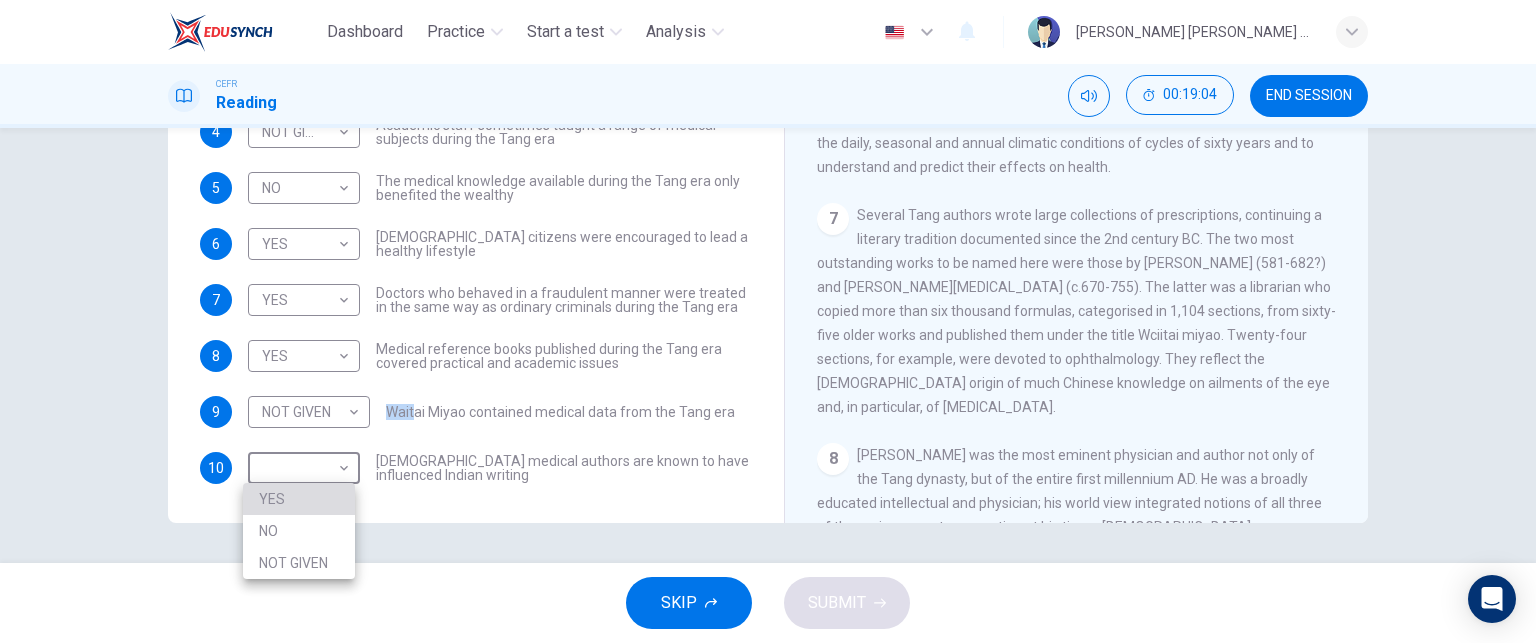 click on "YES" at bounding box center [299, 499] 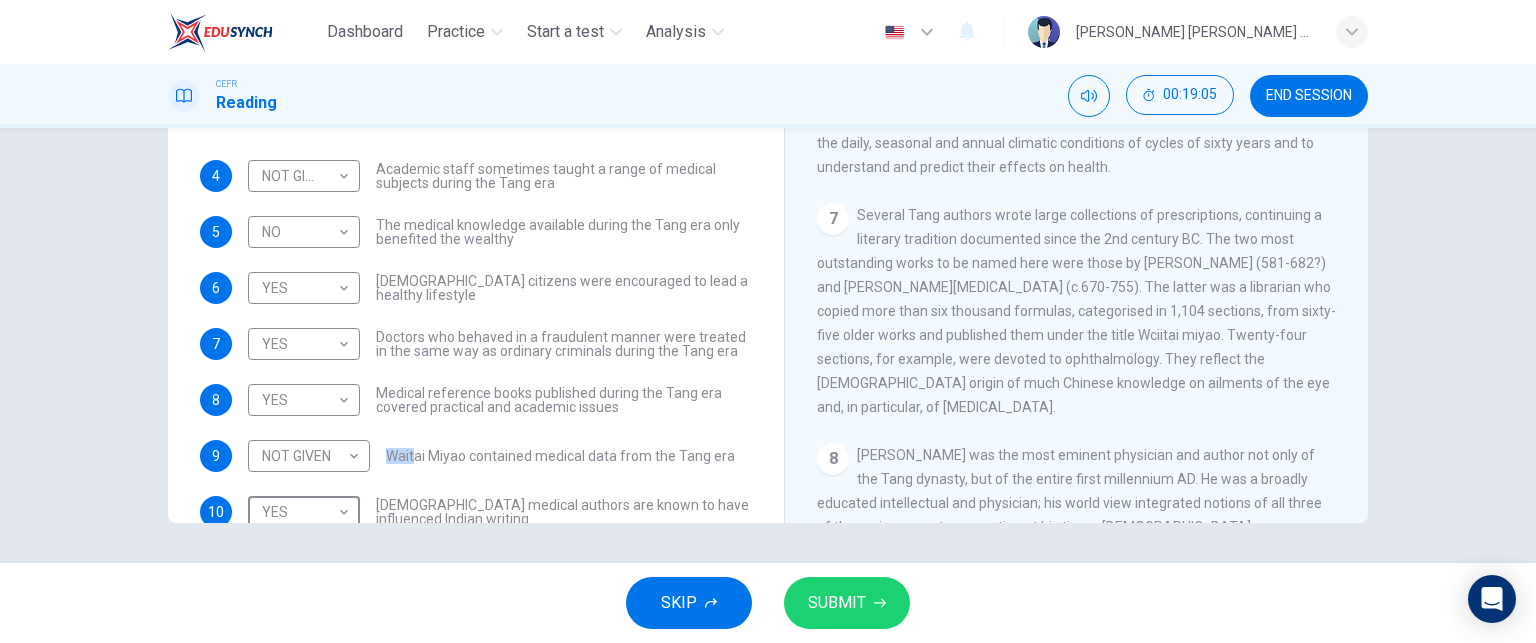 scroll, scrollTop: 44, scrollLeft: 0, axis: vertical 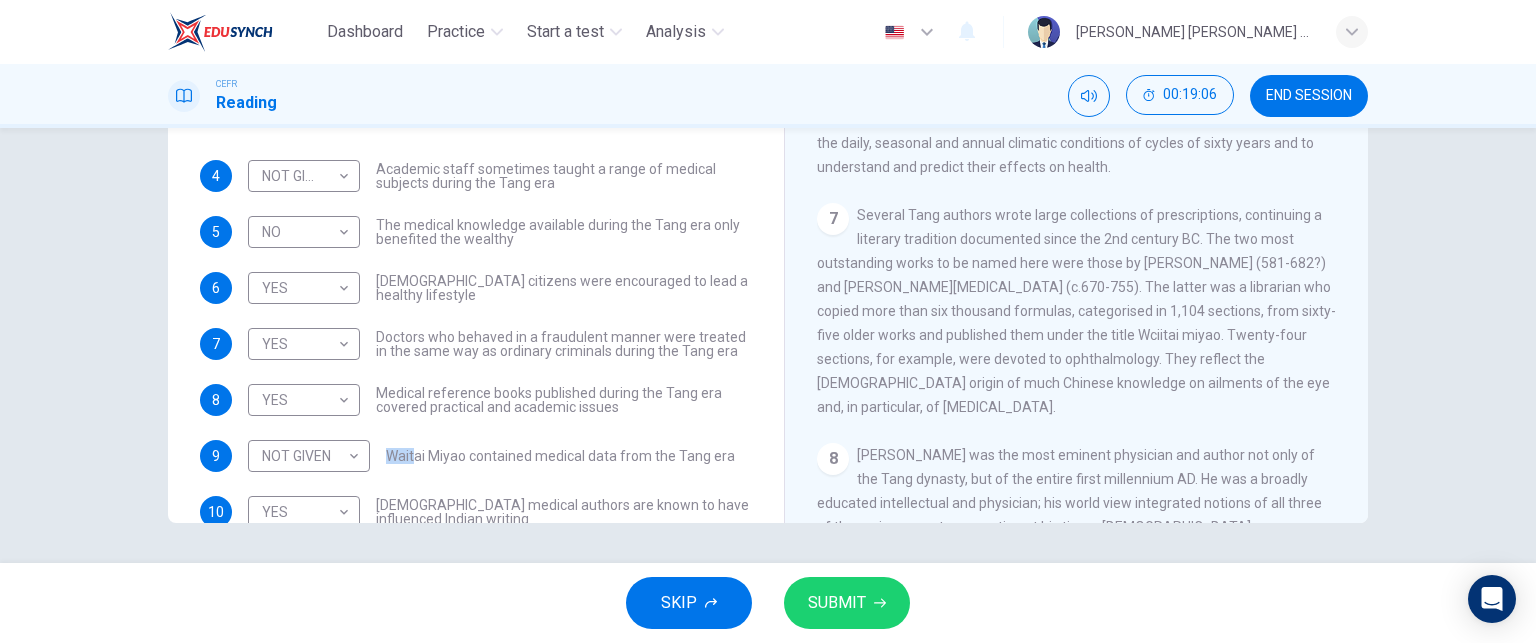 click on "NOT GIVEN NOT GIVEN ​ Waitai Miyao contained medical data from the Tang era" at bounding box center [491, 456] 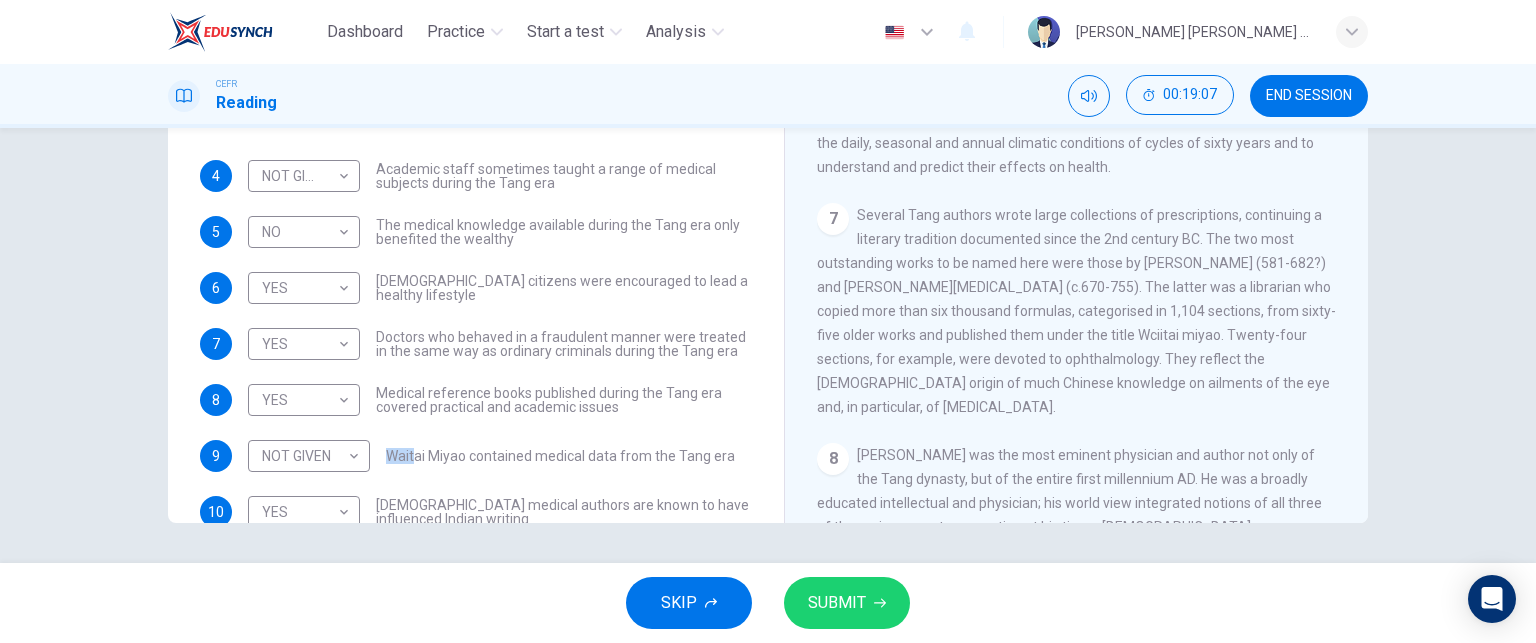scroll, scrollTop: 0, scrollLeft: 0, axis: both 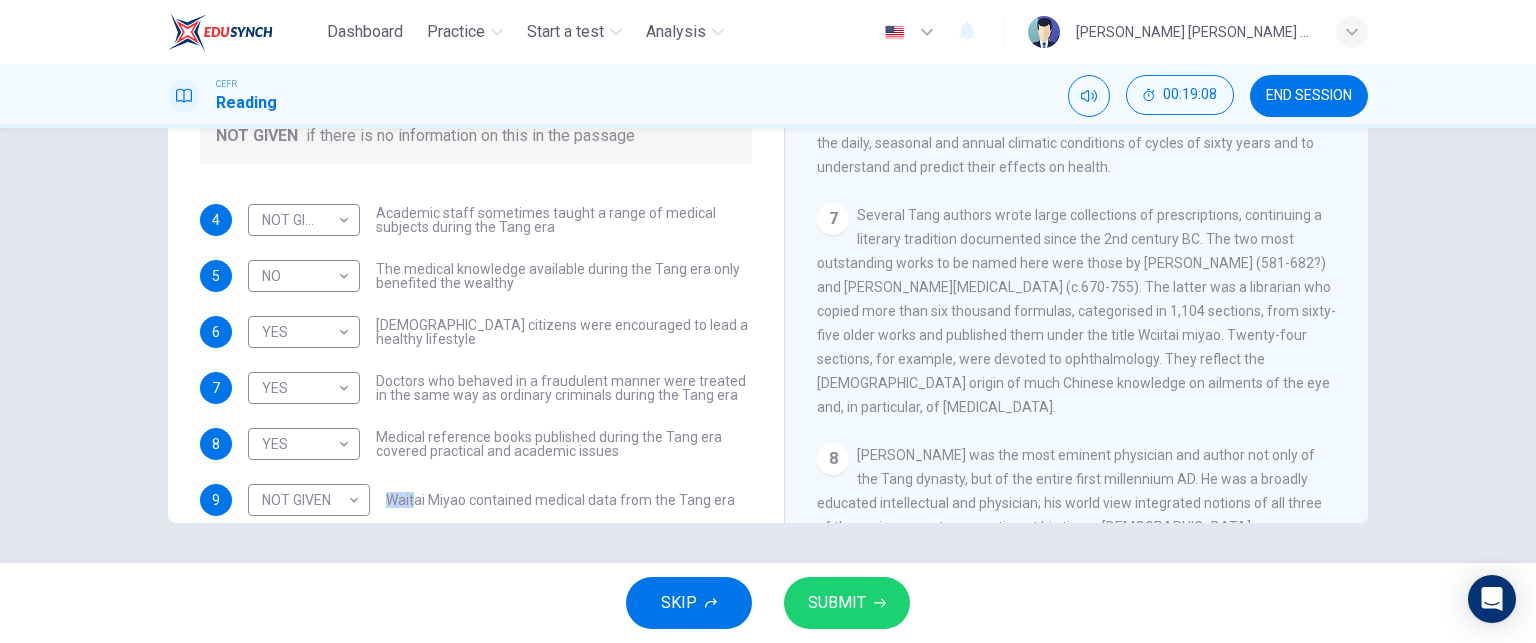 click on "4 NOT GIVEN NOT GIVEN ​ Academic staff sometimes taught a range of medical subjects during the Tang era 5 NO NO ​ The medical knowledge available during the Tang era only benefited the wealthy 6 YES YES ​ Tang citizens were encouraged to lead a healthy lifestyle 7 YES YES ​ Doctors who behaved in a fraudulent manner were treated in the same way as ordinary criminals during the Tang era 8 YES YES ​ Medical reference books published during the Tang era covered practical and academic issues 9 NOT GIVEN NOT GIVEN ​ Waitai Miyao contained medical data from the Tang era 10 YES YES ​ Chinese medical authors are known to have influenced Indian writing" at bounding box center [476, 388] 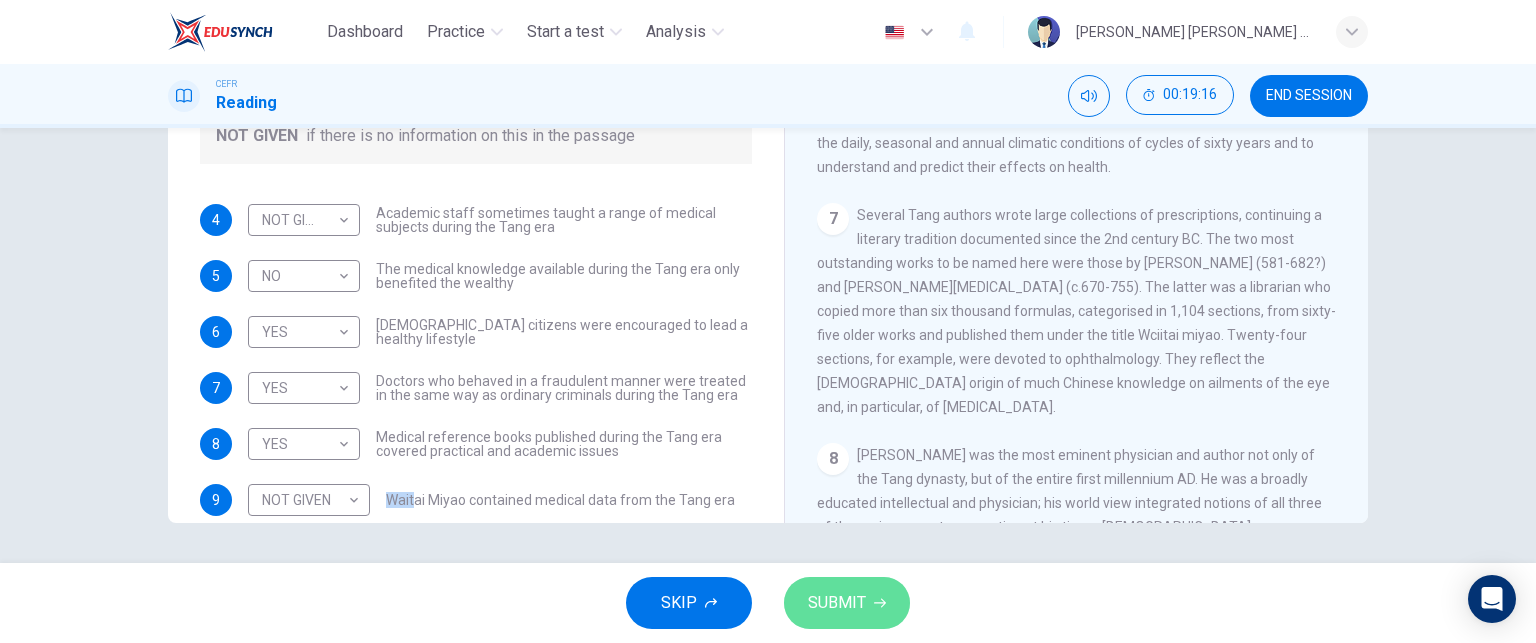 click on "SUBMIT" at bounding box center [837, 603] 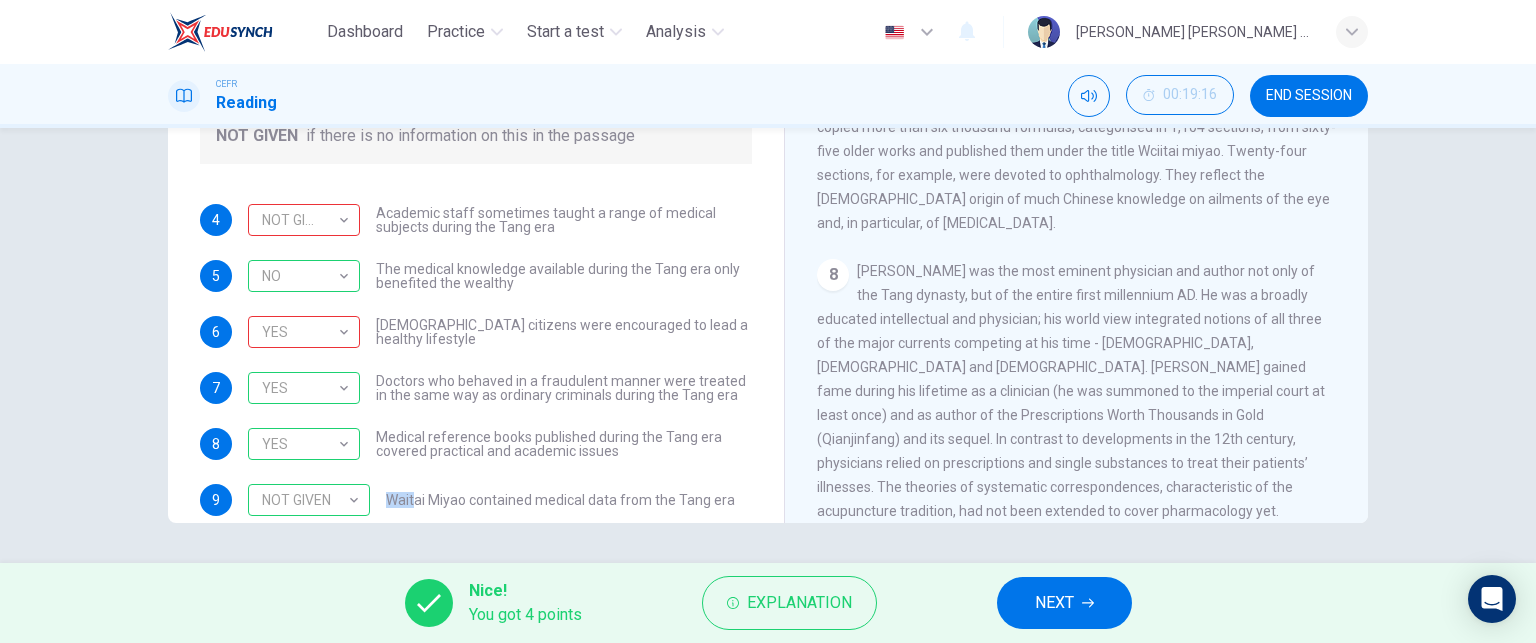 scroll, scrollTop: 1546, scrollLeft: 0, axis: vertical 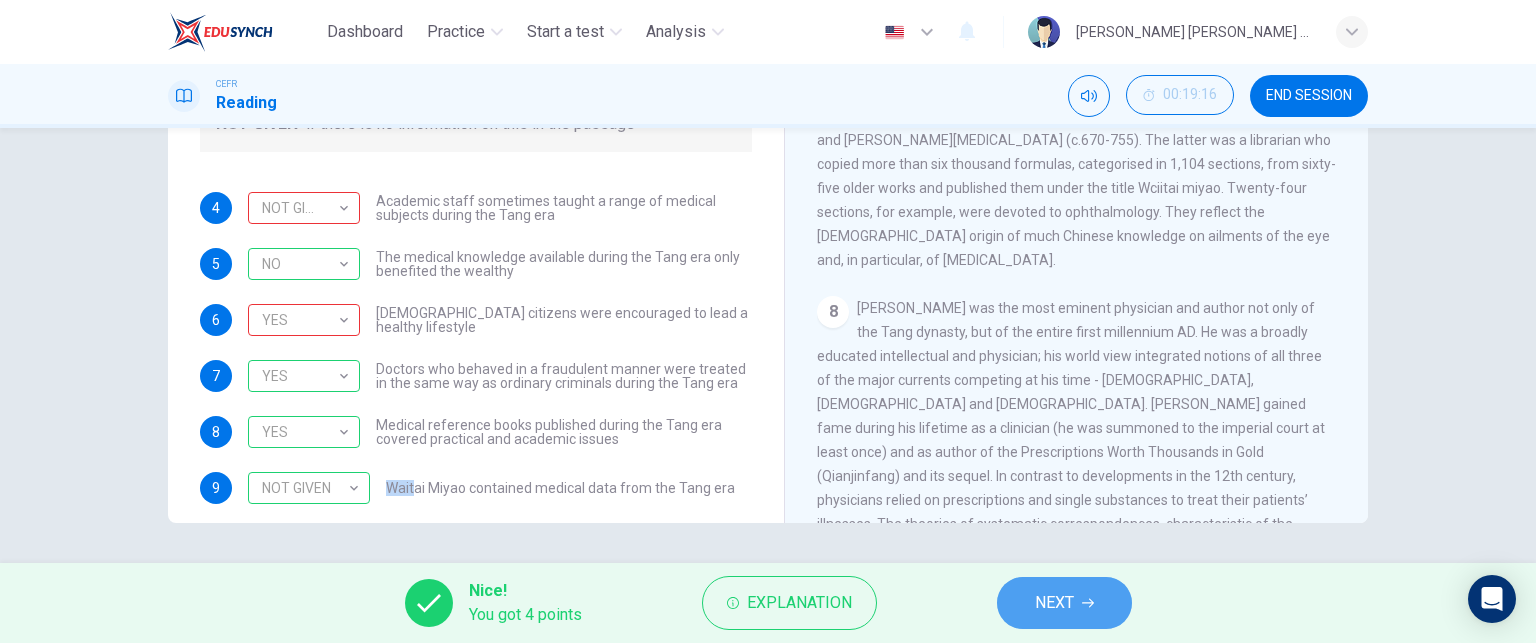 click on "NEXT" at bounding box center (1064, 603) 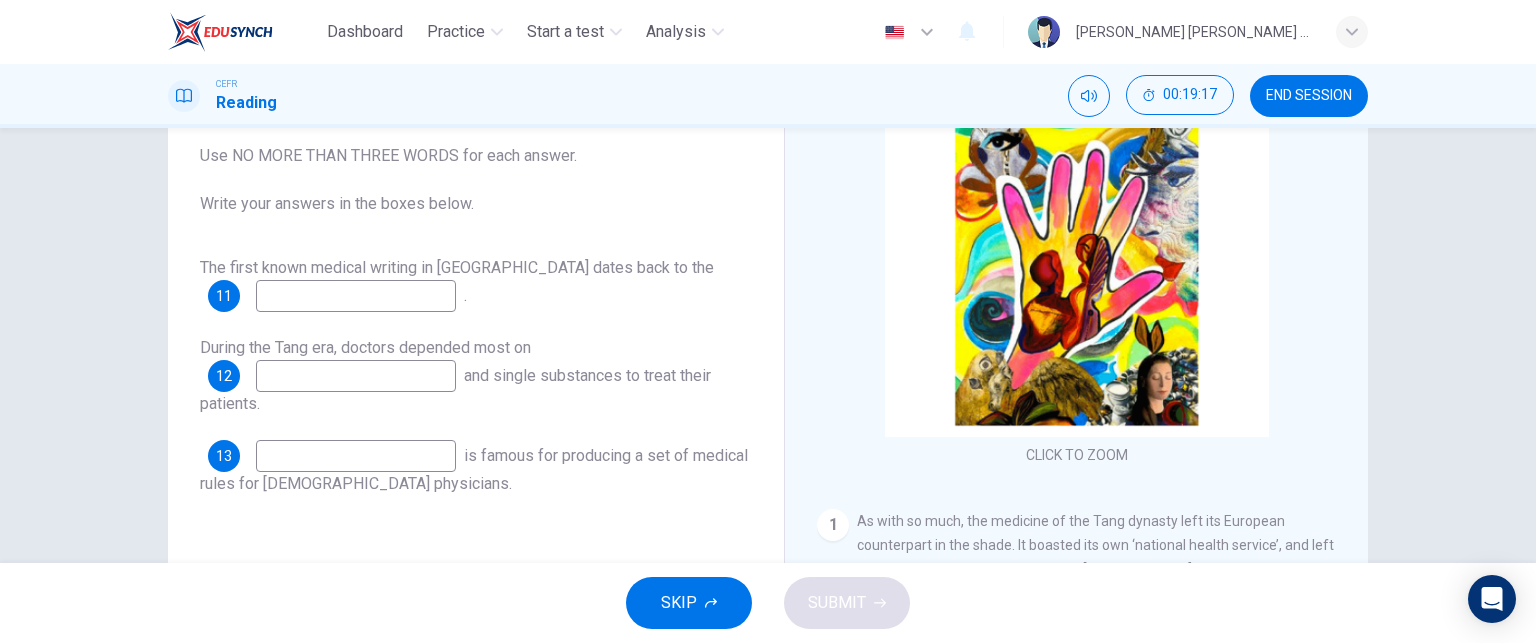 scroll, scrollTop: 168, scrollLeft: 0, axis: vertical 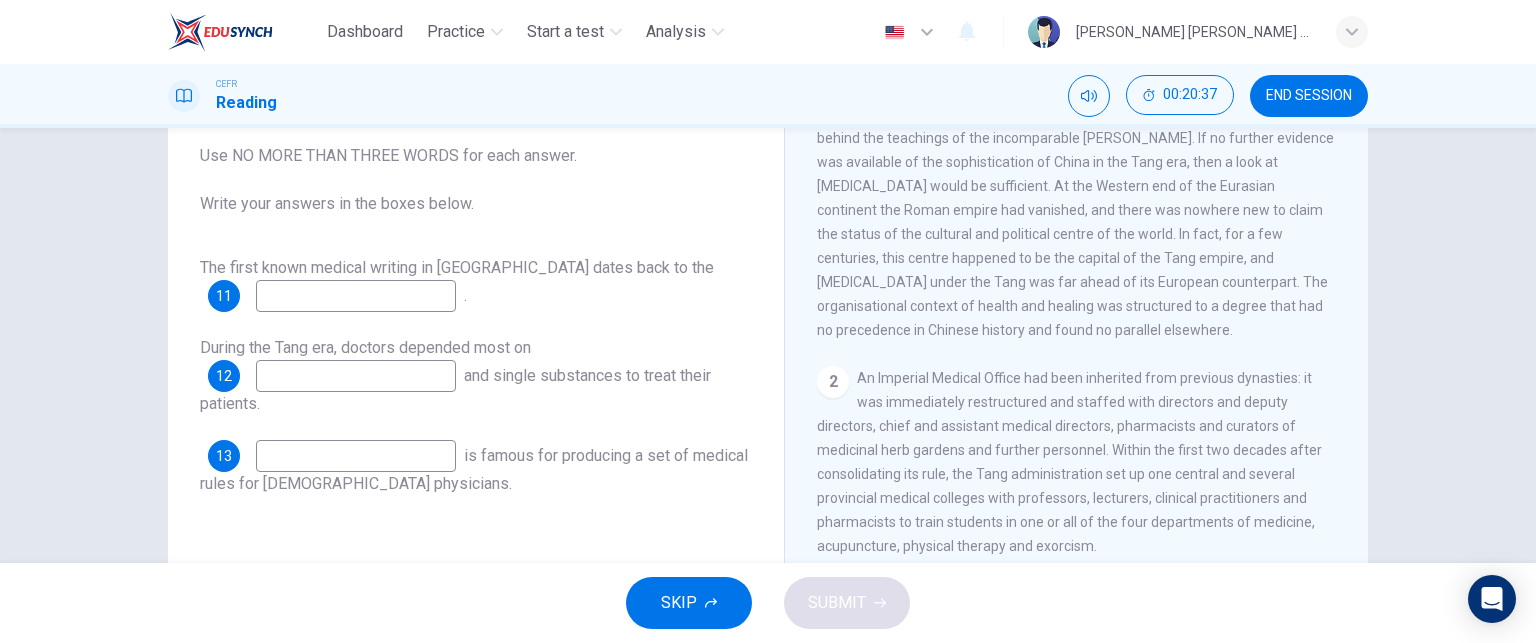 click on "CLICK TO ZOOM Click to Zoom 1 As with so much, the medicine of the Tang dynasty left its European counterpart in the shade. It boasted its own ‘national health service’, and left behind the teachings of the incomparable Sun Simiao. If no further evidence was available of the sophistication of China in the Tang era, then a look at Chinese medicine would be sufficient. At the Western end of the Eurasian continent the Roman empire had vanished, and there was nowhere new to claim the status of the cultural and political centre of the world. In fact, for a few centuries, this centre happened to be the capital of the Tang empire, and Chinese medicine under the Tang was far ahead of its European counterpart. The organisational context of health and healing was structured to a degree that had no precedence in Chinese history and found no parallel elsewhere. 2 3 4 5 6 7 8 9 10" at bounding box center (1090, 391) 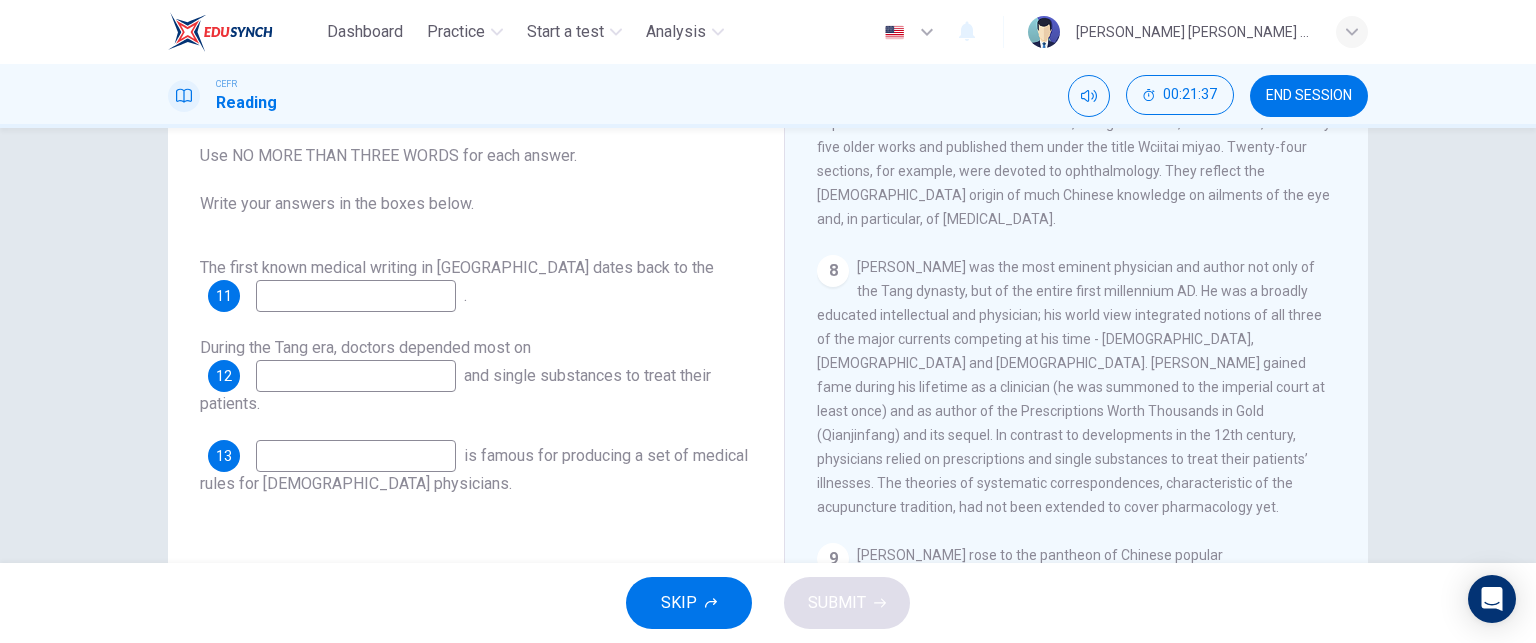 scroll, scrollTop: 1718, scrollLeft: 0, axis: vertical 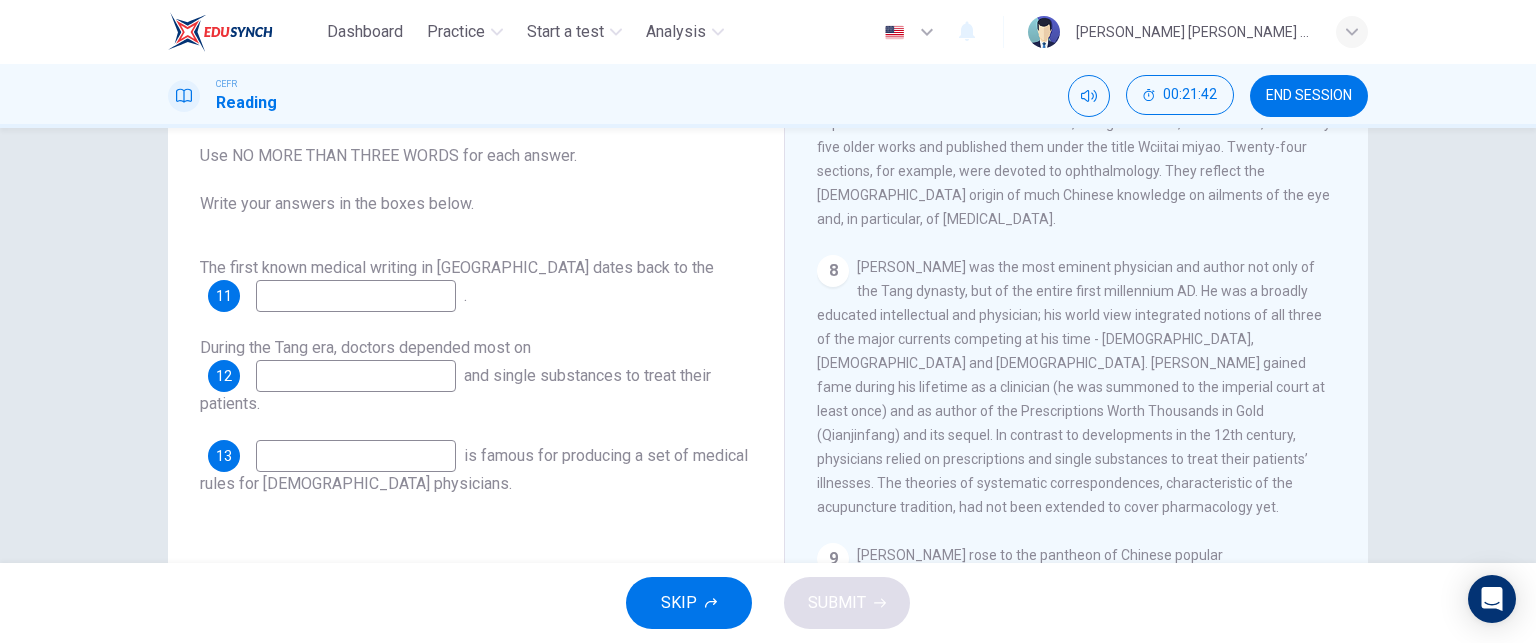 click at bounding box center [356, 296] 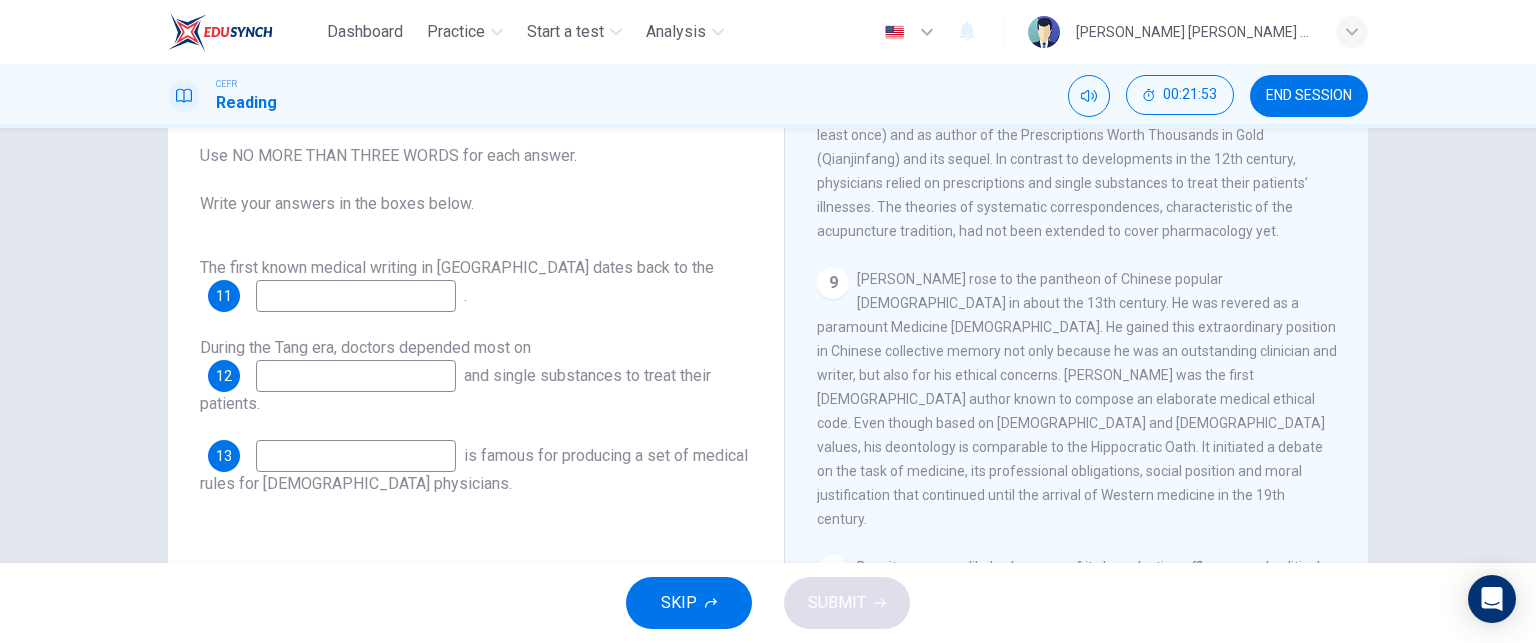 scroll, scrollTop: 2037, scrollLeft: 0, axis: vertical 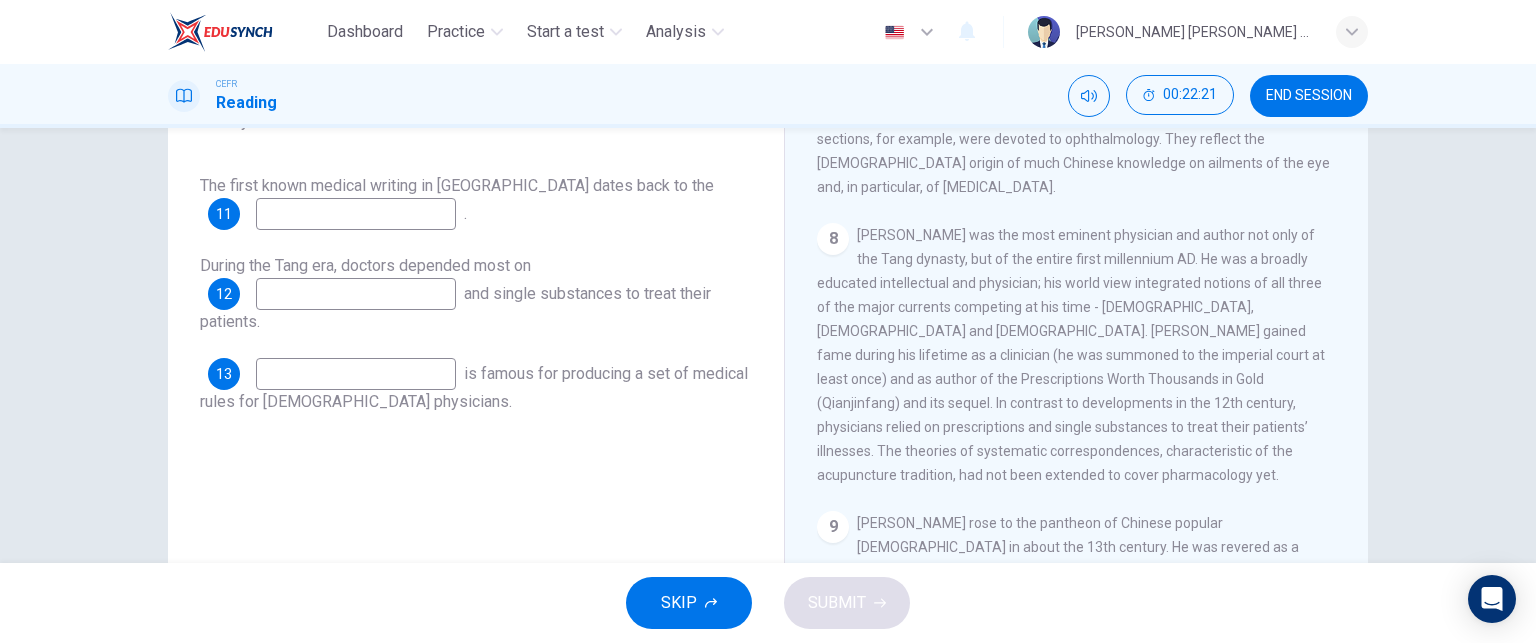 click at bounding box center (356, 214) 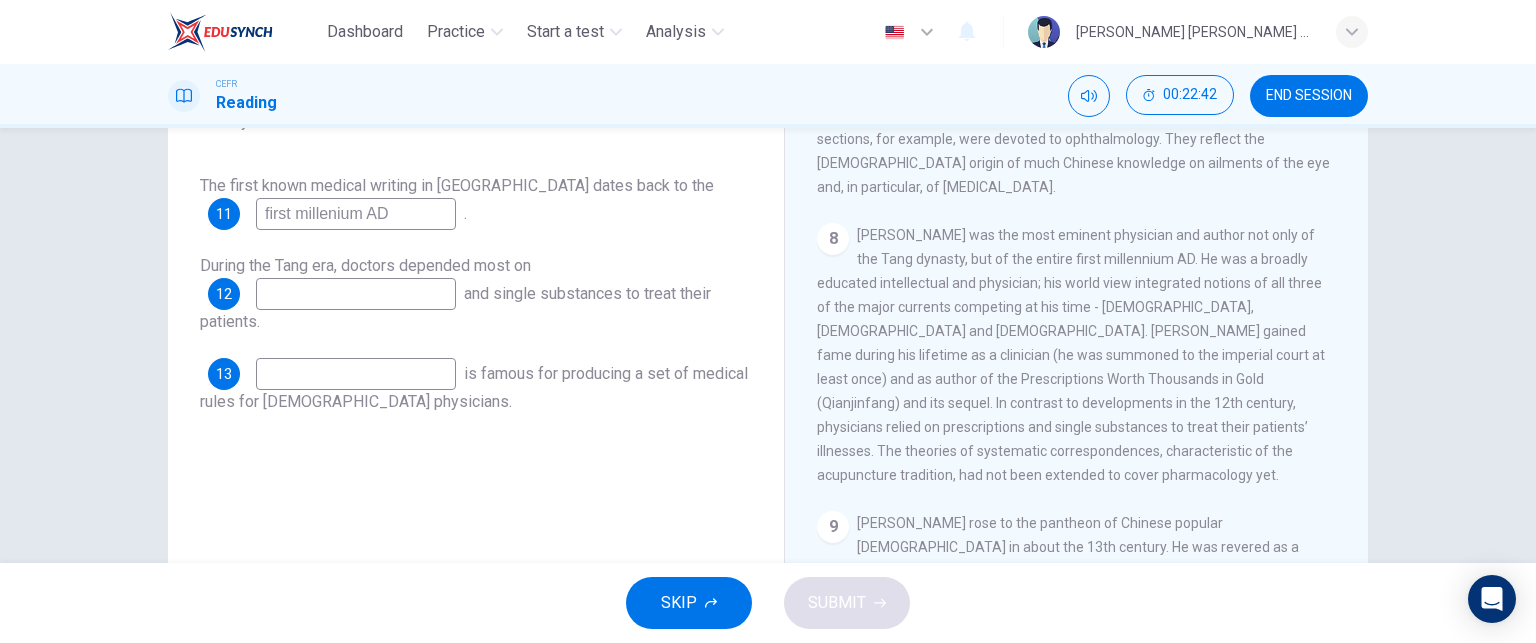 scroll, scrollTop: 232, scrollLeft: 0, axis: vertical 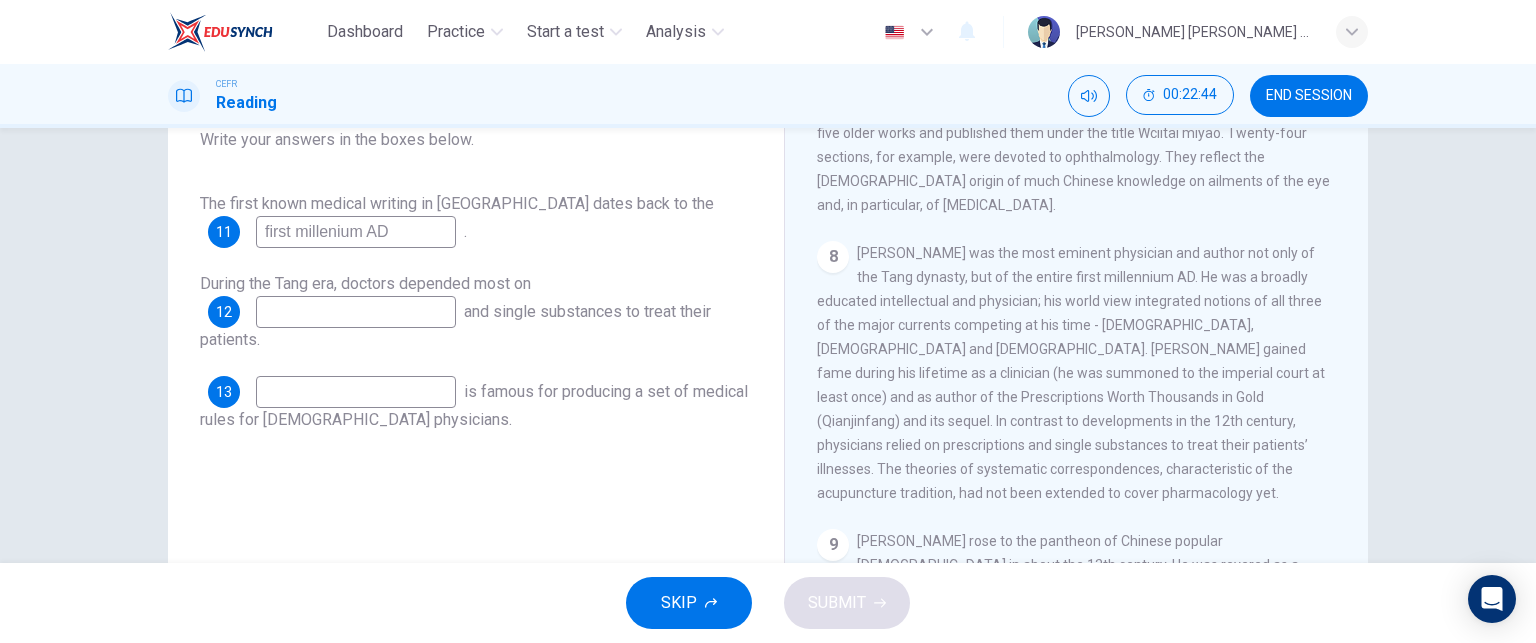 click on "first millenium AD" at bounding box center [356, 232] 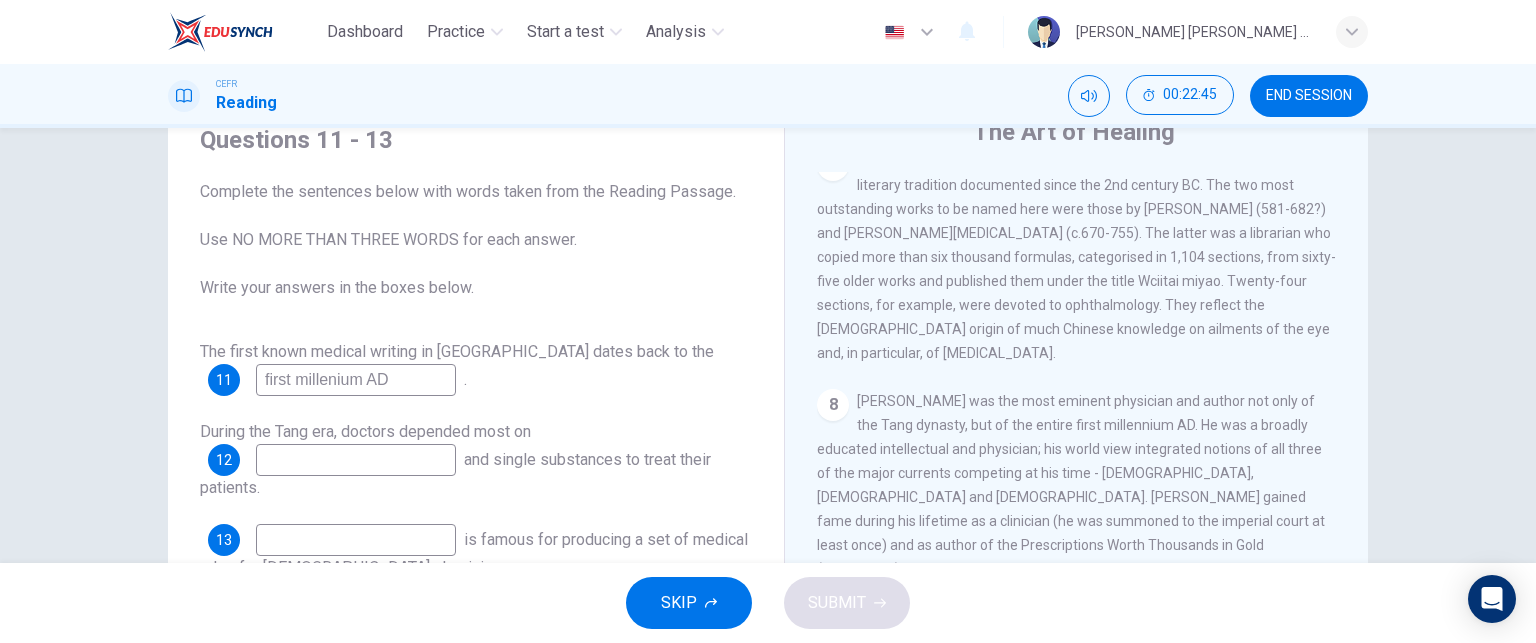 scroll, scrollTop: 68, scrollLeft: 0, axis: vertical 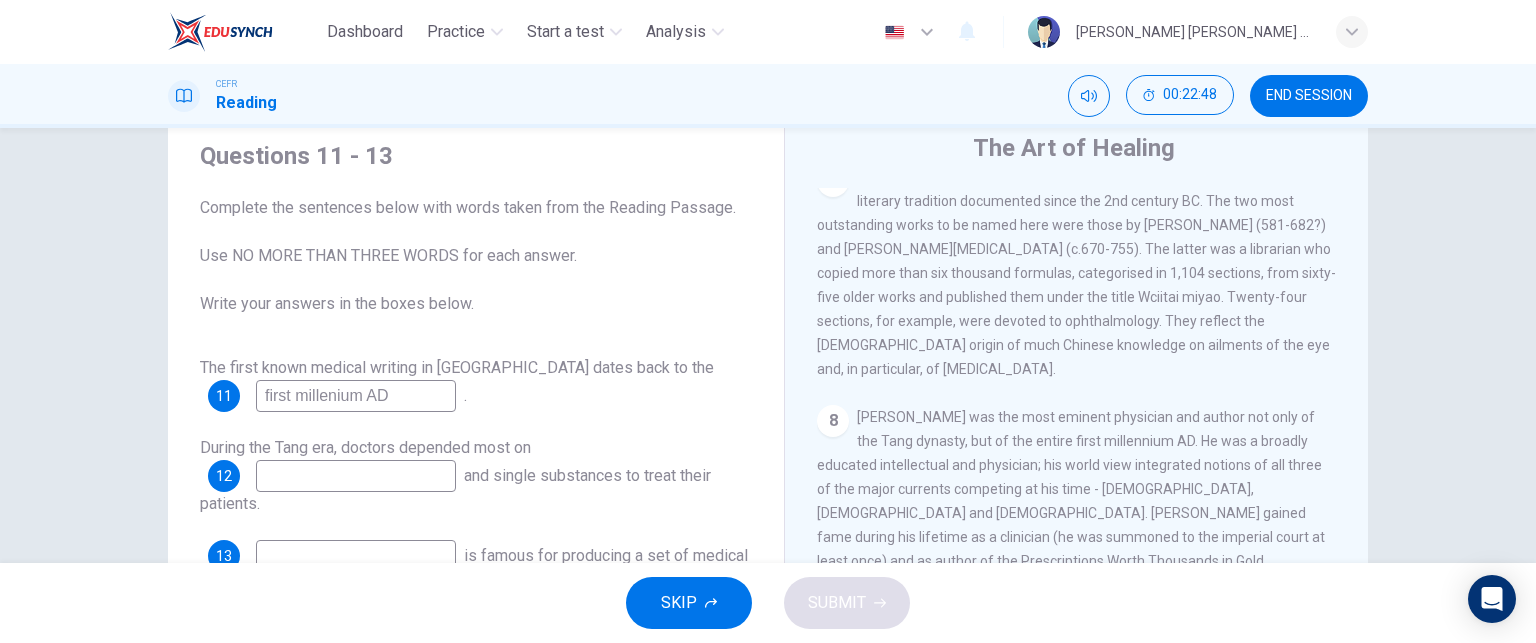 click on "first millenium AD" at bounding box center [356, 396] 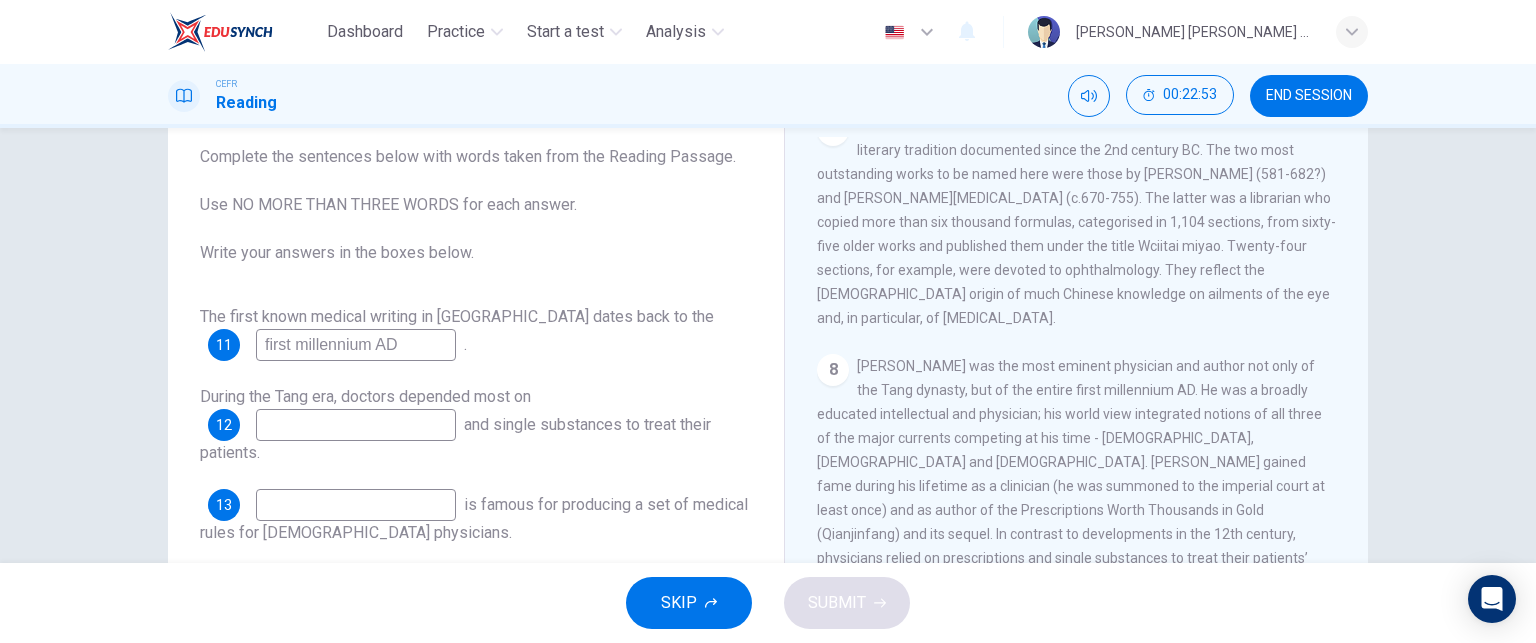 scroll, scrollTop: 120, scrollLeft: 0, axis: vertical 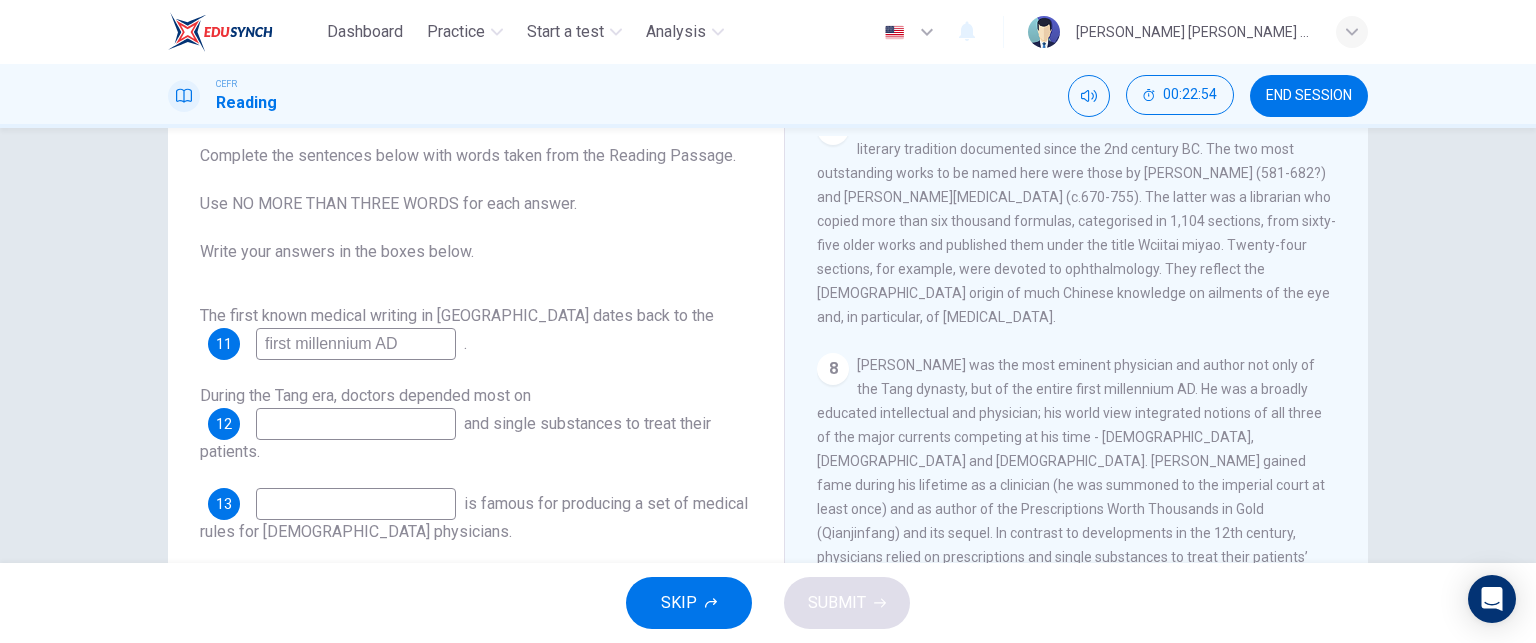 type on "first millennium AD" 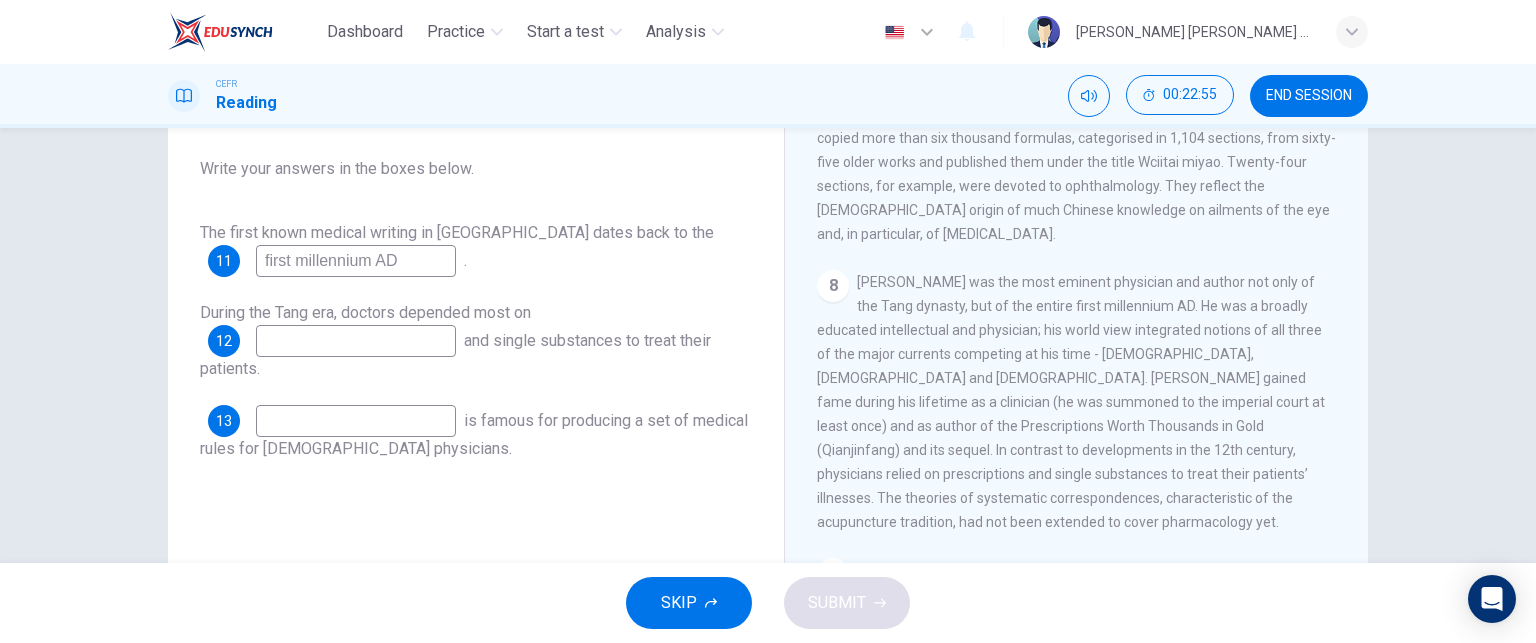 scroll, scrollTop: 204, scrollLeft: 0, axis: vertical 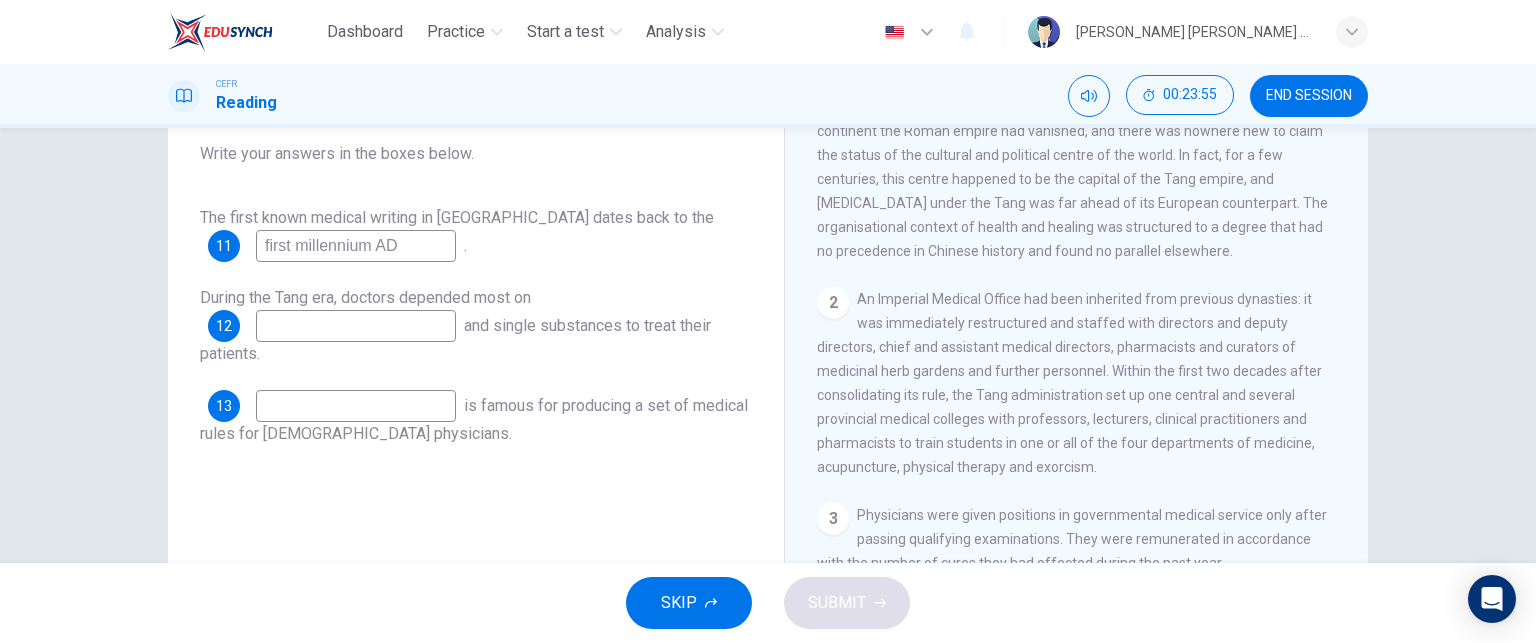 drag, startPoint x: 1090, startPoint y: 432, endPoint x: 997, endPoint y: 455, distance: 95.80188 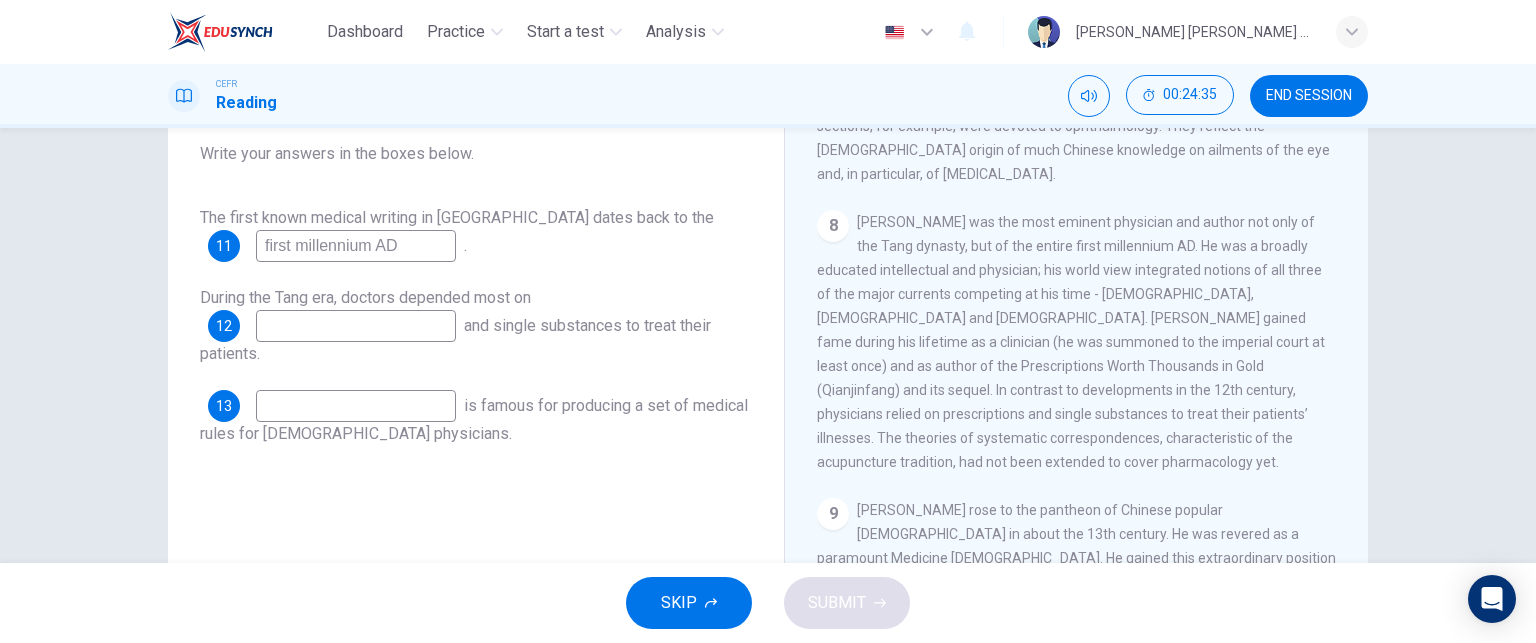 scroll, scrollTop: 1709, scrollLeft: 0, axis: vertical 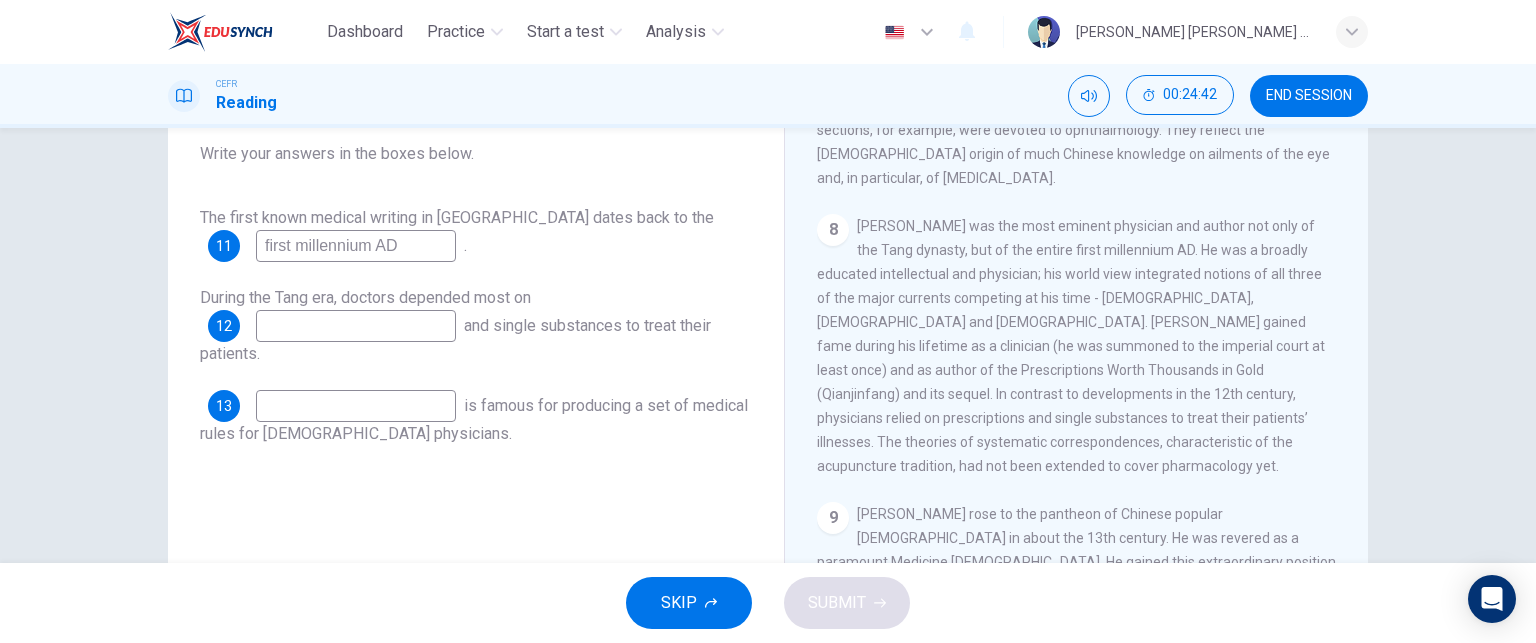 click at bounding box center [356, 326] 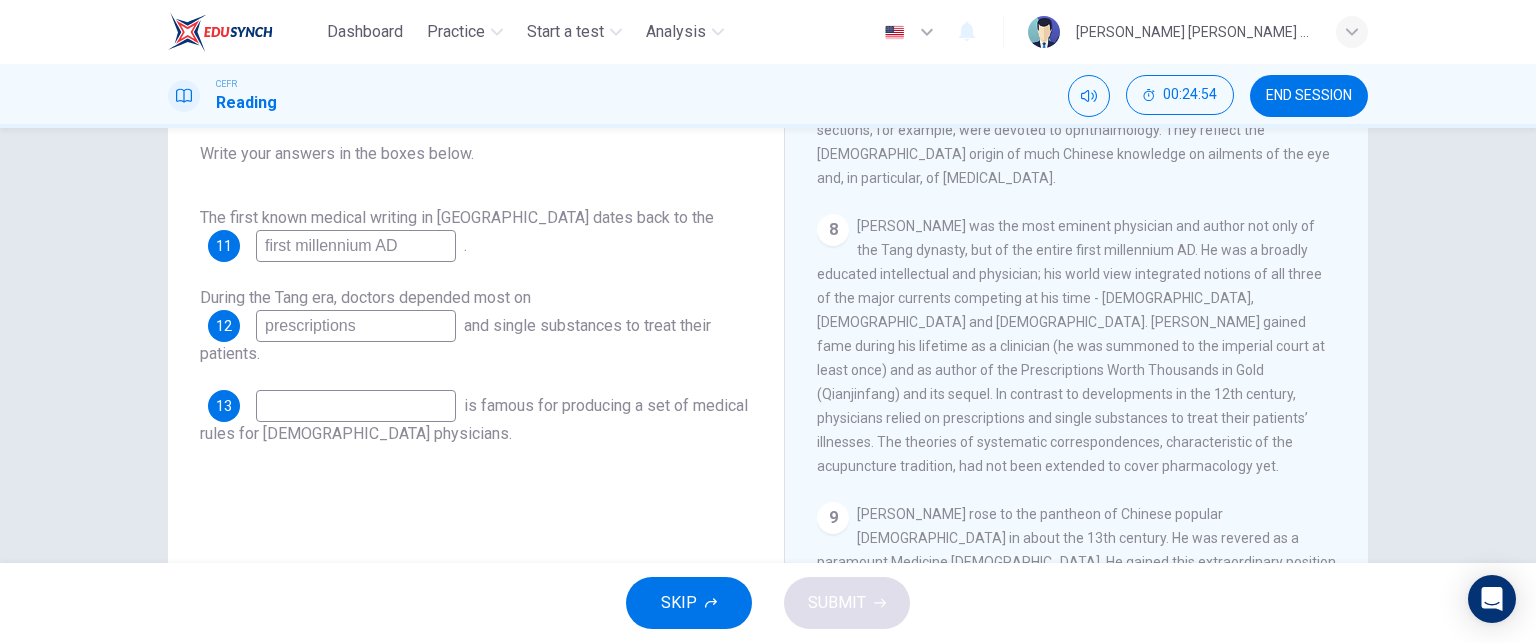 type on "prescriptions" 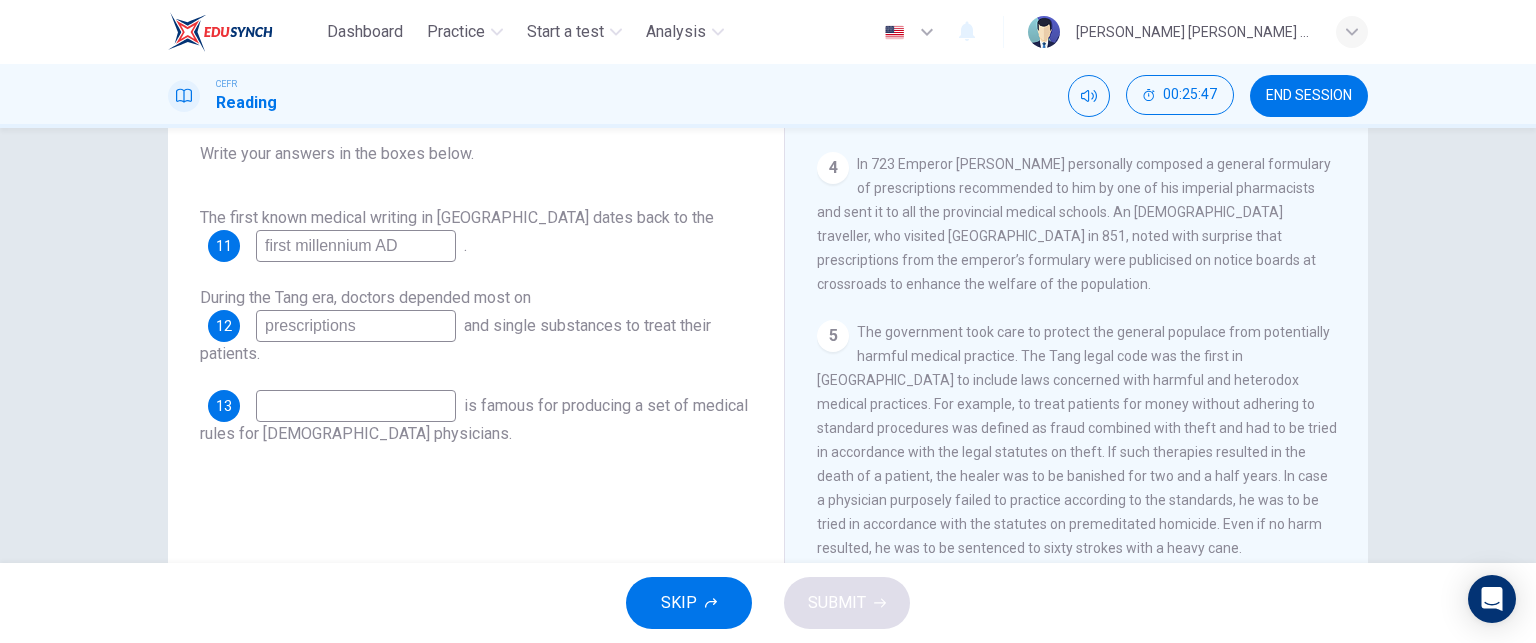 scroll, scrollTop: 908, scrollLeft: 0, axis: vertical 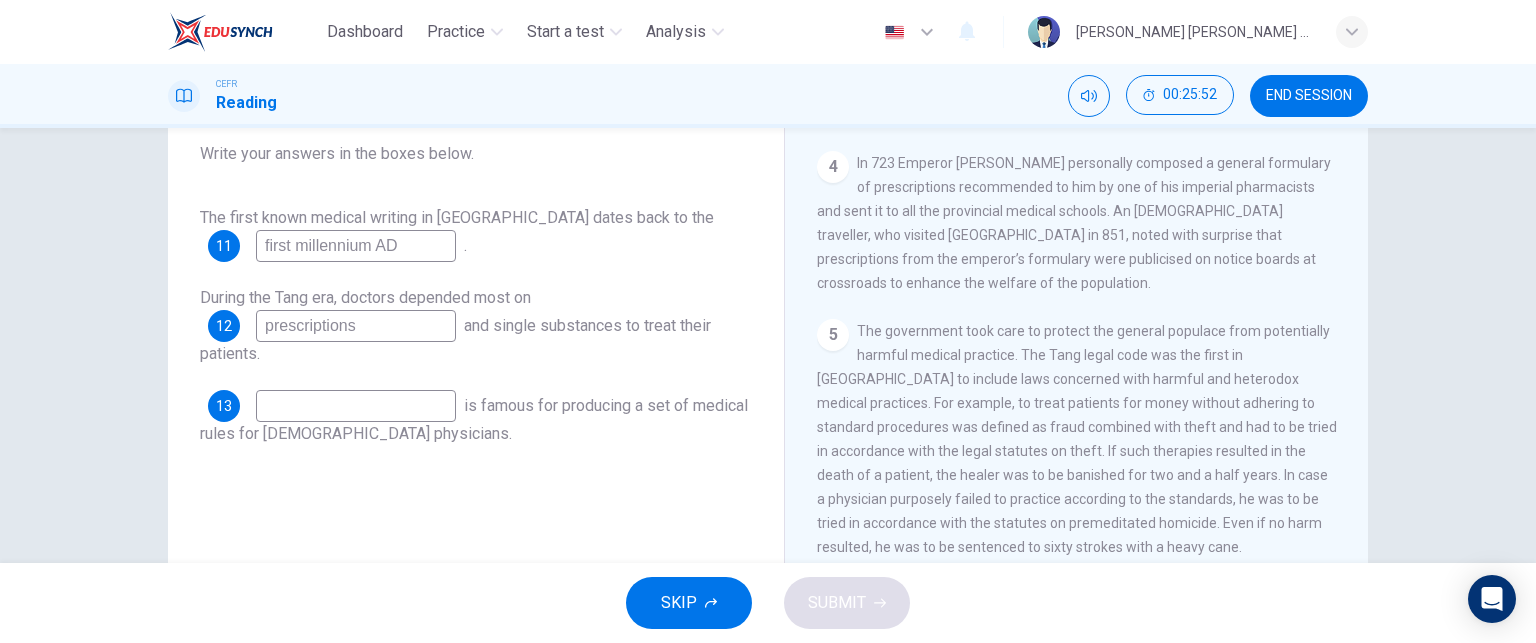 click at bounding box center [356, 406] 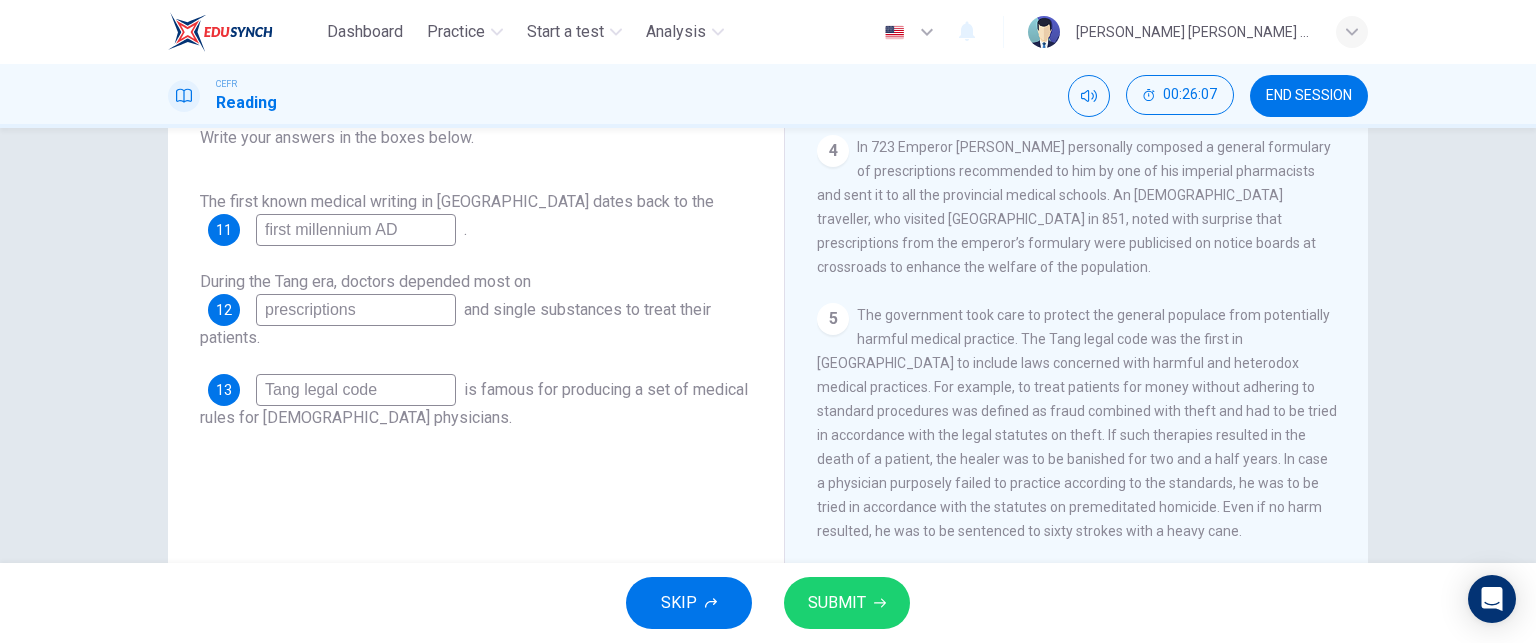 scroll, scrollTop: 232, scrollLeft: 0, axis: vertical 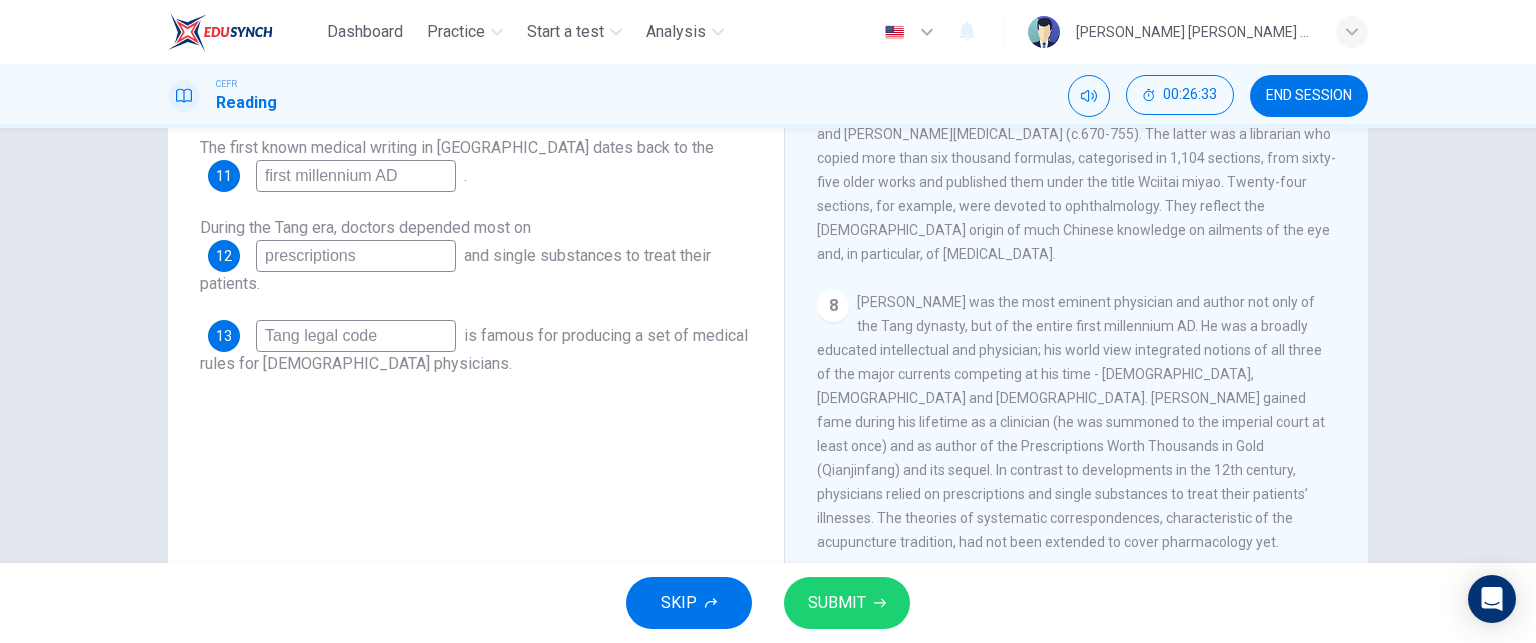 type on "Tang legal code" 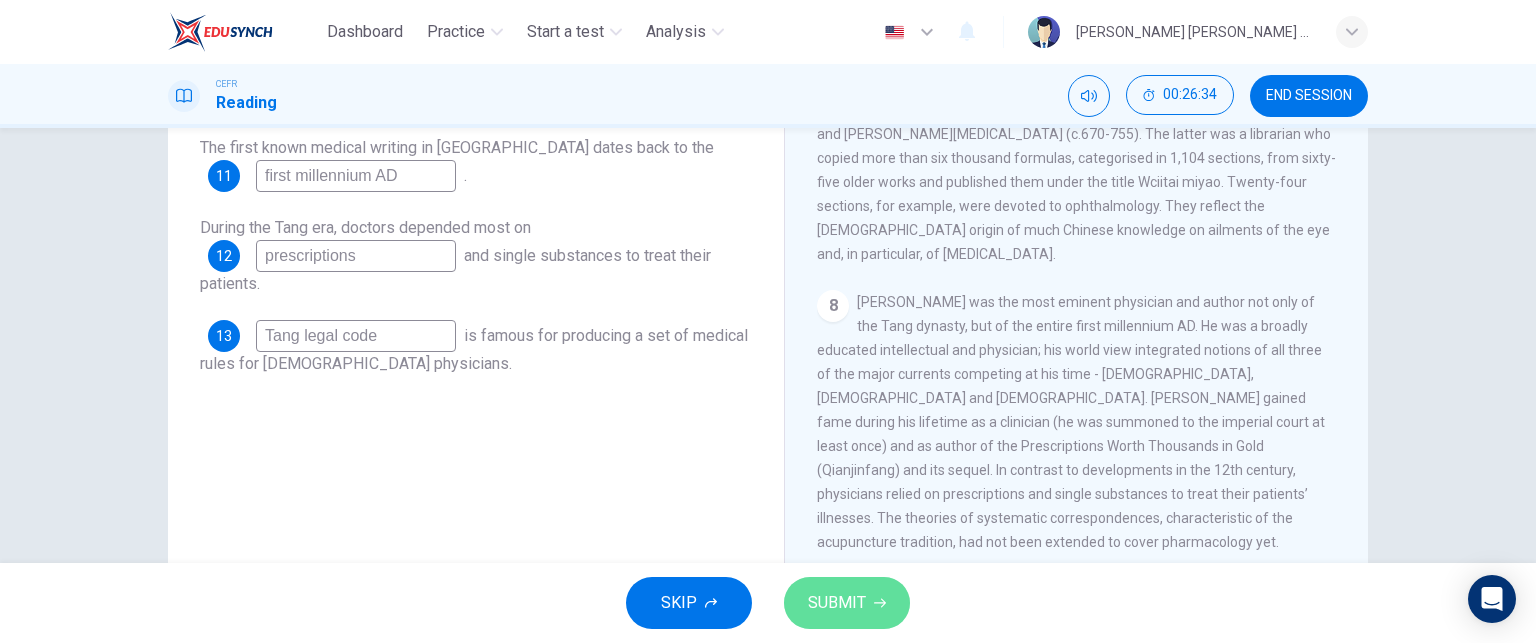 click on "SUBMIT" at bounding box center [837, 603] 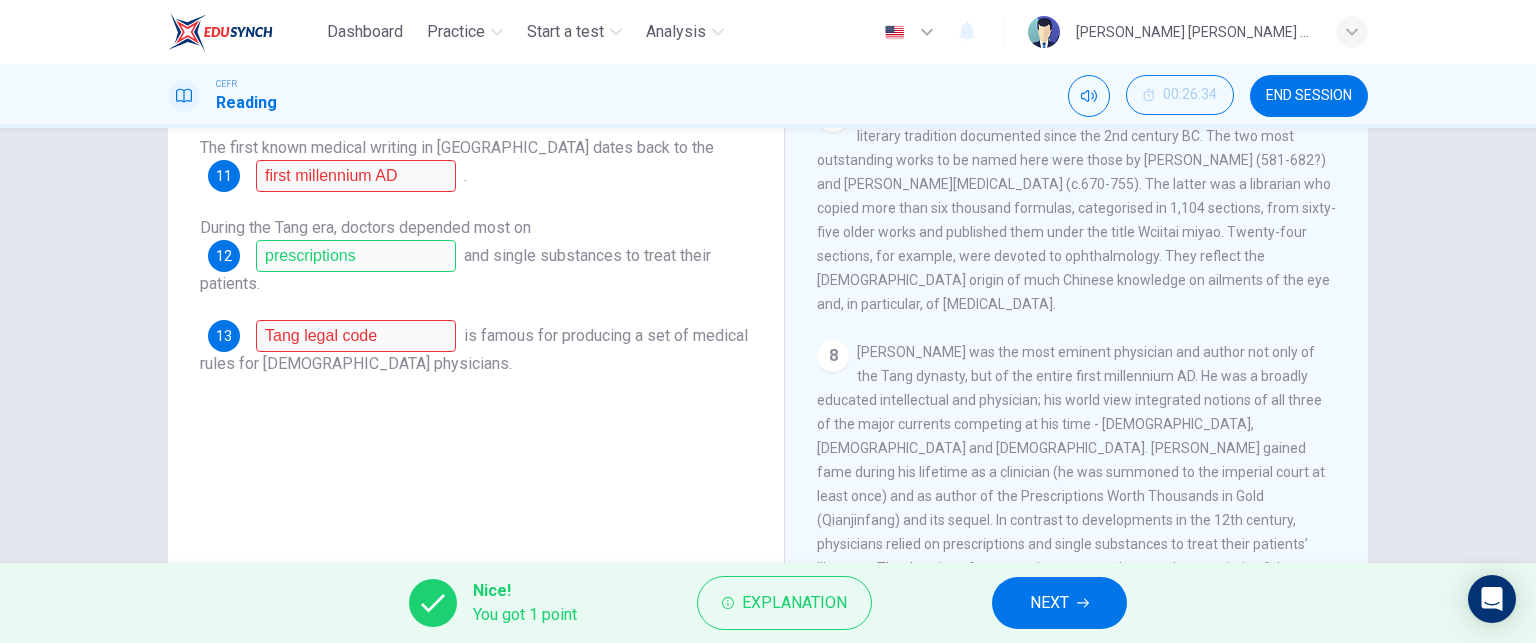 scroll, scrollTop: 1512, scrollLeft: 0, axis: vertical 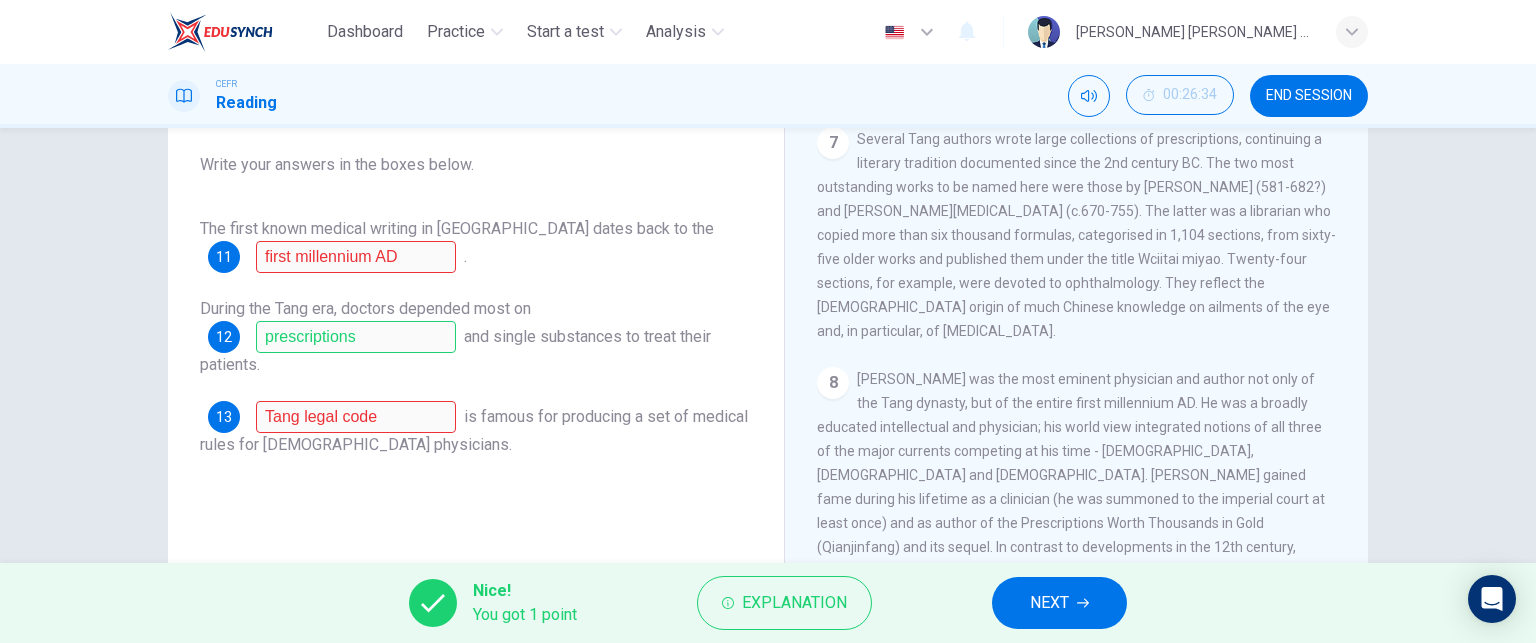 click on "NEXT" at bounding box center [1059, 603] 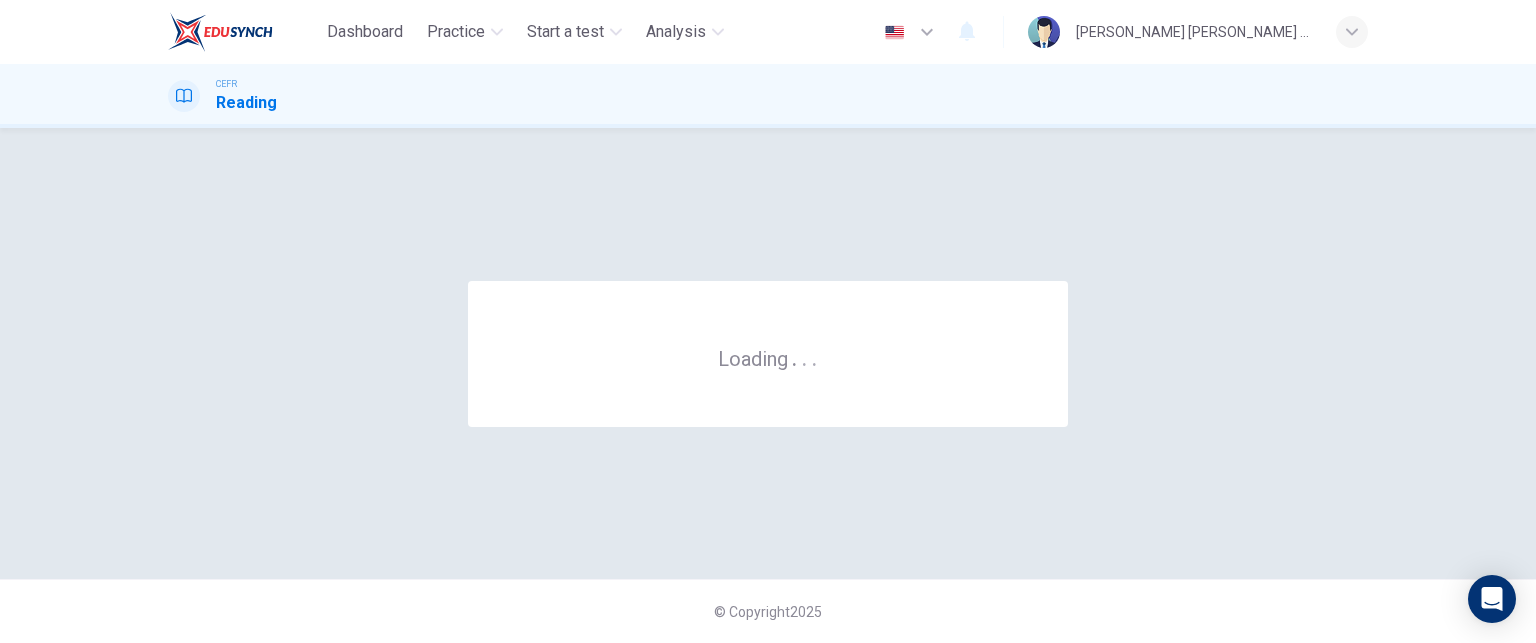 scroll, scrollTop: 0, scrollLeft: 0, axis: both 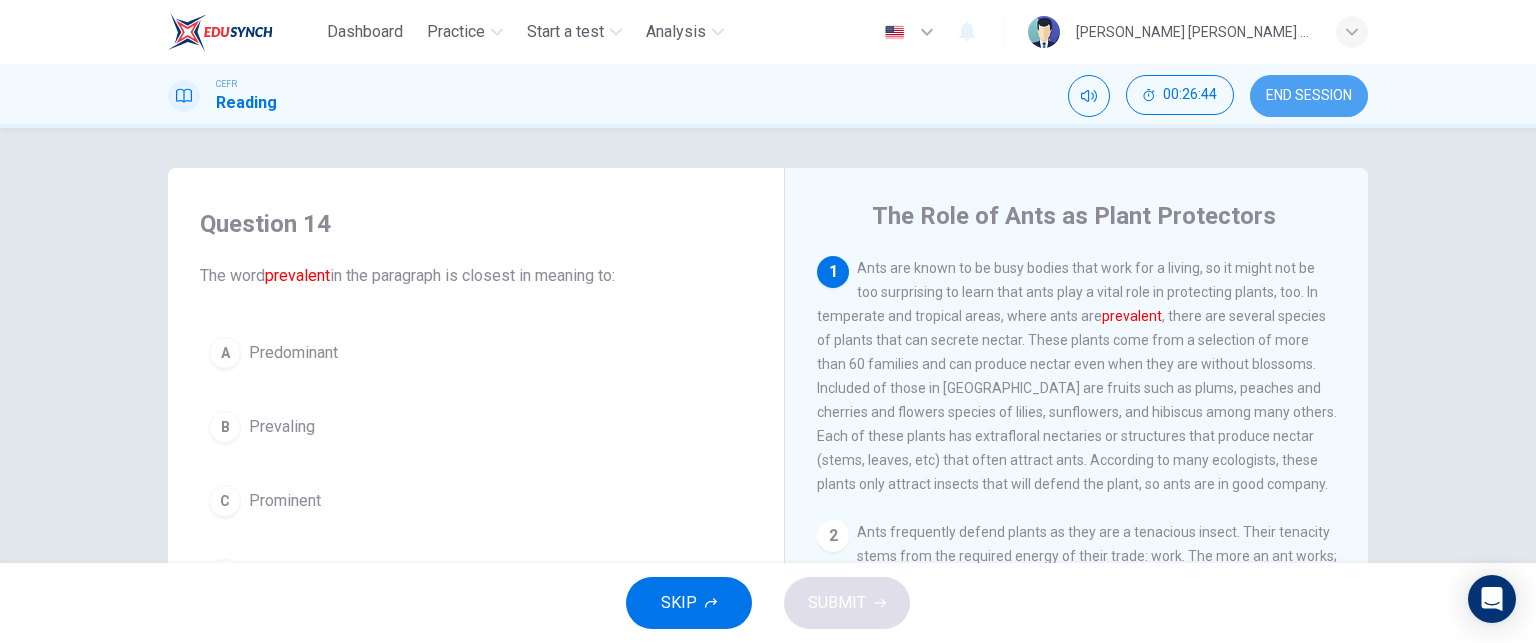 click on "END SESSION" at bounding box center (1309, 96) 